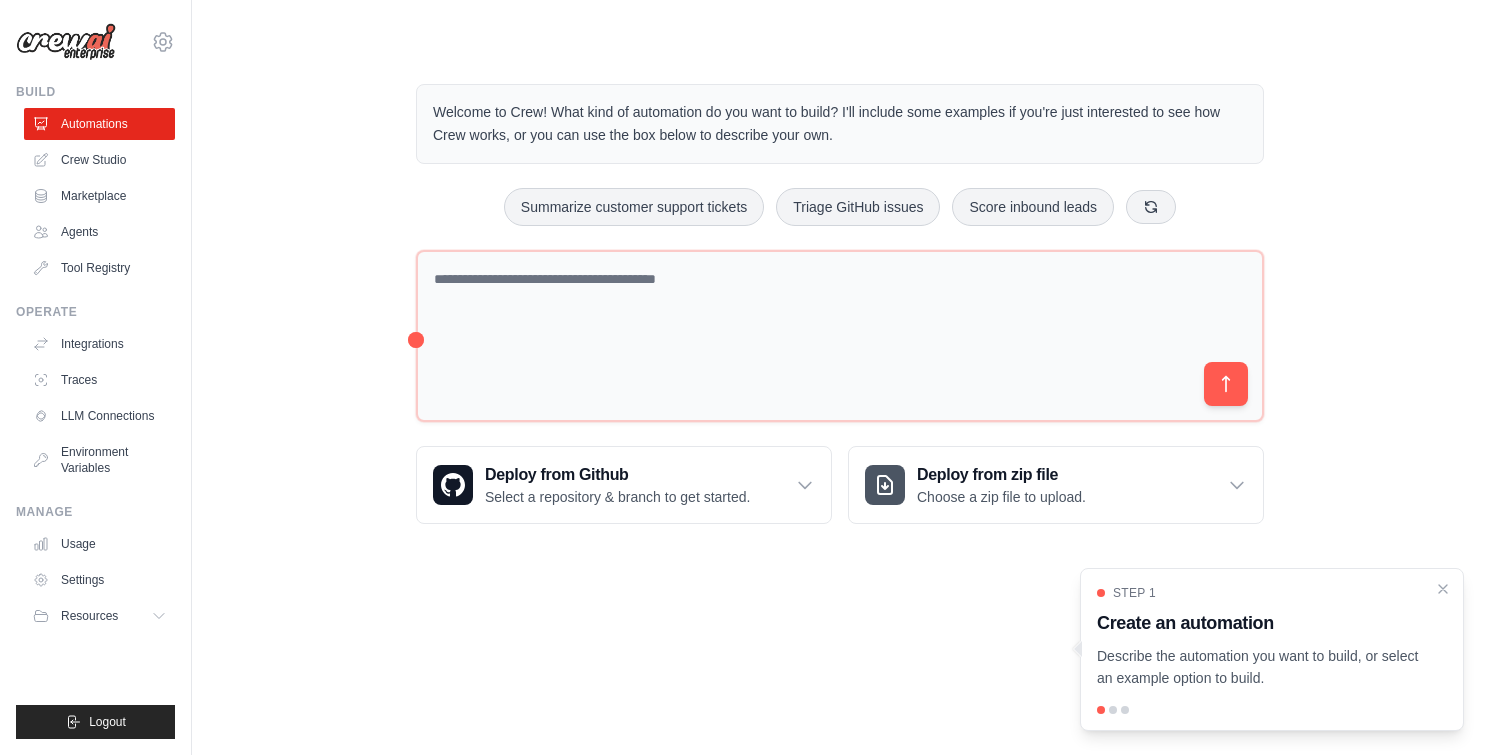 scroll, scrollTop: 0, scrollLeft: 0, axis: both 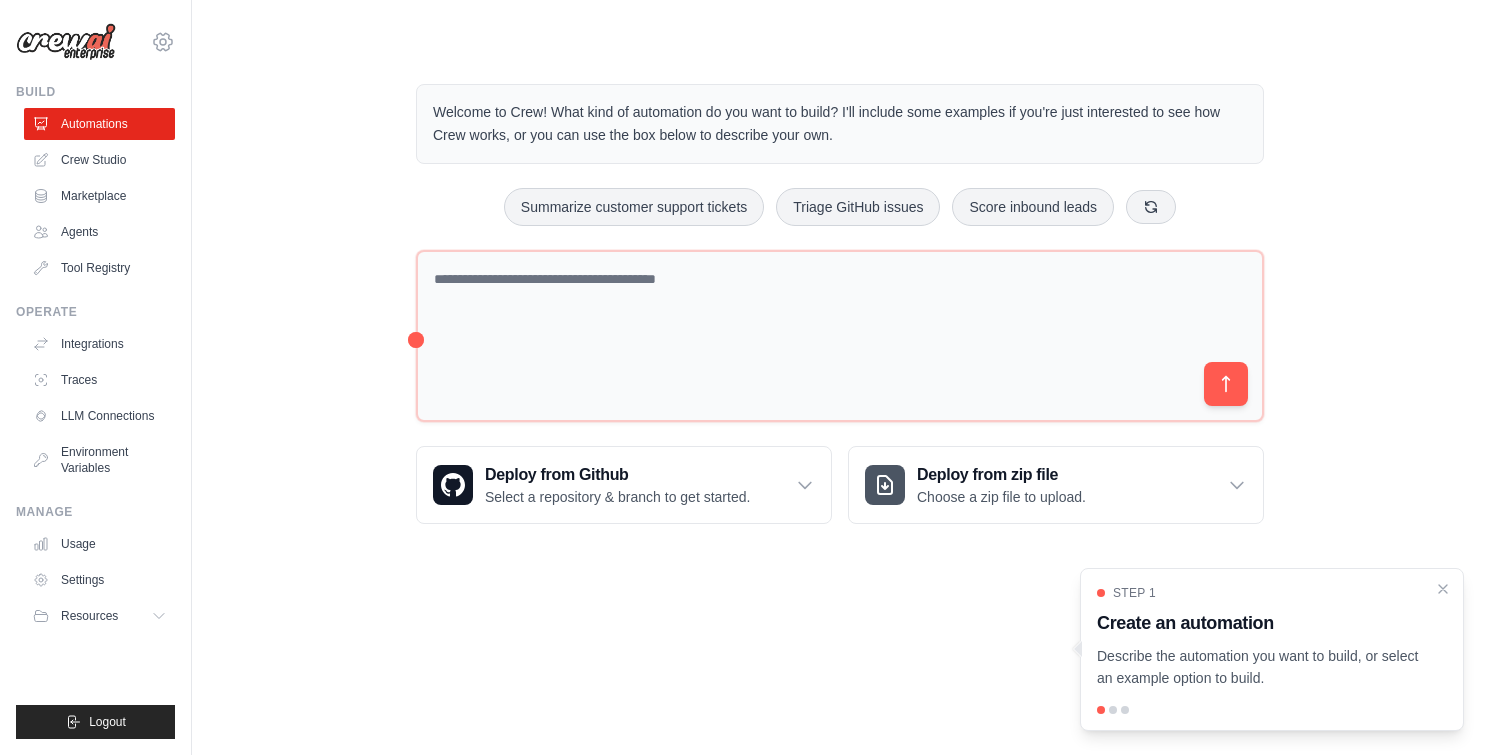 click 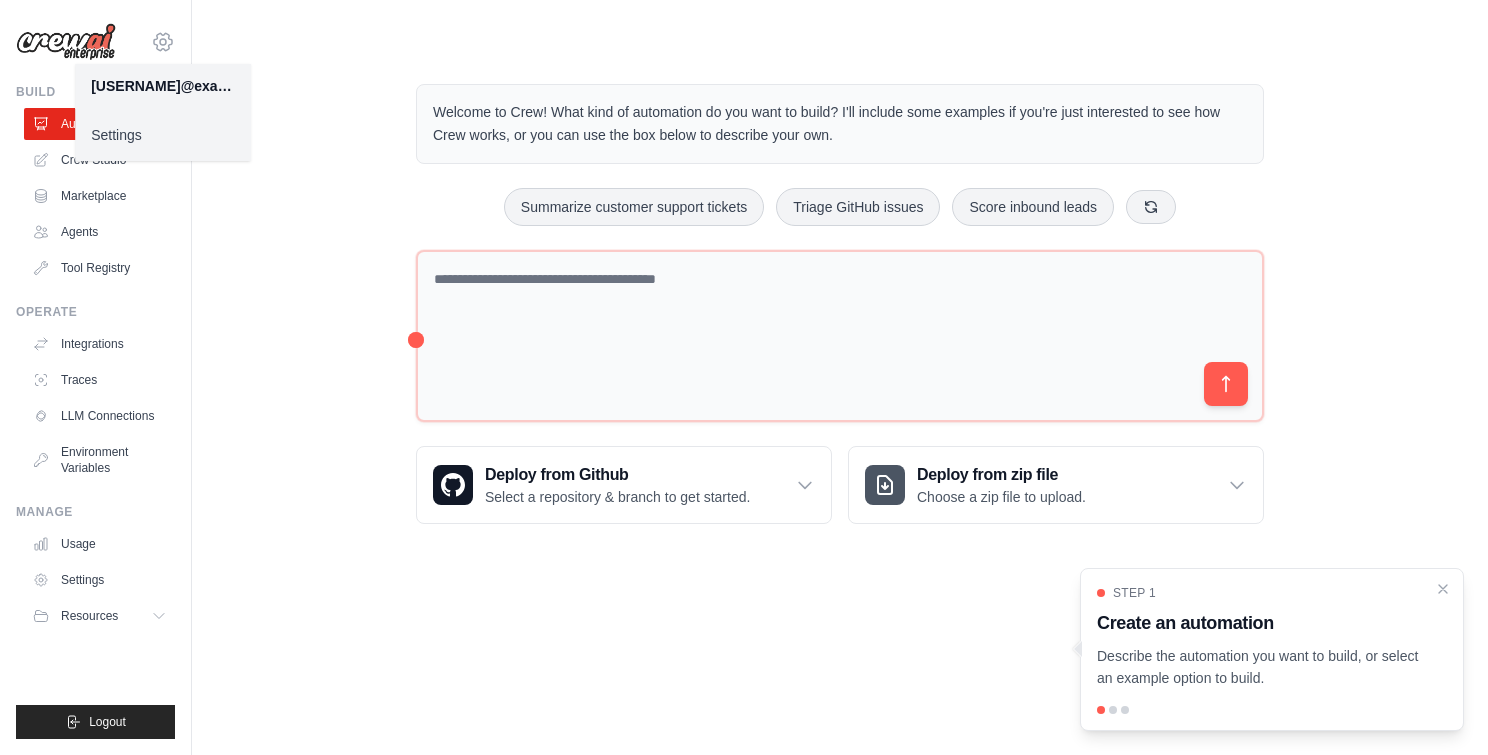 click 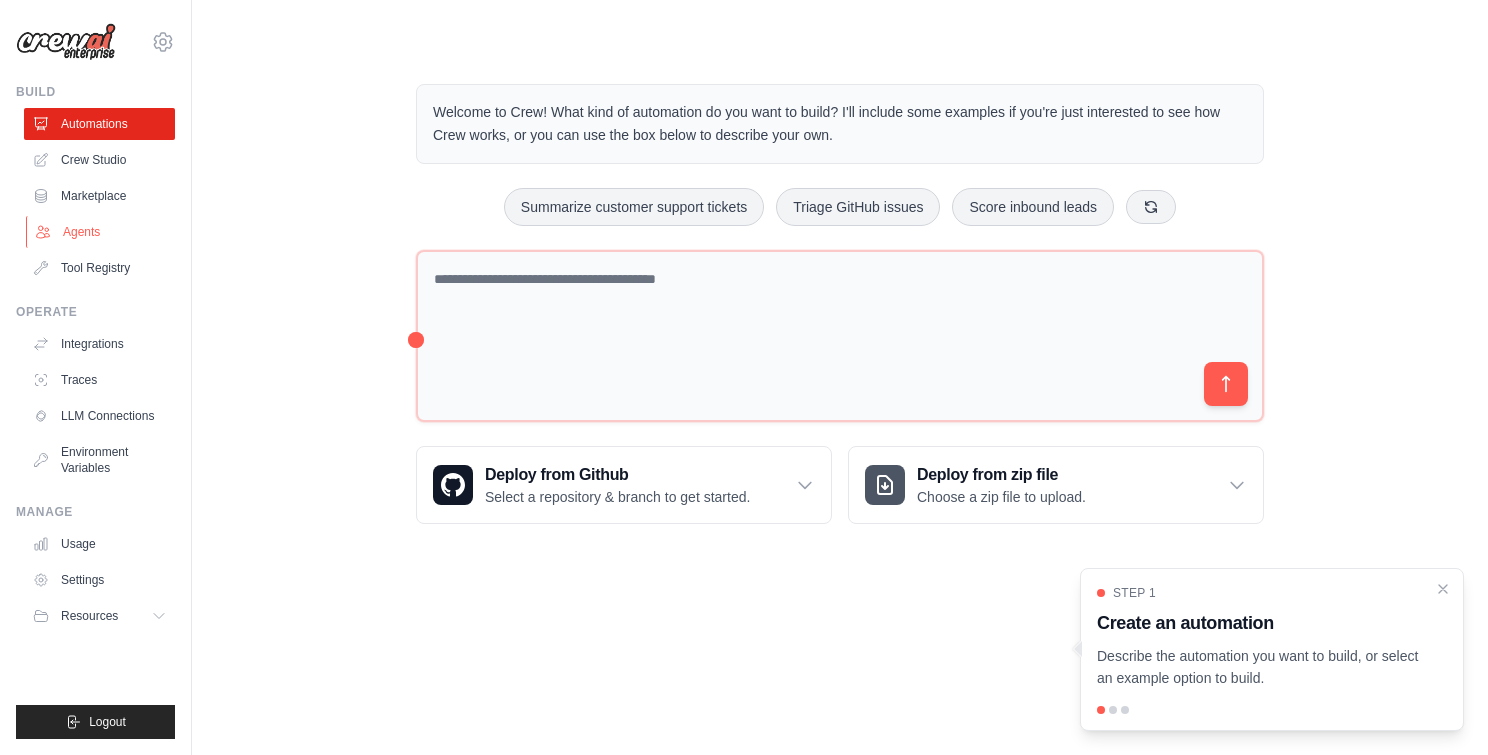 click on "Agents" at bounding box center [101, 232] 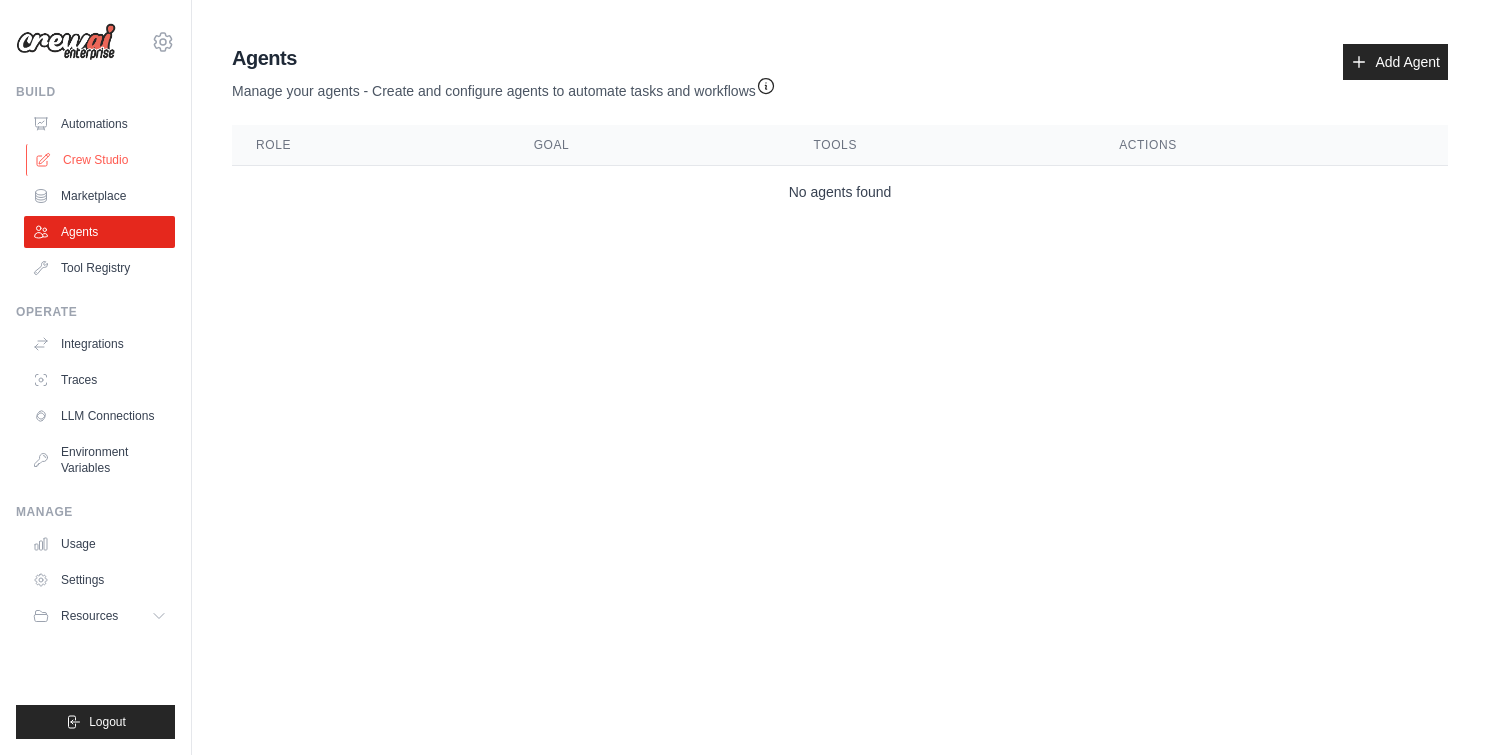click on "Crew Studio" at bounding box center [101, 160] 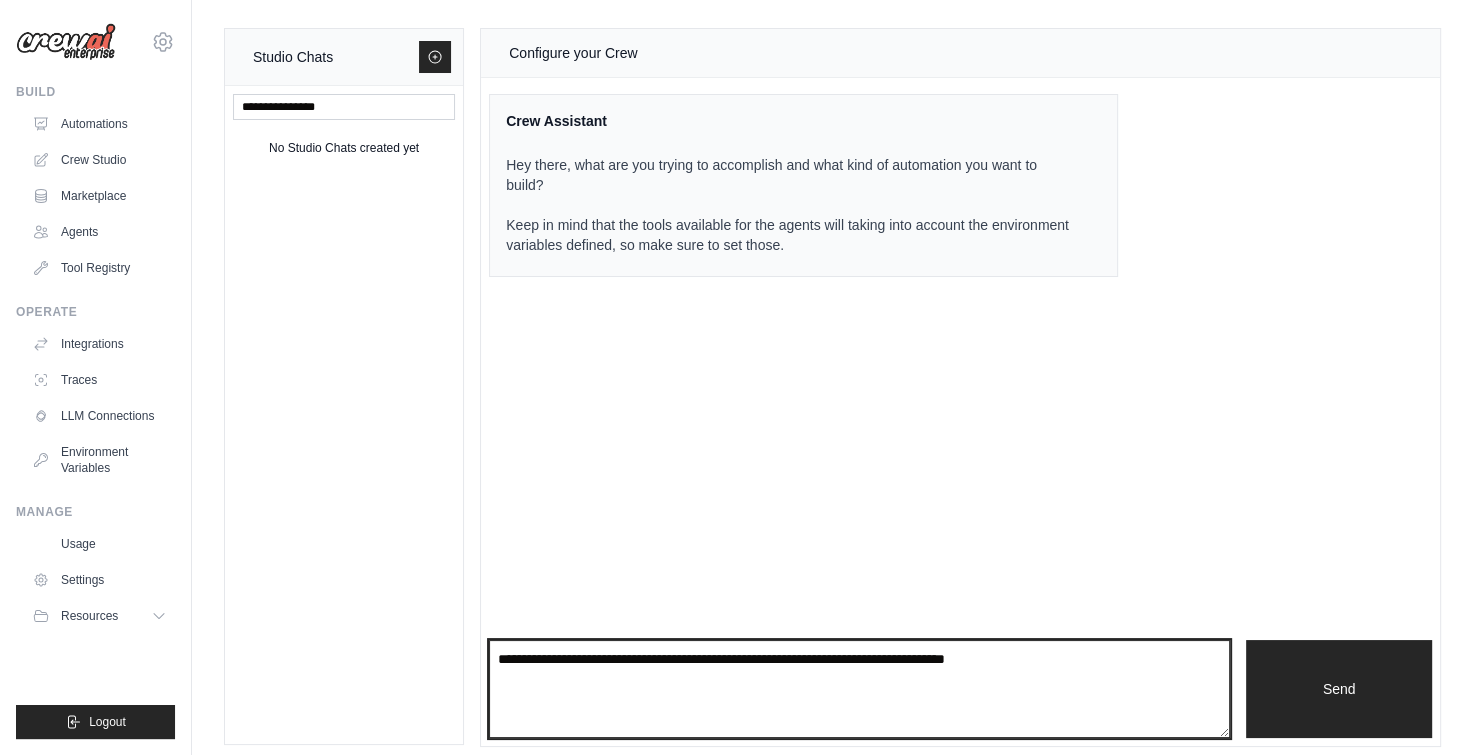 click at bounding box center [859, 689] 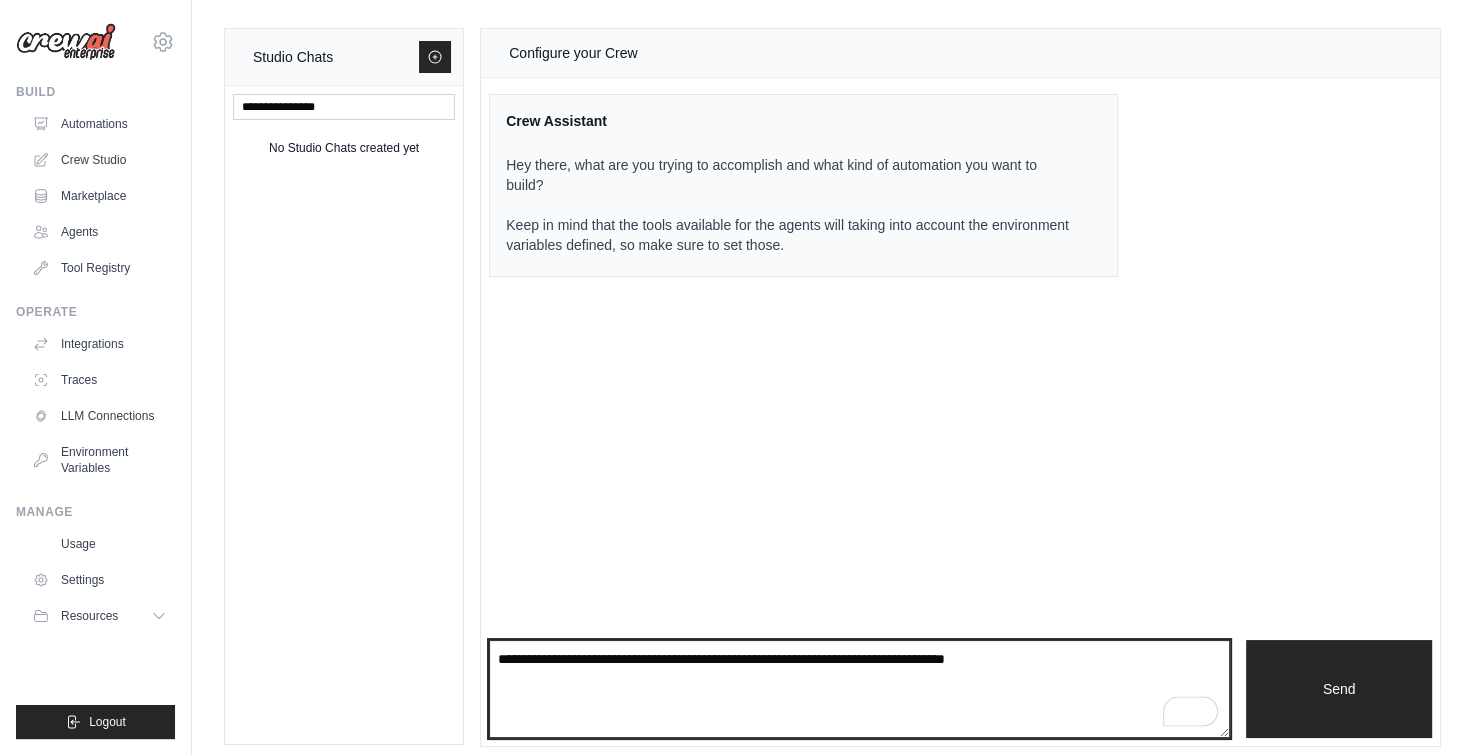 click at bounding box center (859, 689) 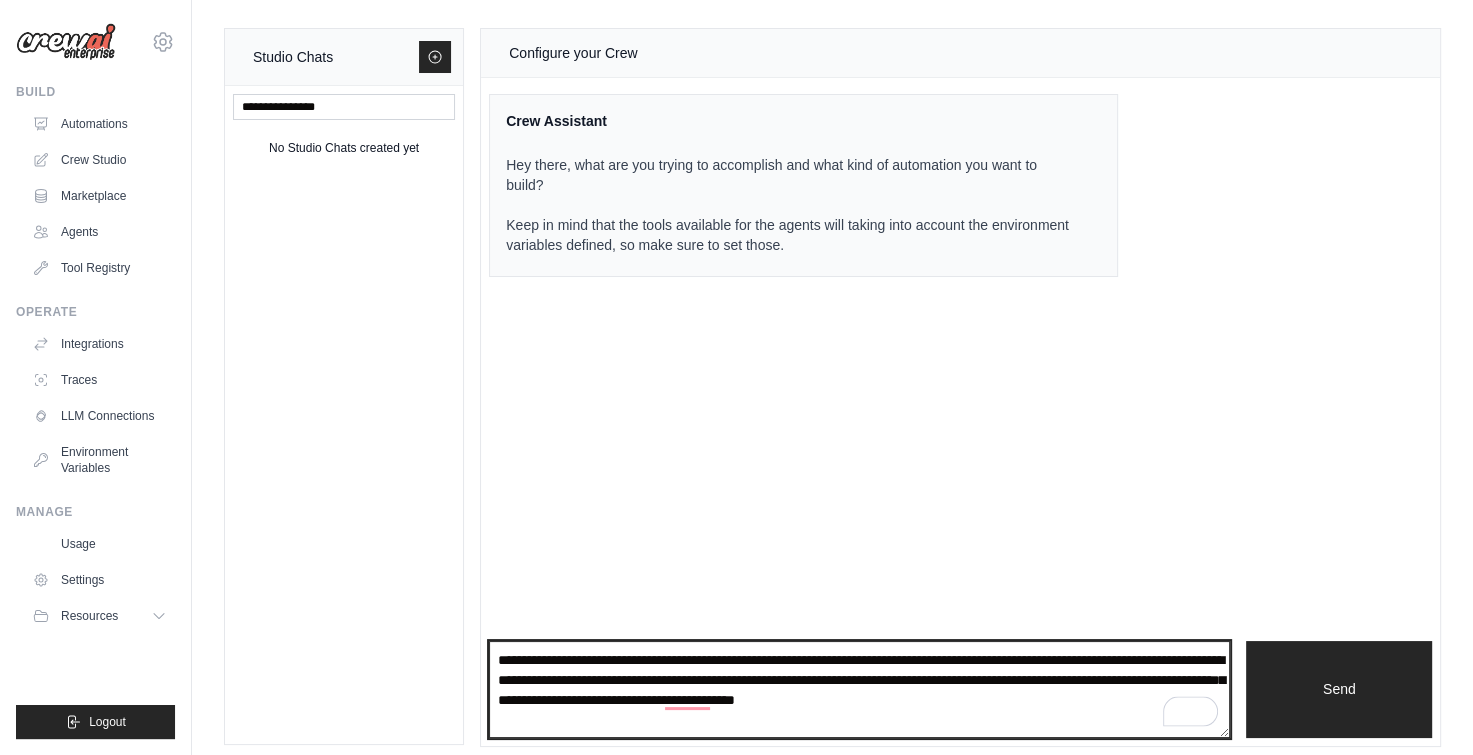 type on "**********" 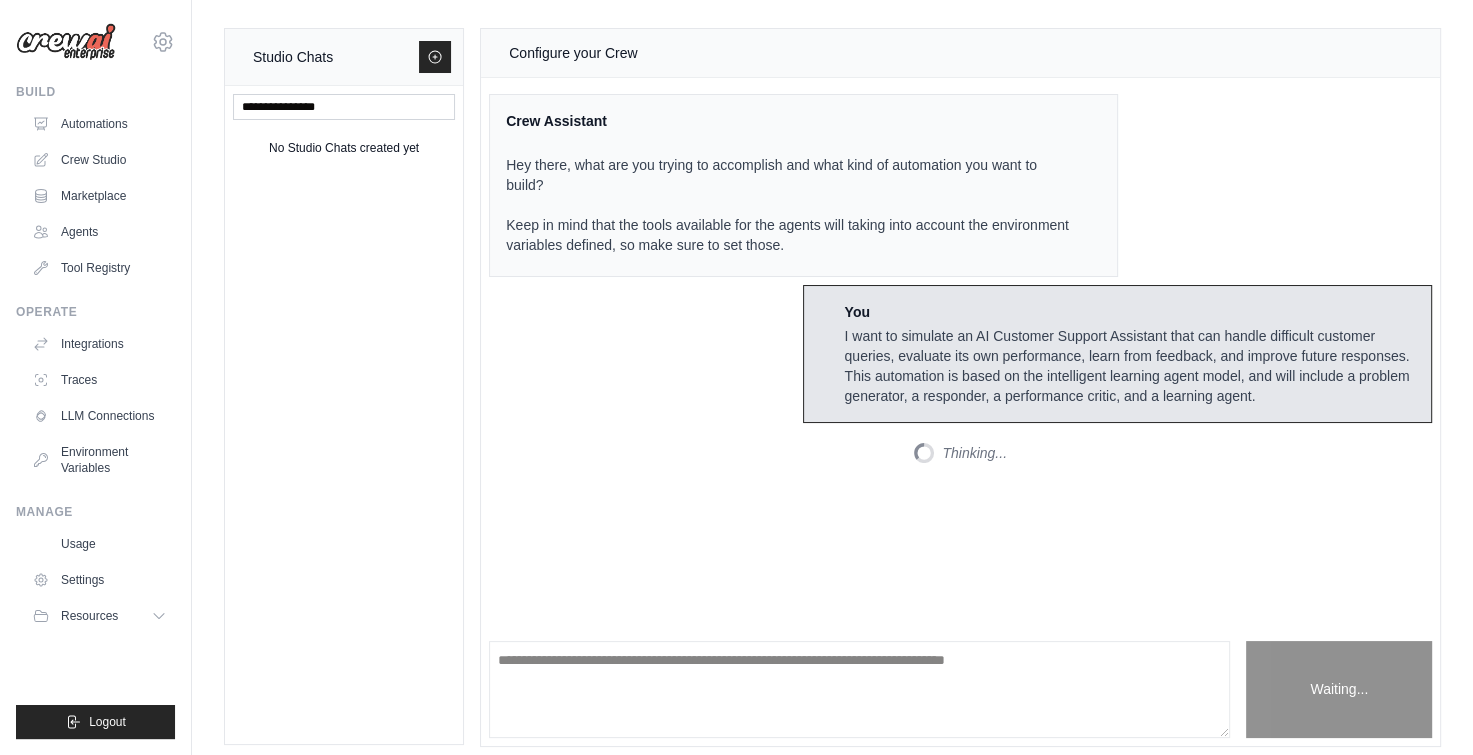 scroll, scrollTop: 1108, scrollLeft: 0, axis: vertical 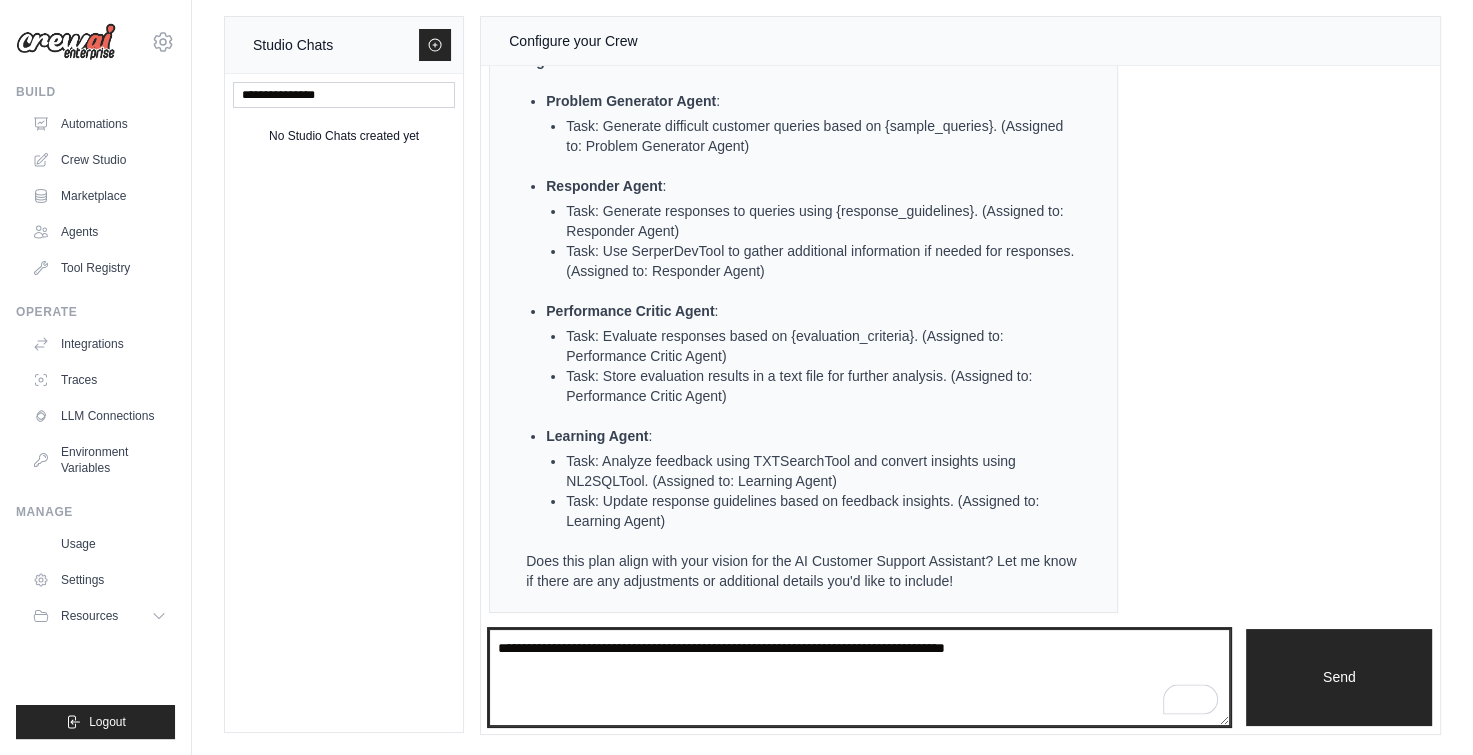 drag, startPoint x: 1111, startPoint y: 653, endPoint x: 834, endPoint y: 427, distance: 357.49826 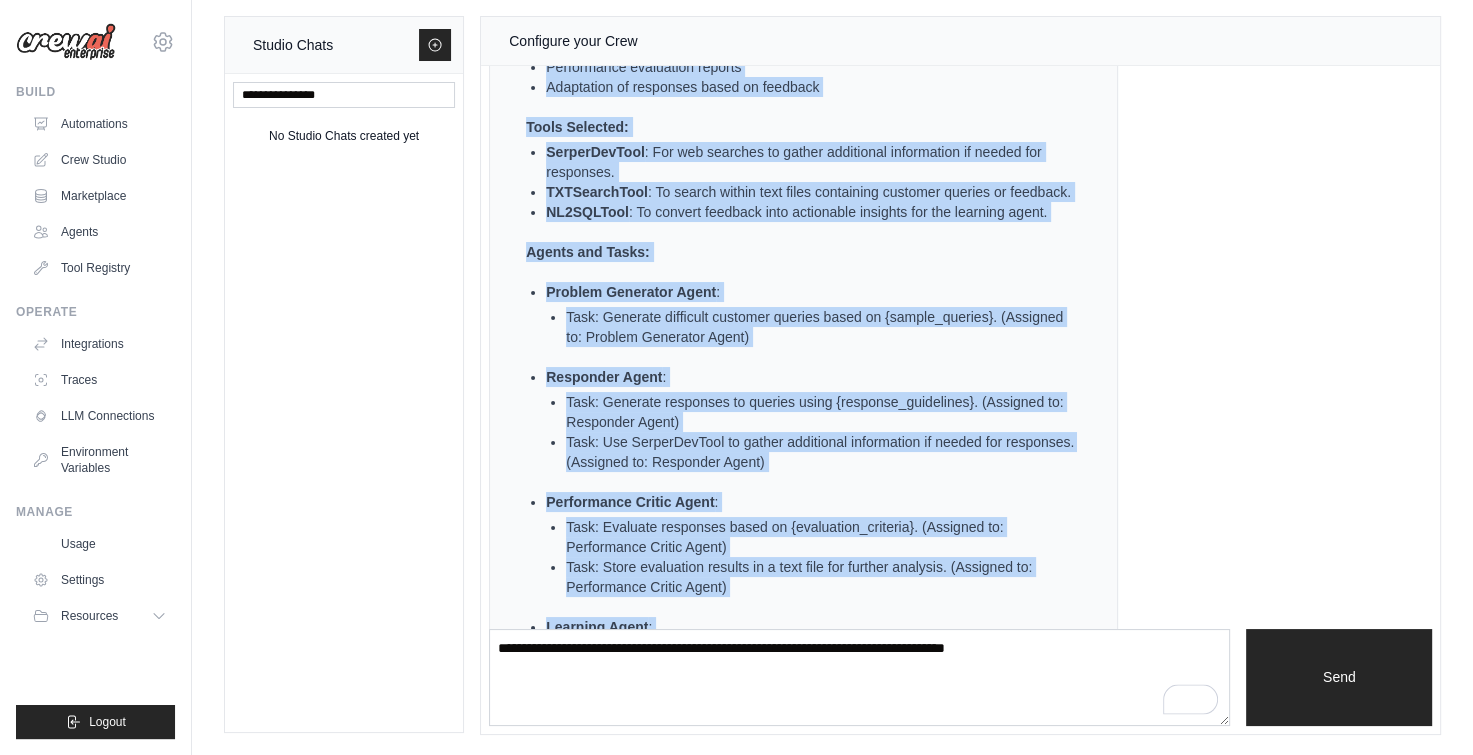 scroll, scrollTop: 55, scrollLeft: 0, axis: vertical 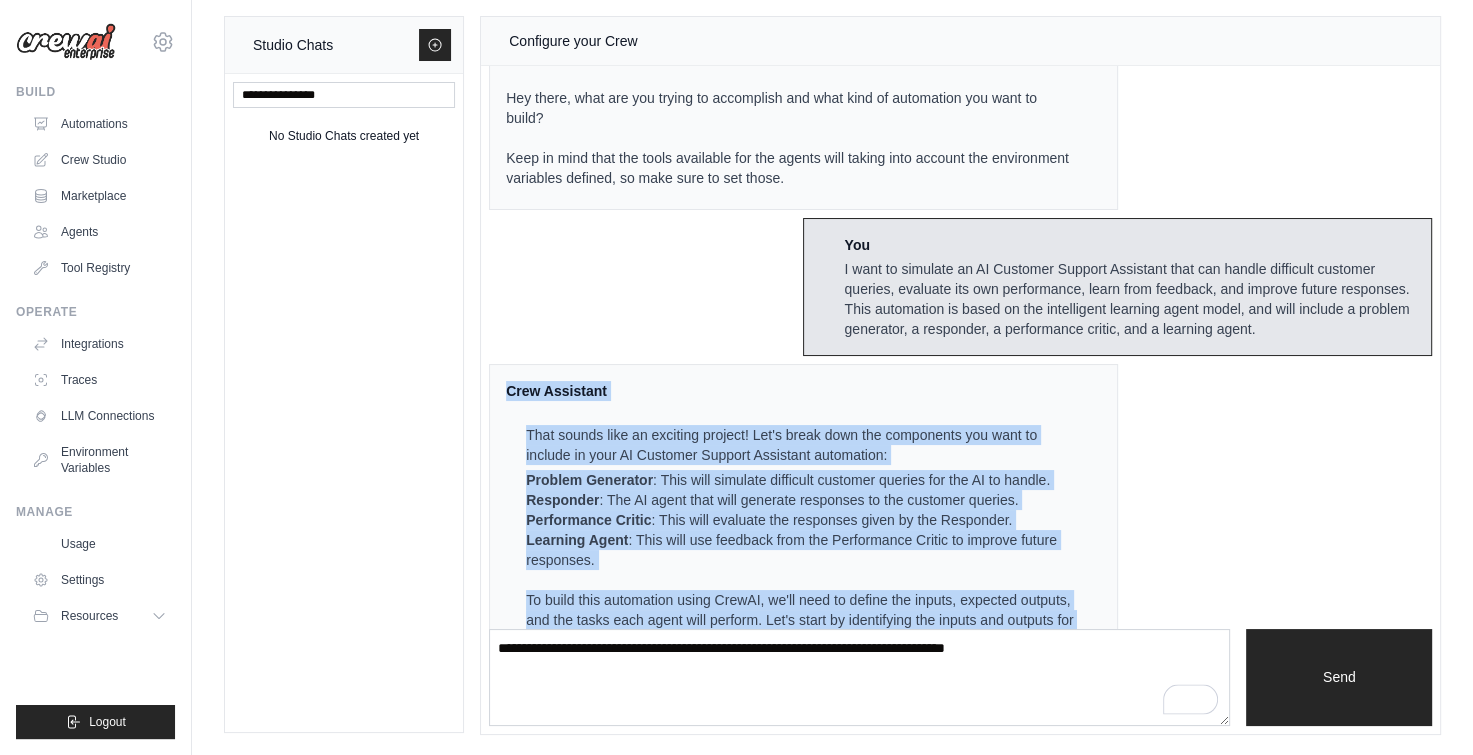 drag, startPoint x: 1051, startPoint y: 583, endPoint x: 504, endPoint y: 413, distance: 572.808 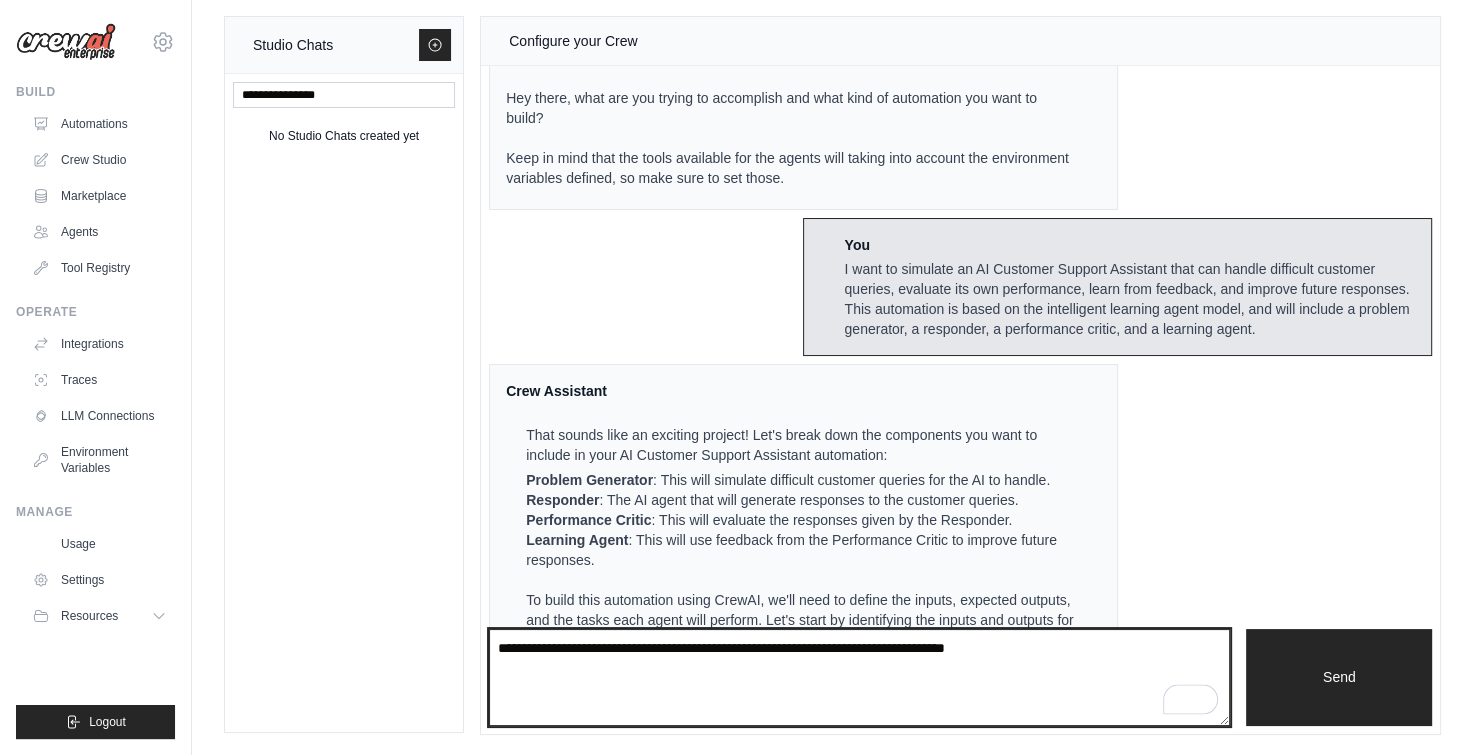 click at bounding box center (859, 678) 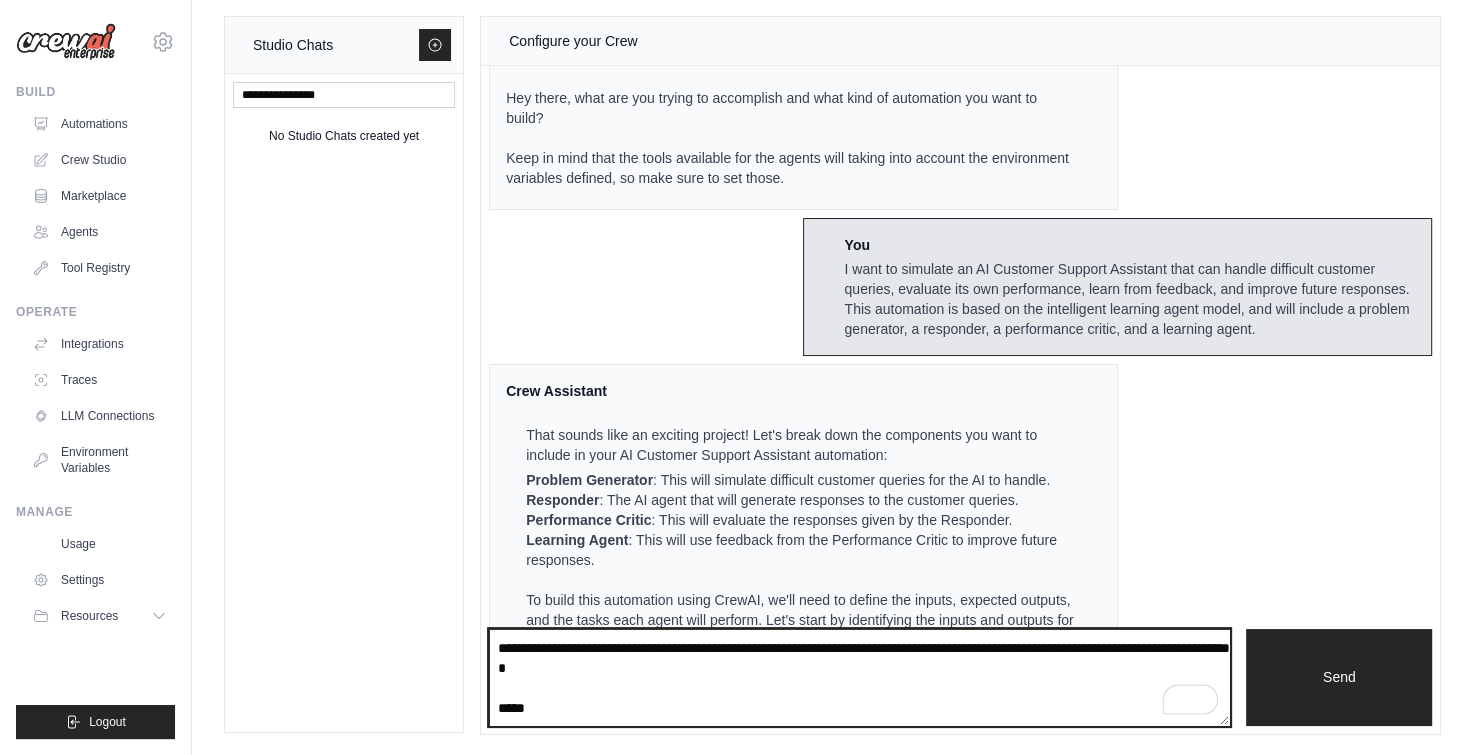 scroll, scrollTop: 170, scrollLeft: 0, axis: vertical 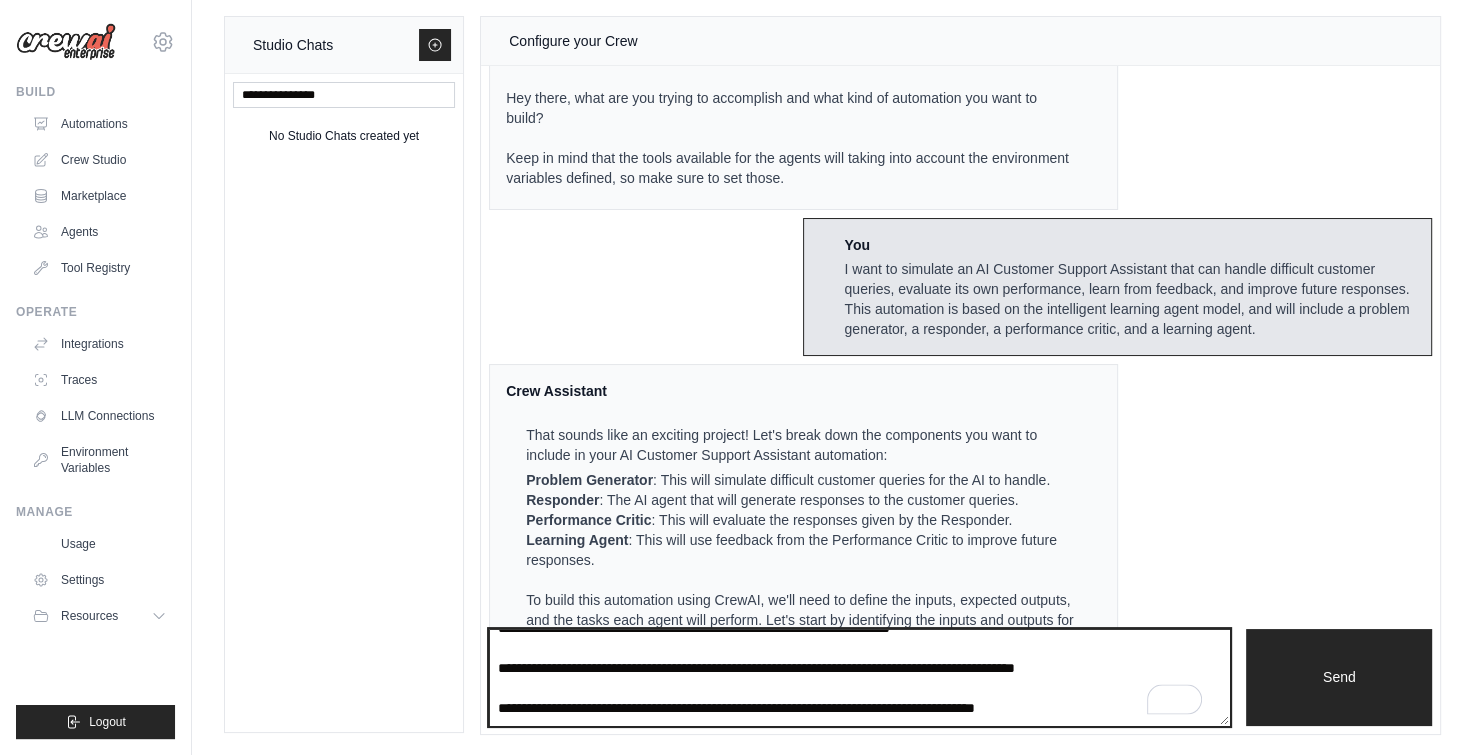 type on "**********" 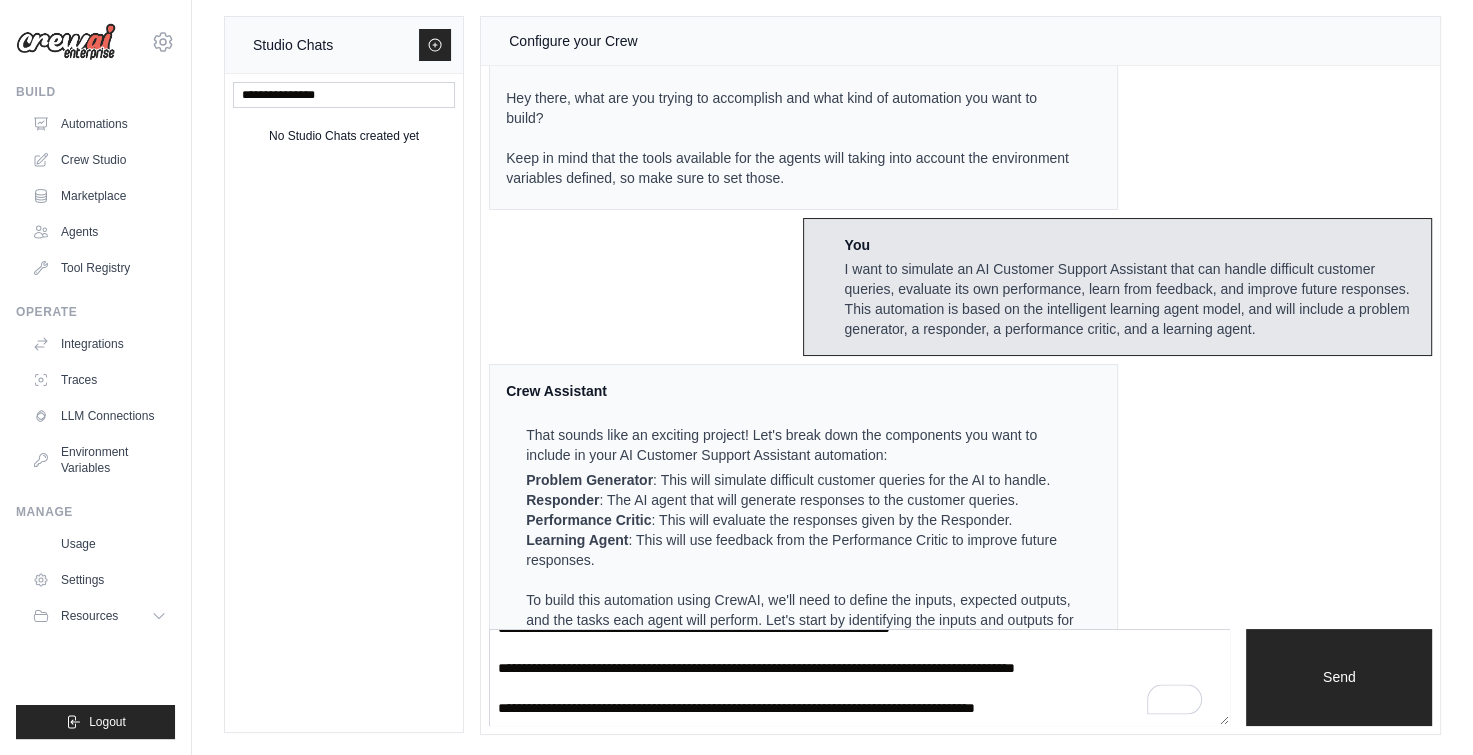 type 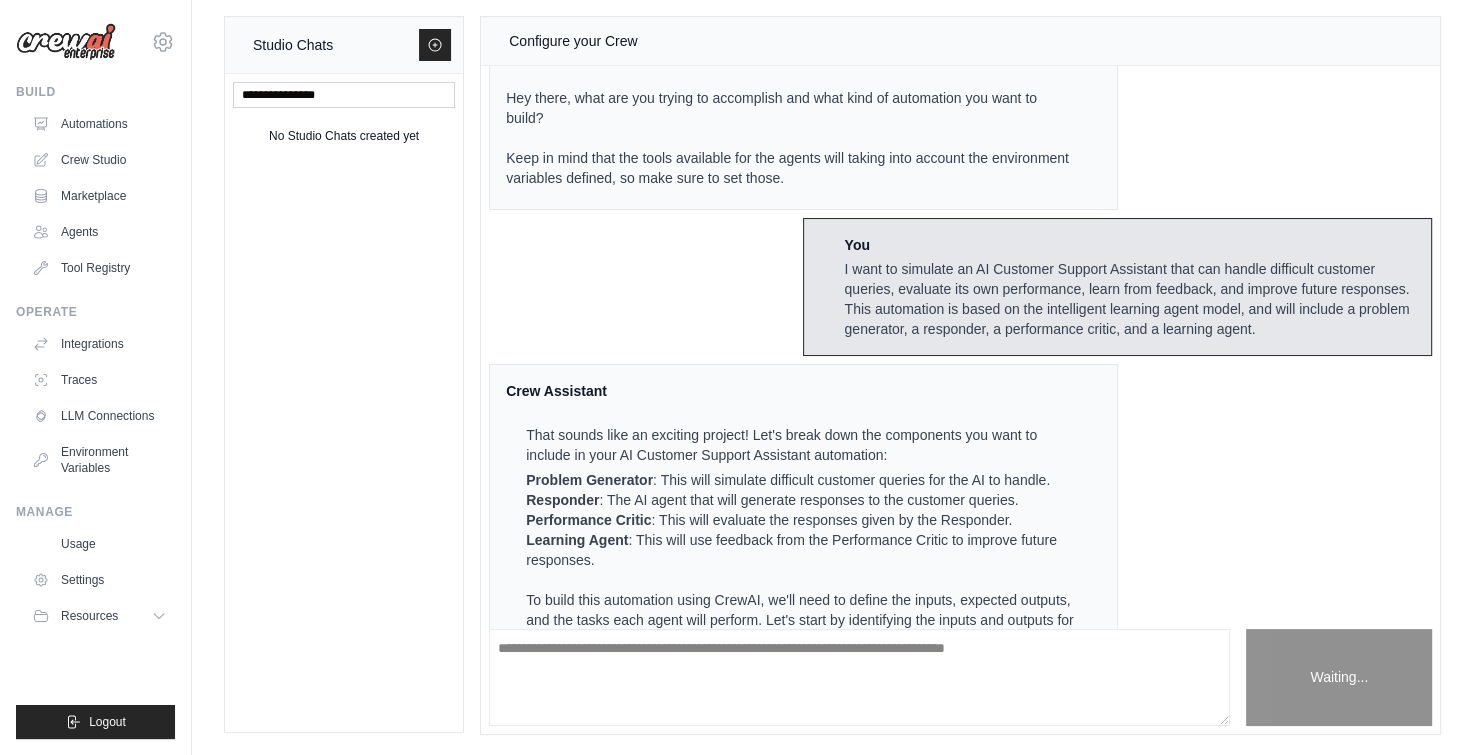 scroll, scrollTop: 0, scrollLeft: 0, axis: both 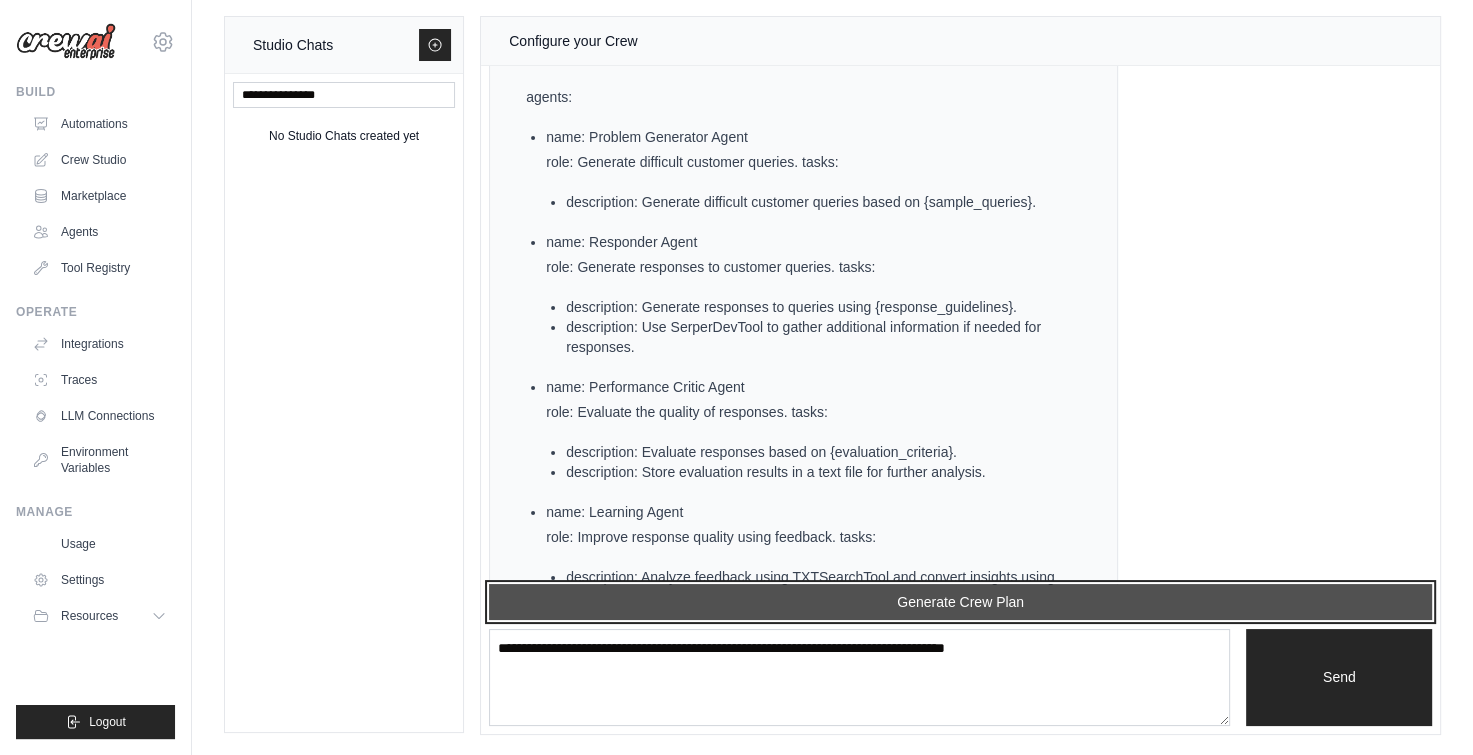 click on "Generate Crew Plan" at bounding box center (960, 602) 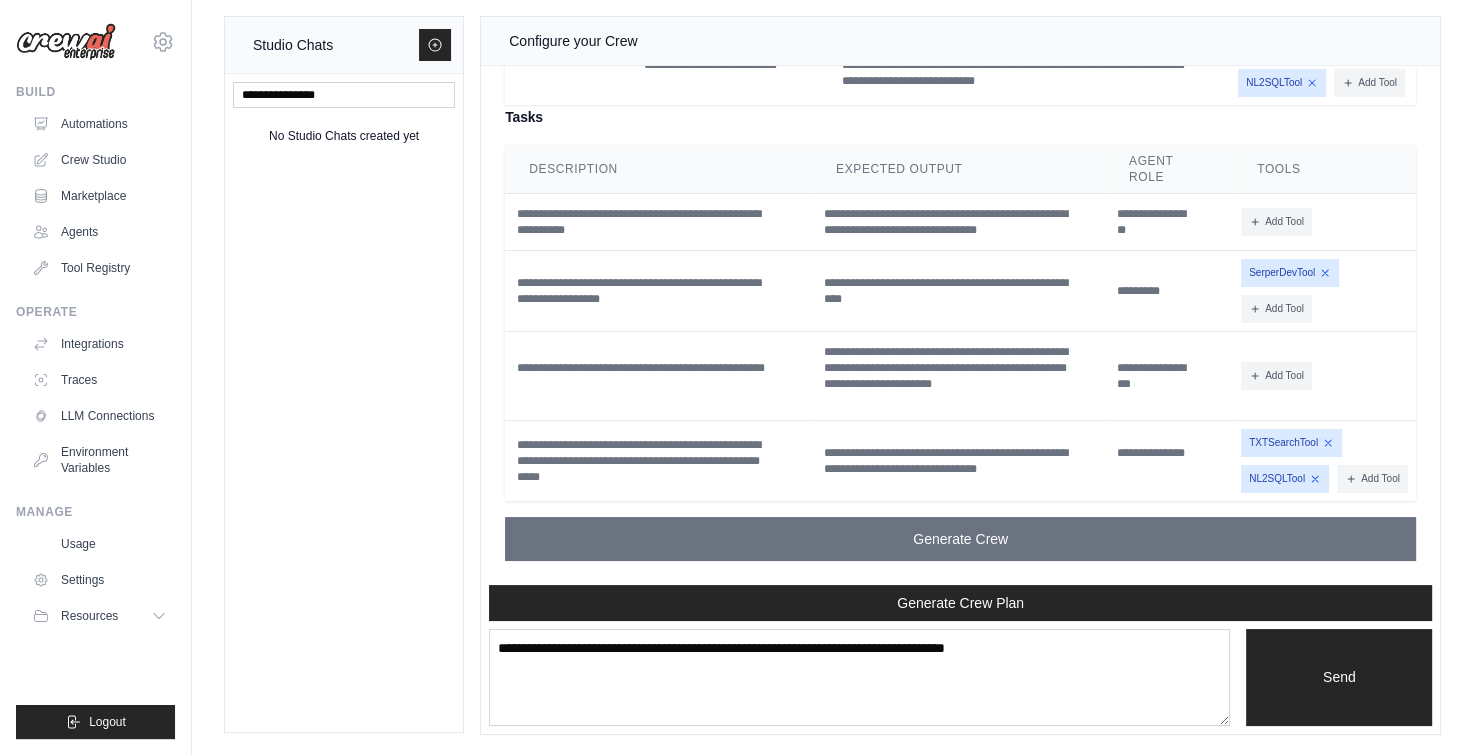scroll, scrollTop: 4189, scrollLeft: 0, axis: vertical 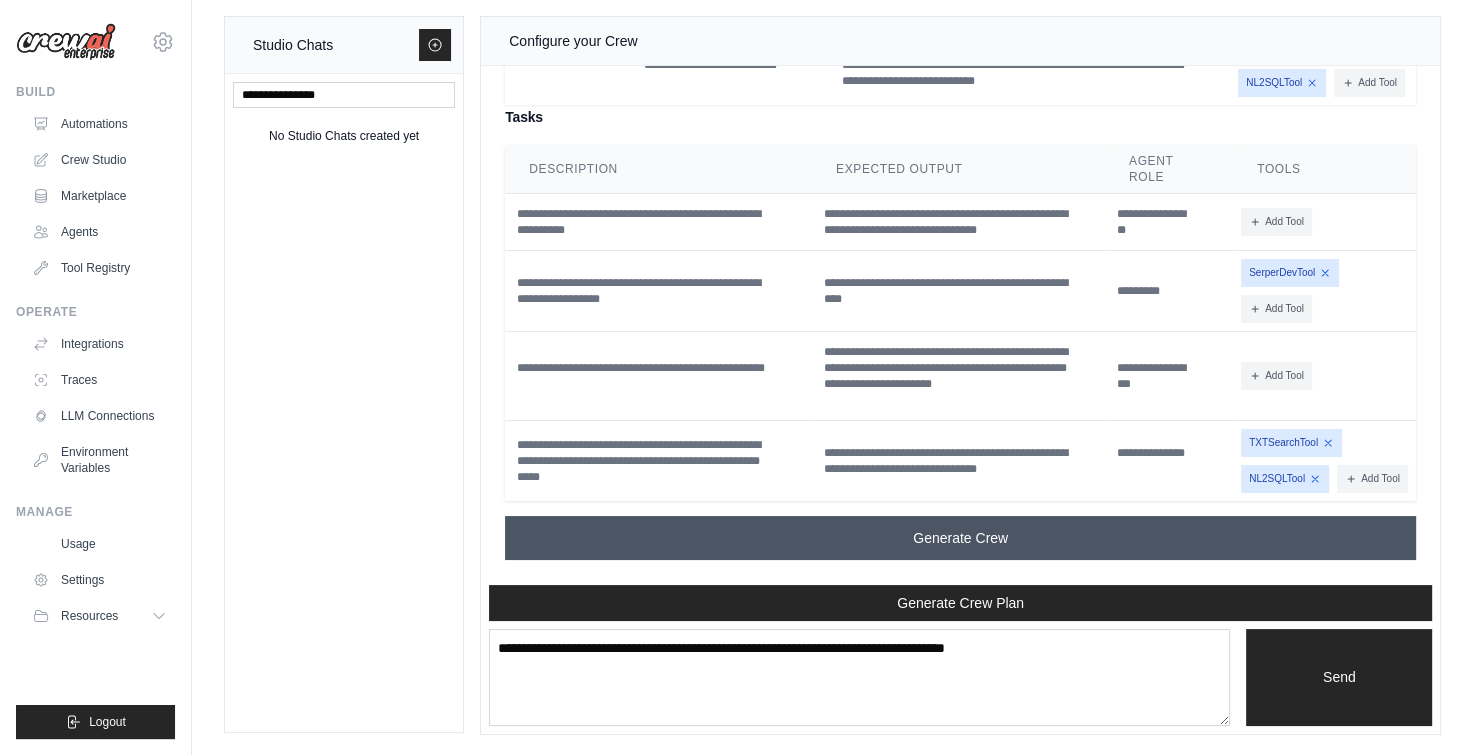 click on "Generate Crew" at bounding box center [960, 538] 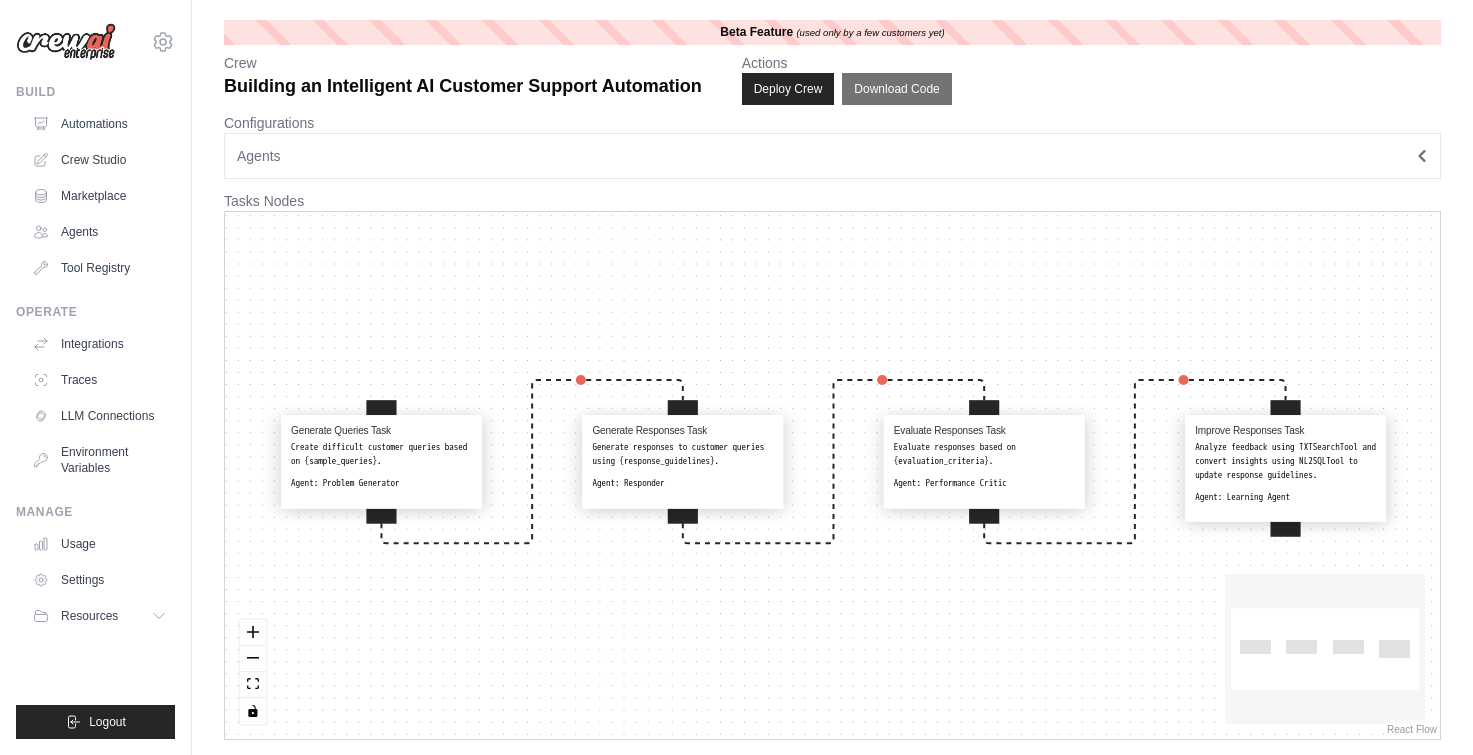 scroll, scrollTop: 0, scrollLeft: 0, axis: both 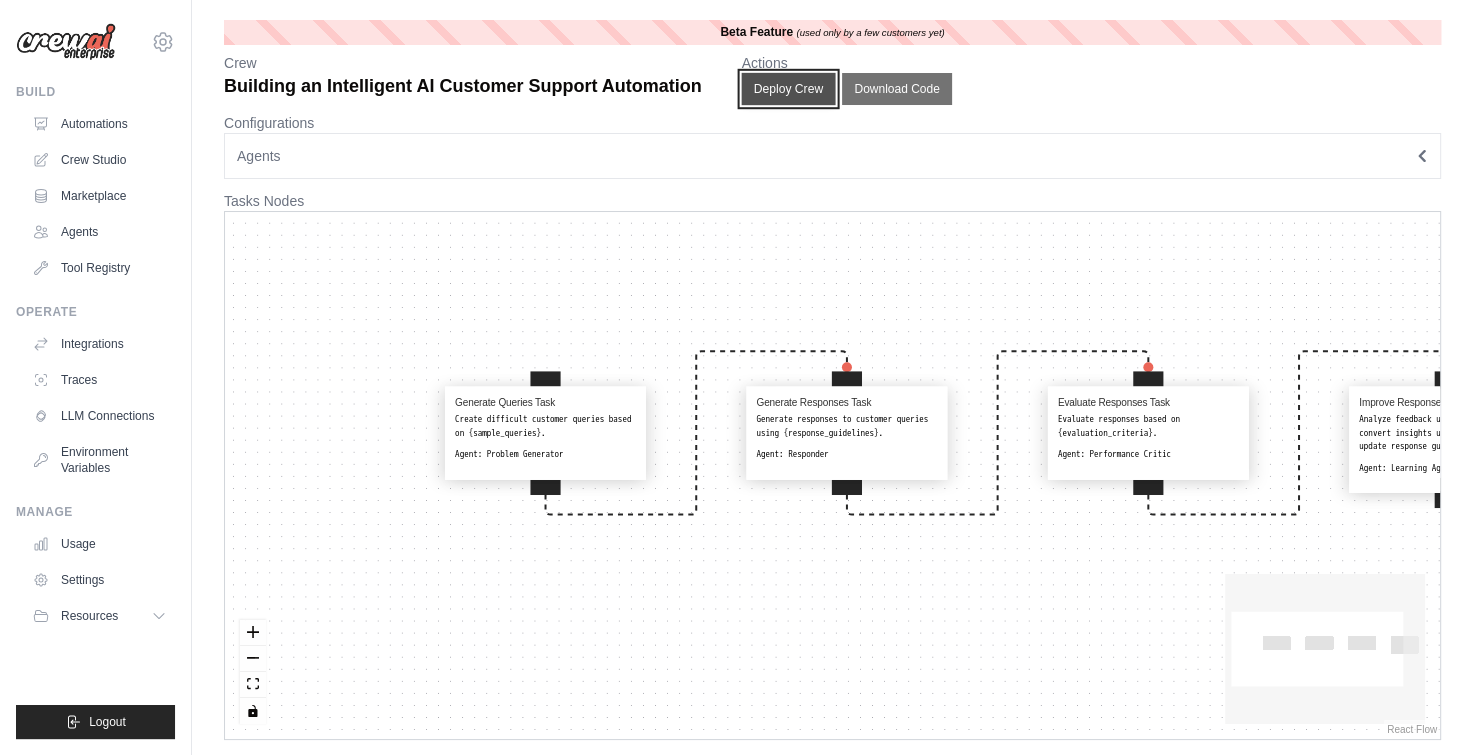 click on "Deploy Crew" at bounding box center [788, 89] 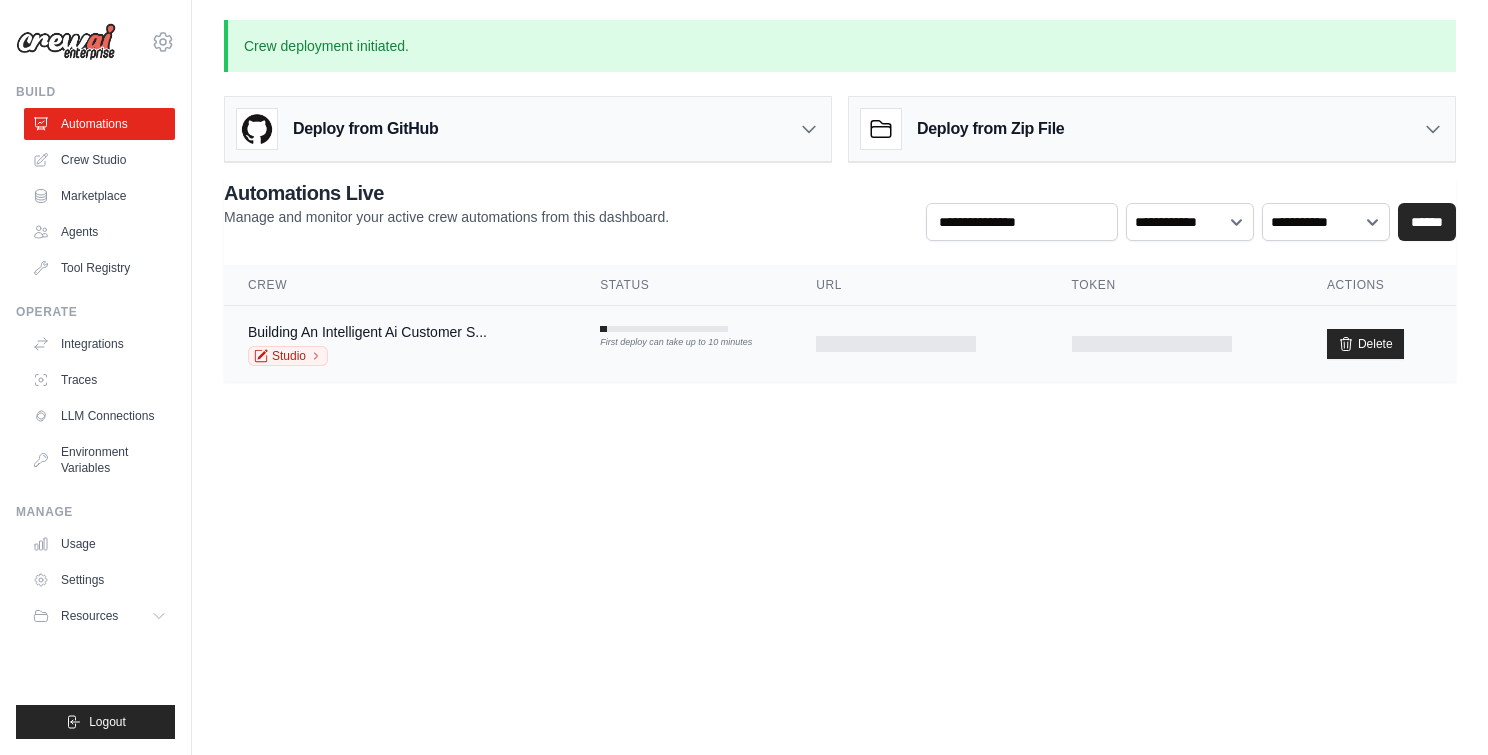 click on "Building An Intelligent Ai Customer S...
Studio" at bounding box center (400, 344) 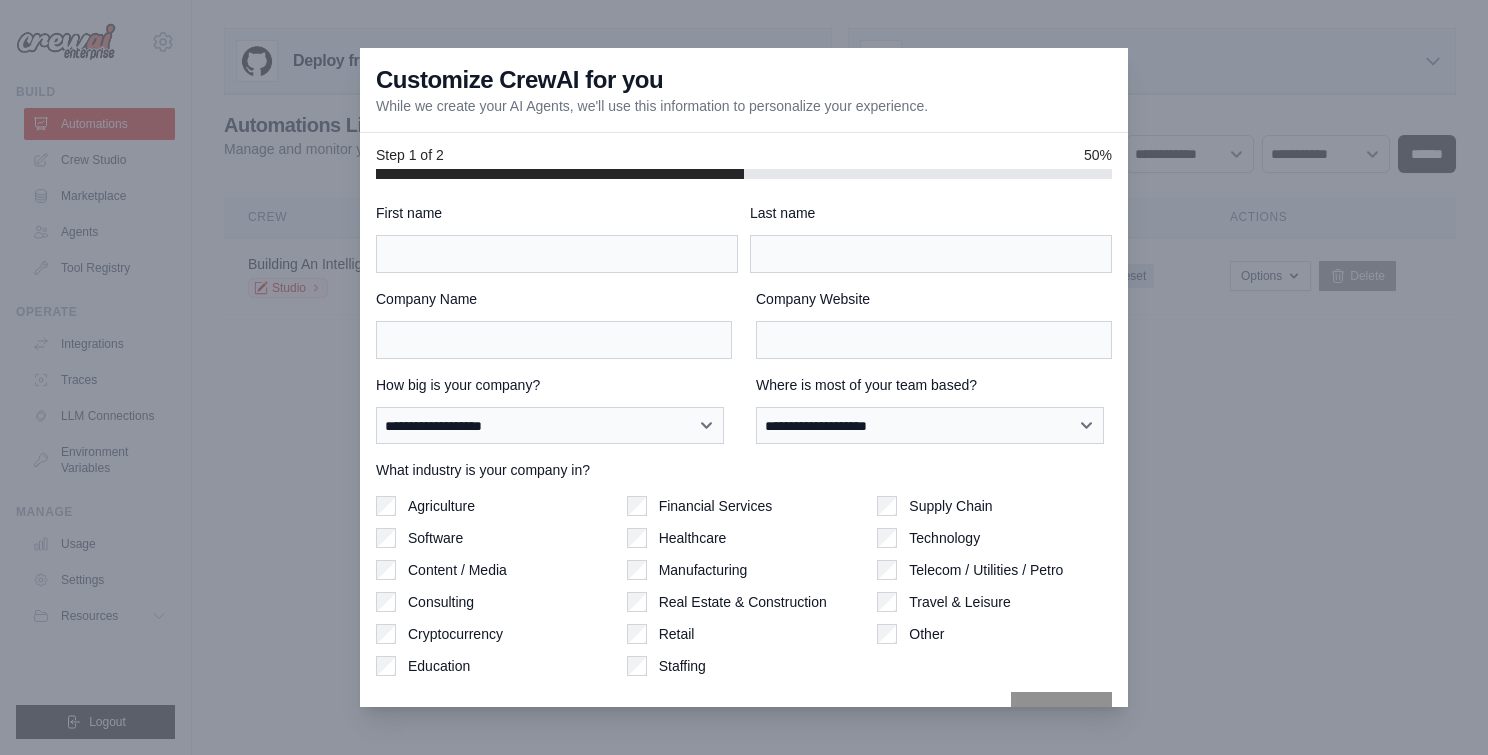 scroll, scrollTop: 0, scrollLeft: 0, axis: both 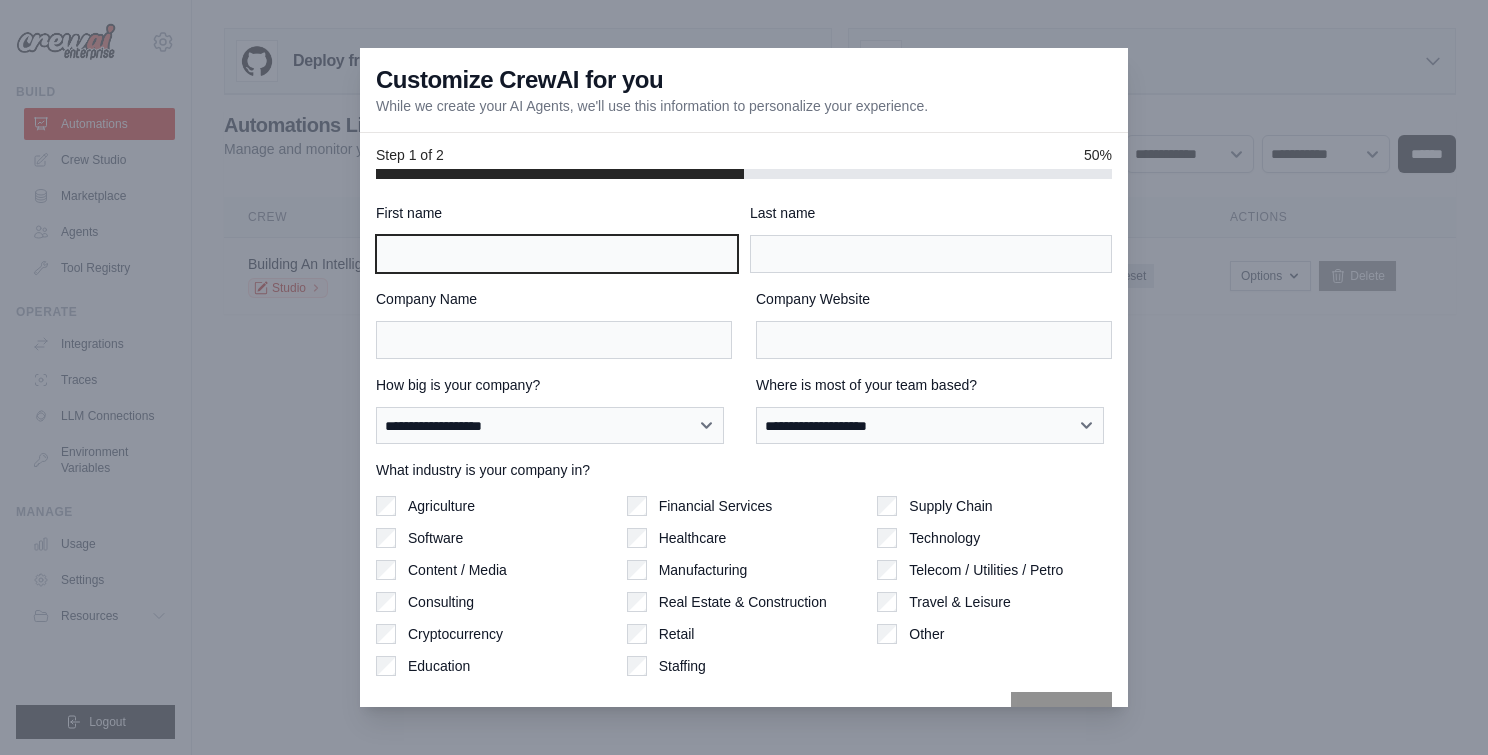 click on "First name" at bounding box center [557, 254] 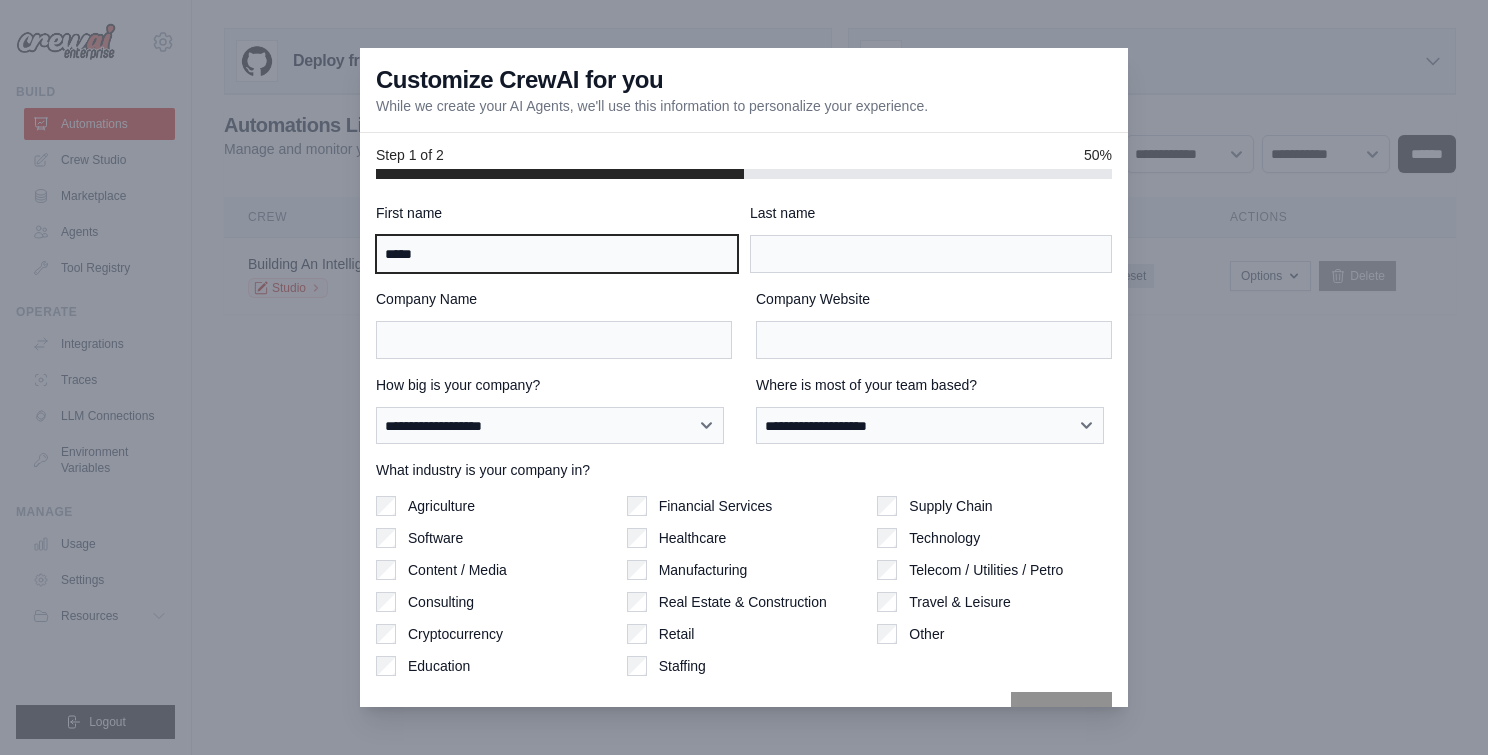 type on "*****" 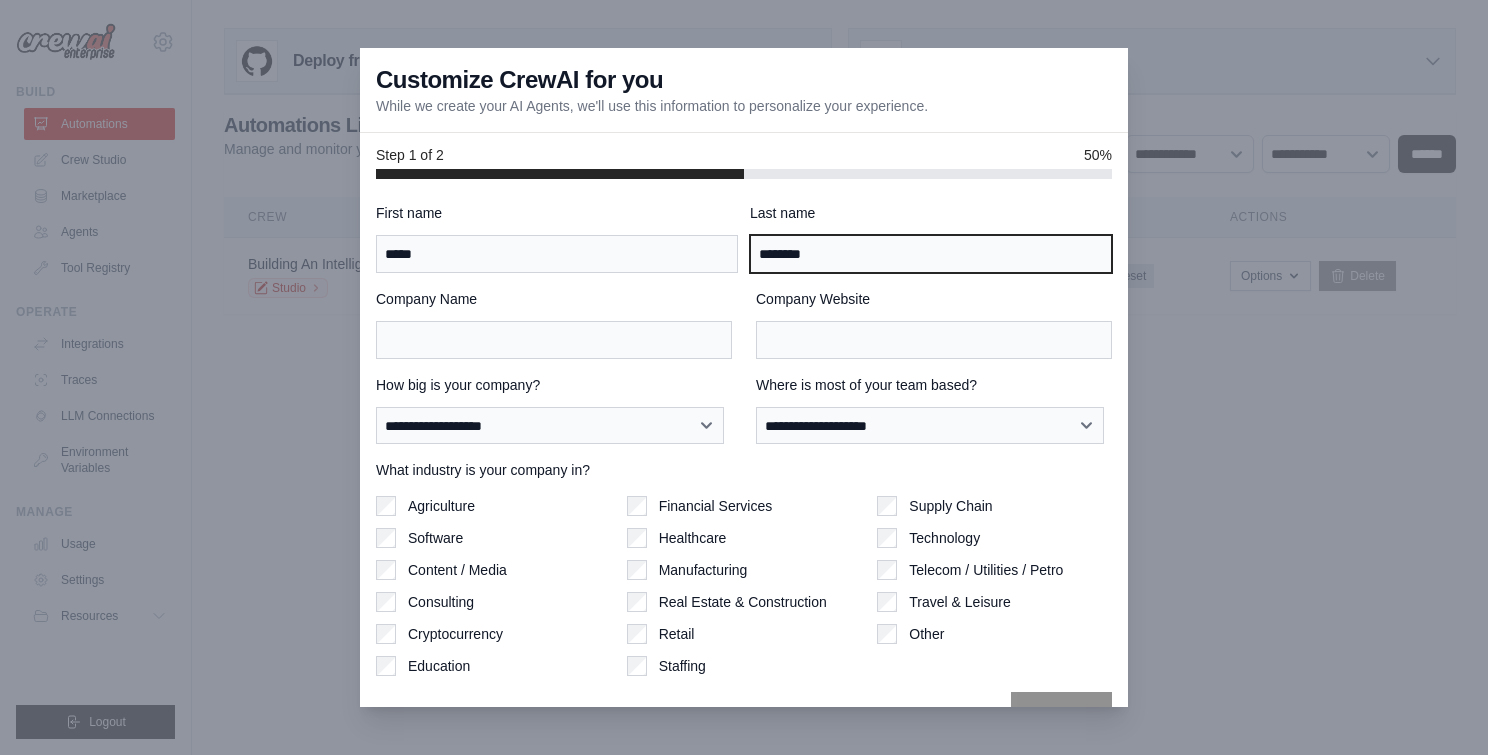 type on "********" 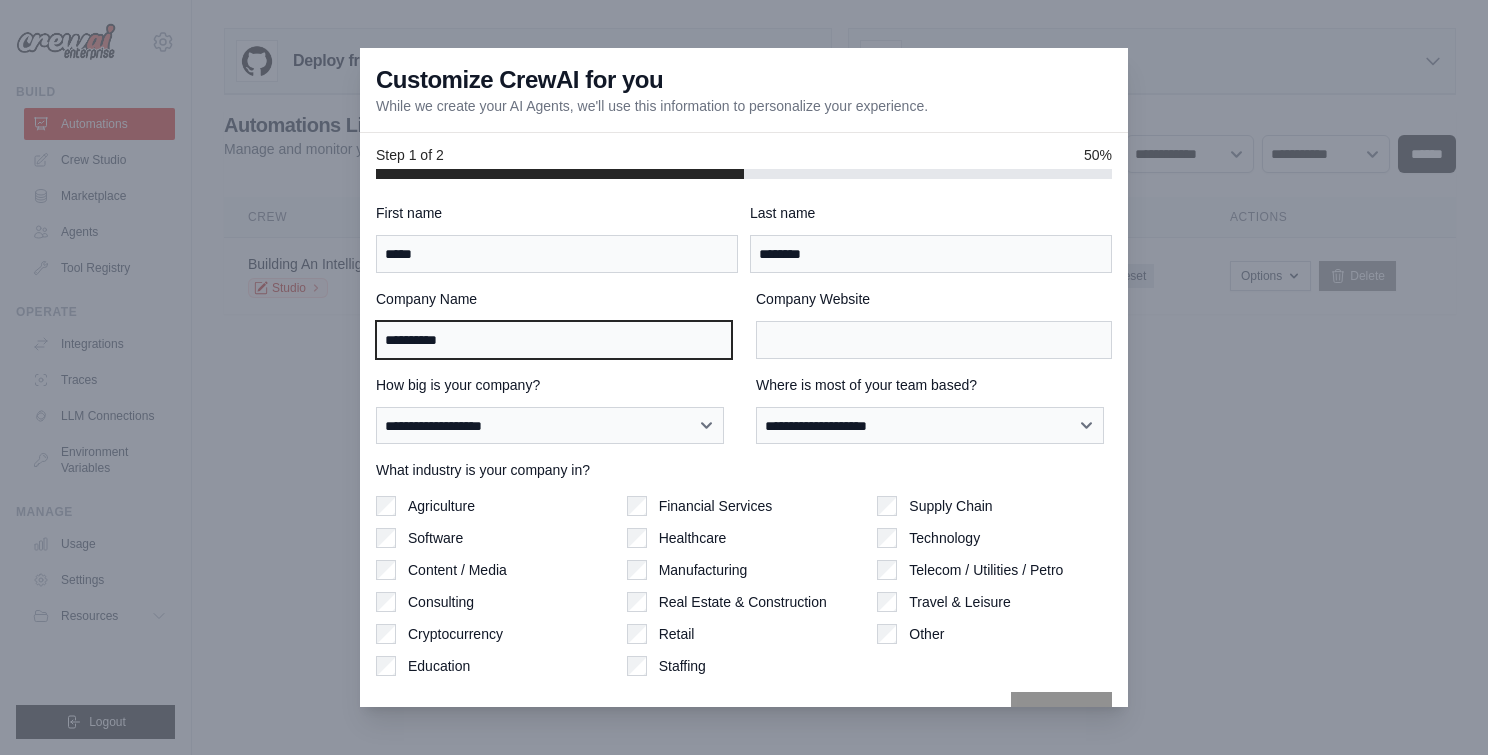 type on "**********" 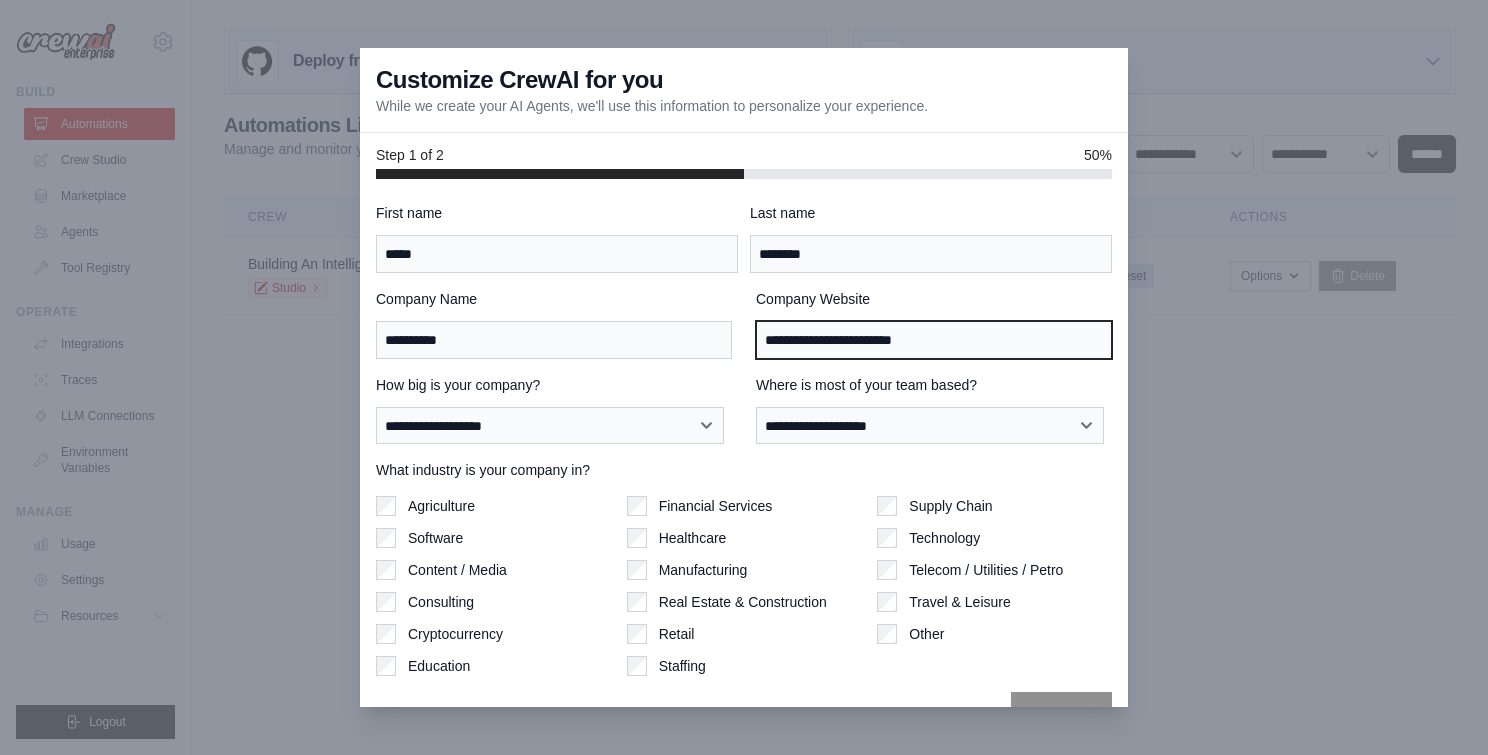 type on "**********" 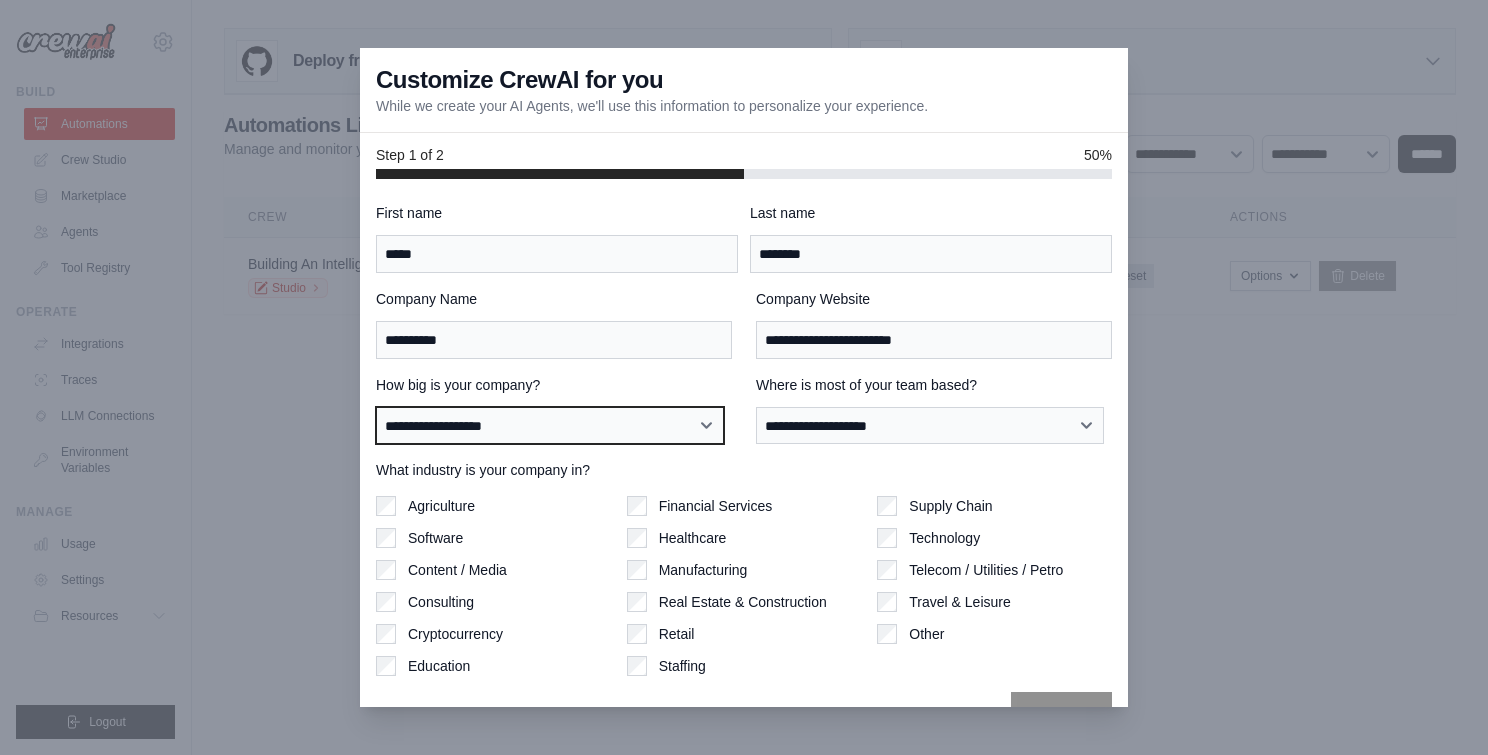 click on "**********" at bounding box center (550, 426) 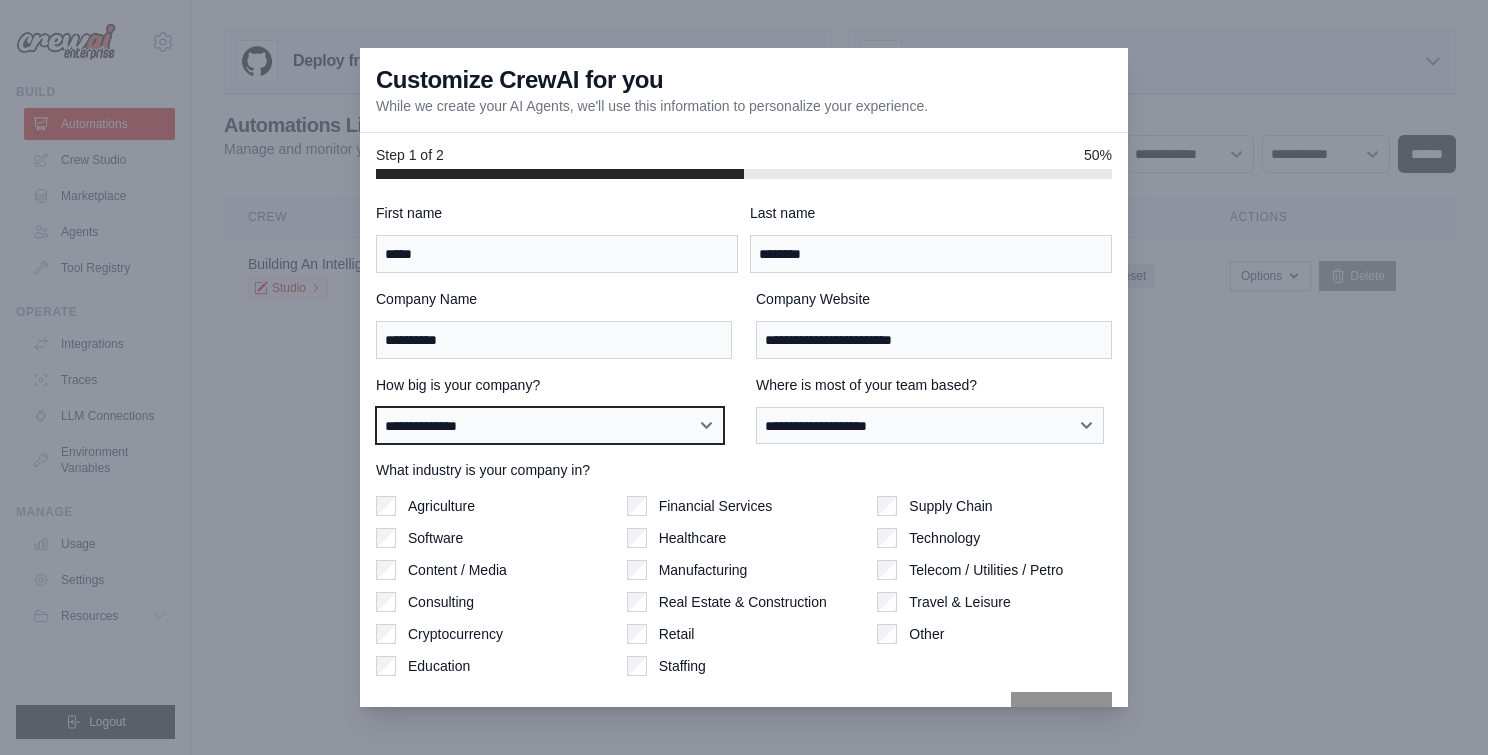 click on "**********" at bounding box center (550, 426) 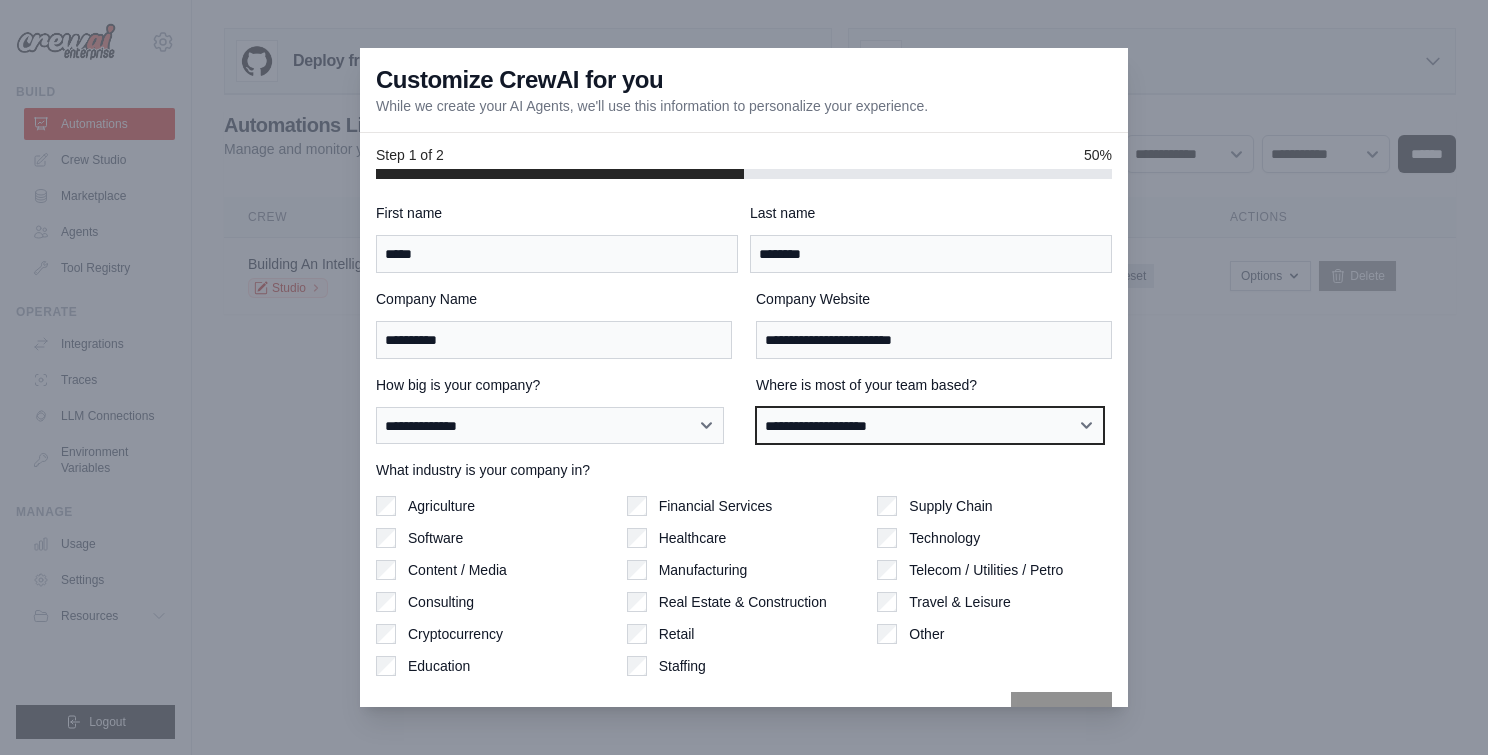 click on "**********" at bounding box center [930, 426] 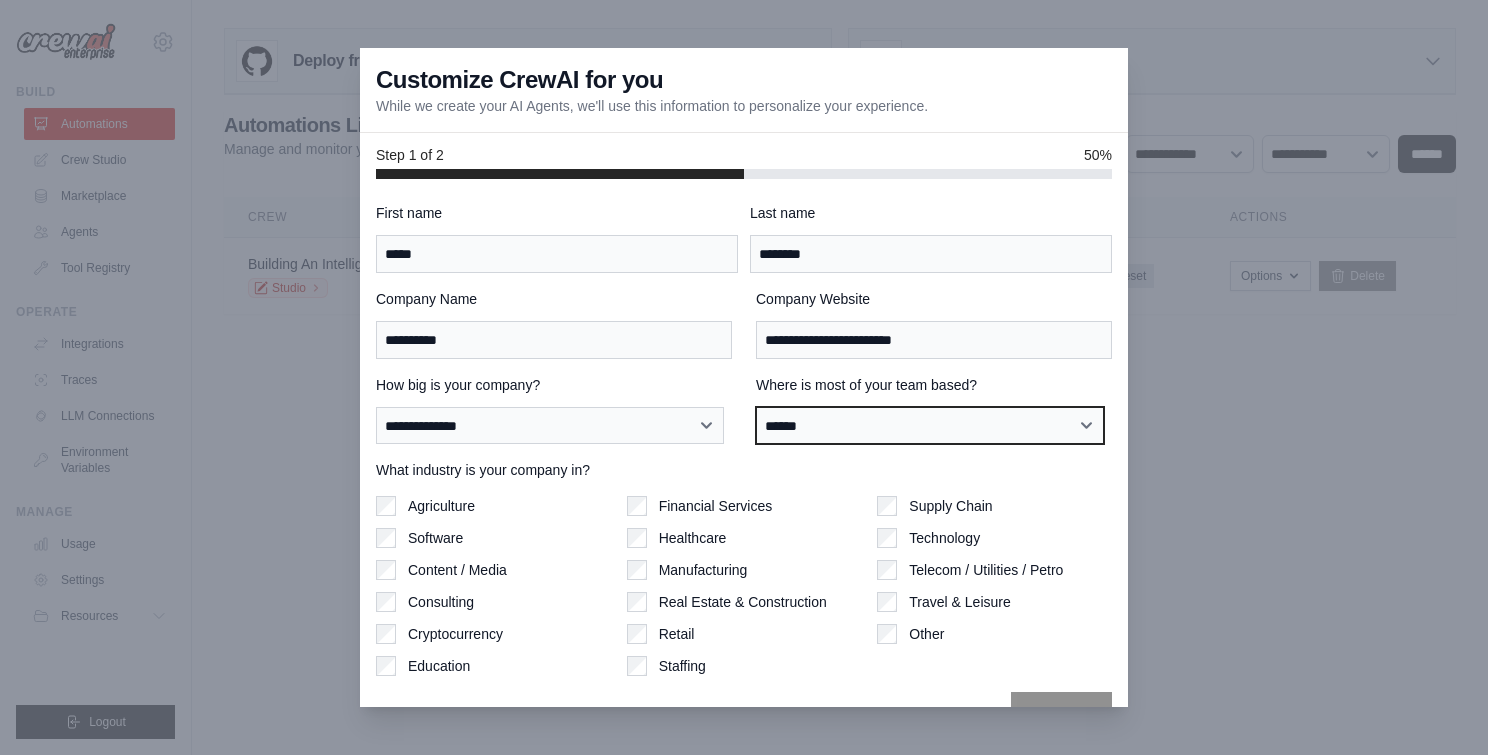 click on "**********" at bounding box center (930, 426) 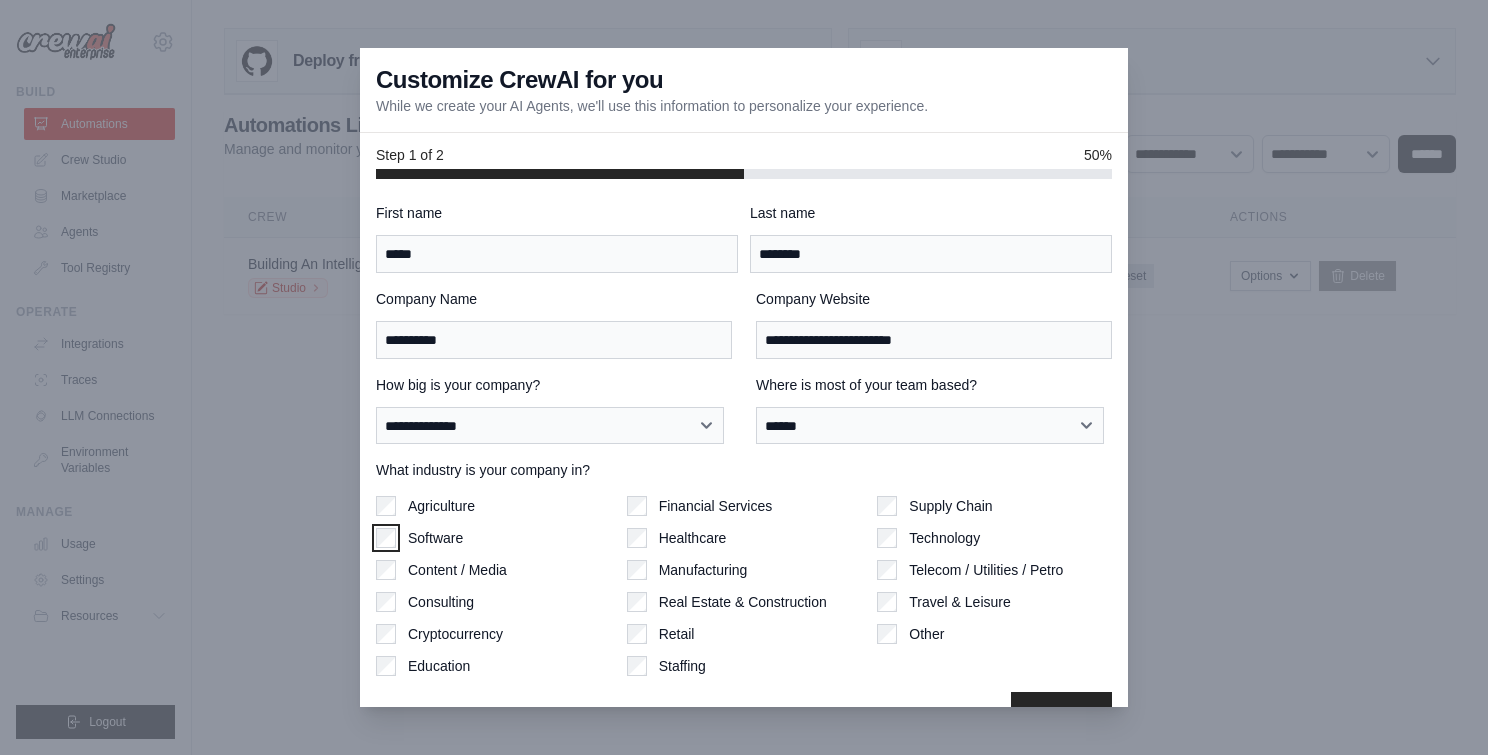 scroll, scrollTop: 44, scrollLeft: 0, axis: vertical 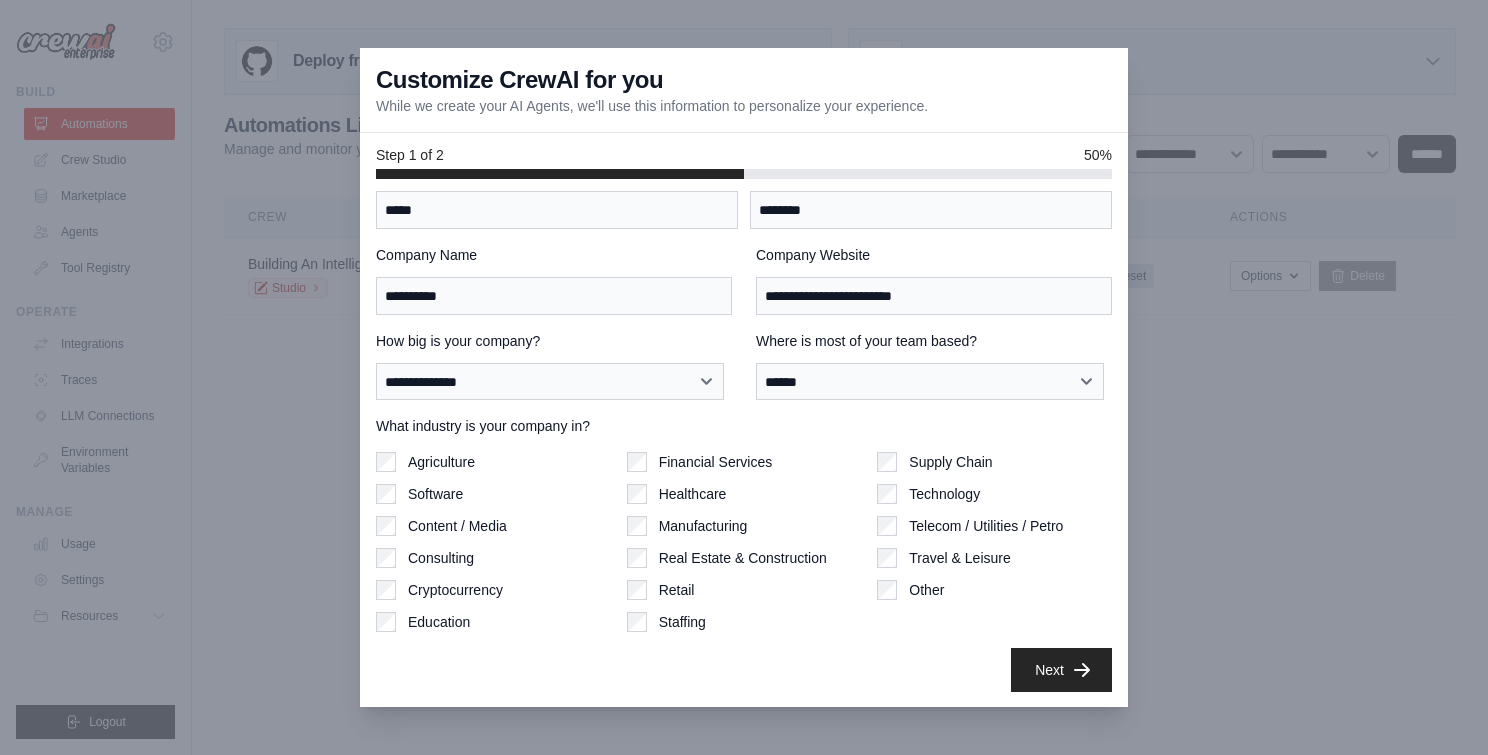 click on "Other" at bounding box center [994, 590] 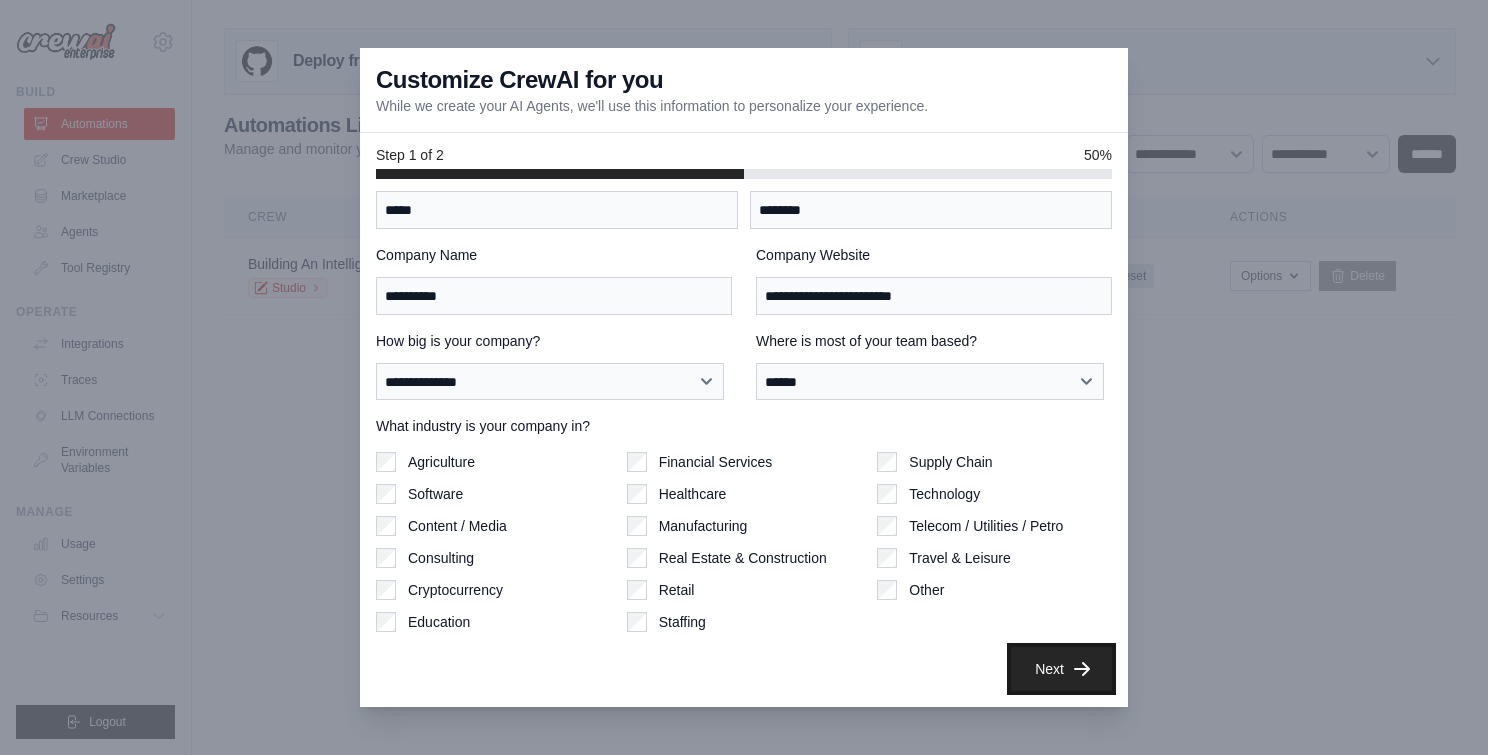 click on "Next" at bounding box center (1061, 669) 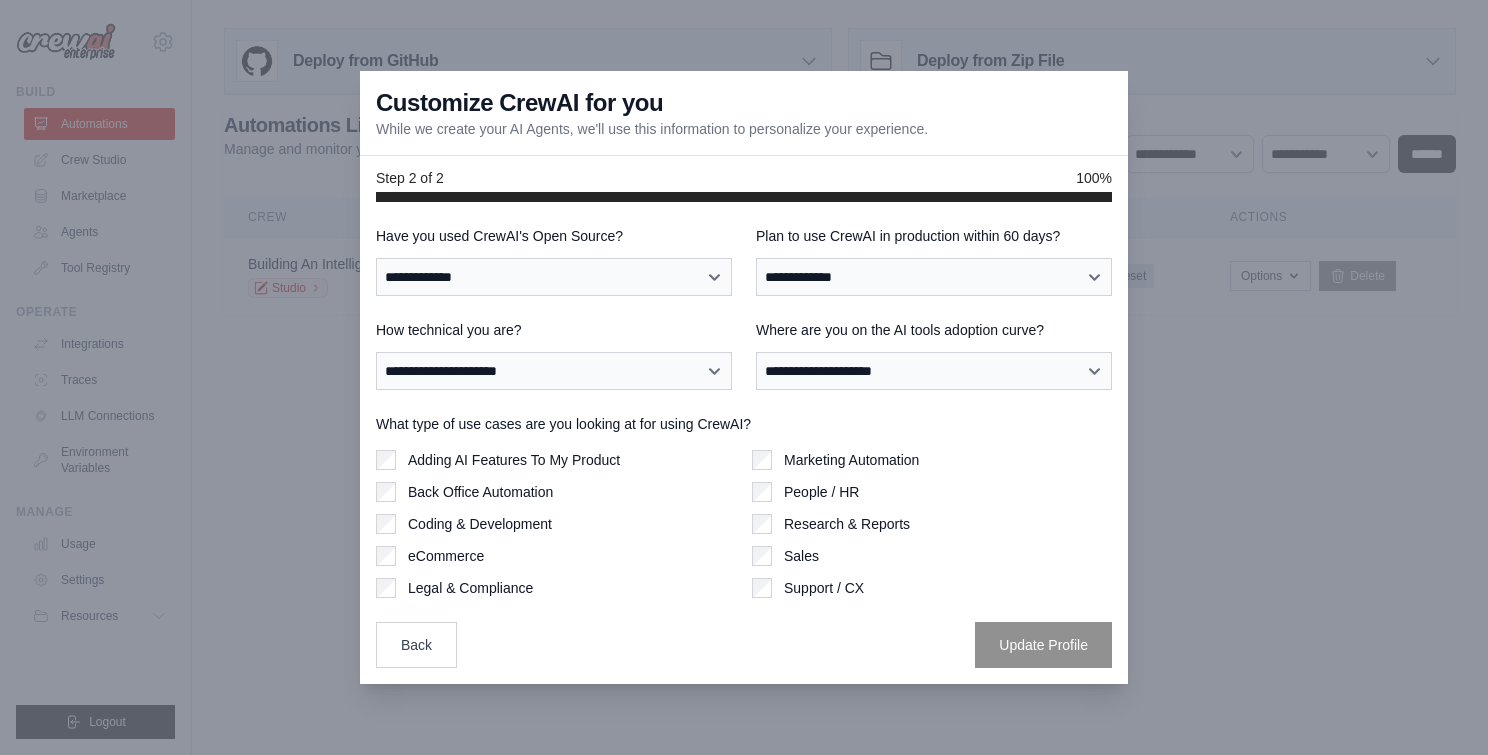 scroll, scrollTop: 0, scrollLeft: 0, axis: both 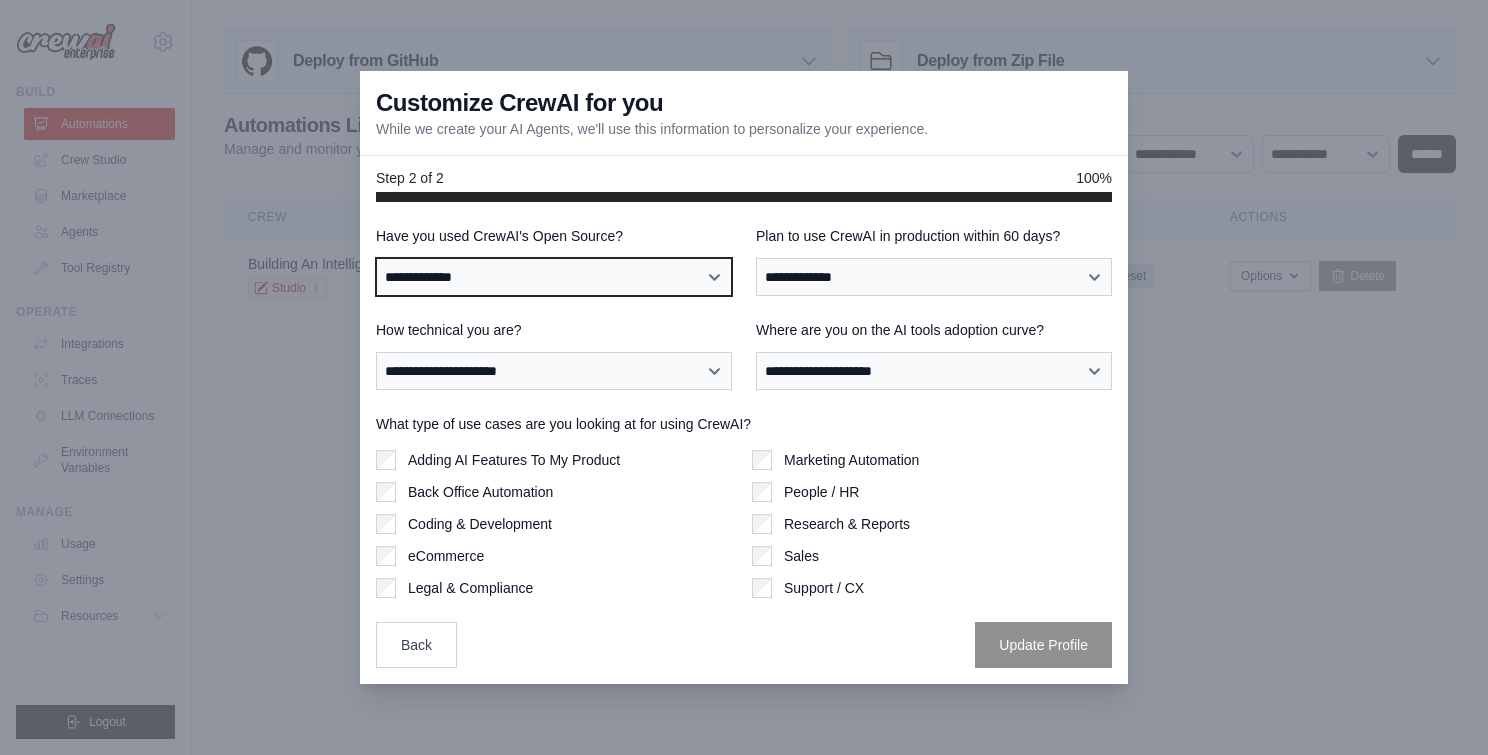 click on "**********" at bounding box center [554, 277] 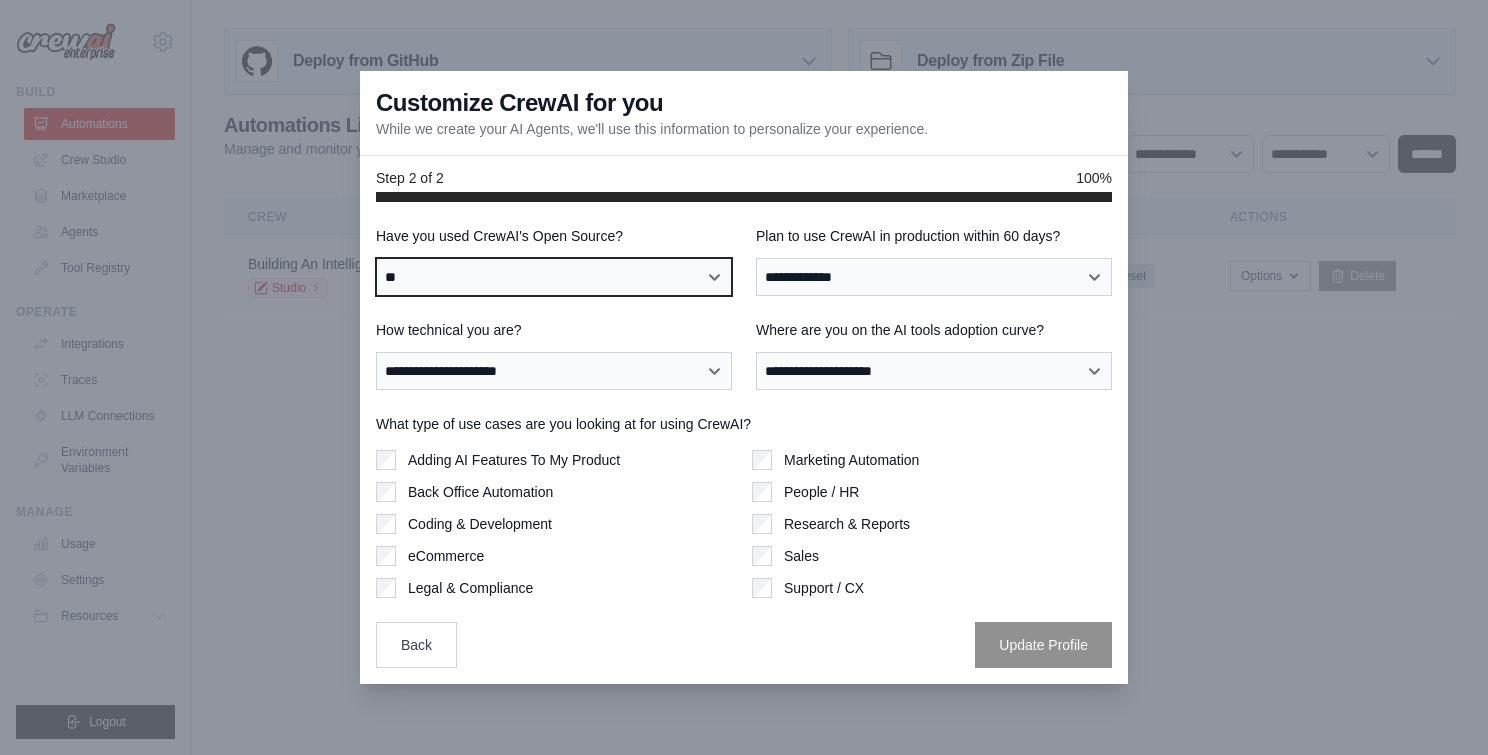 click on "**********" at bounding box center [554, 277] 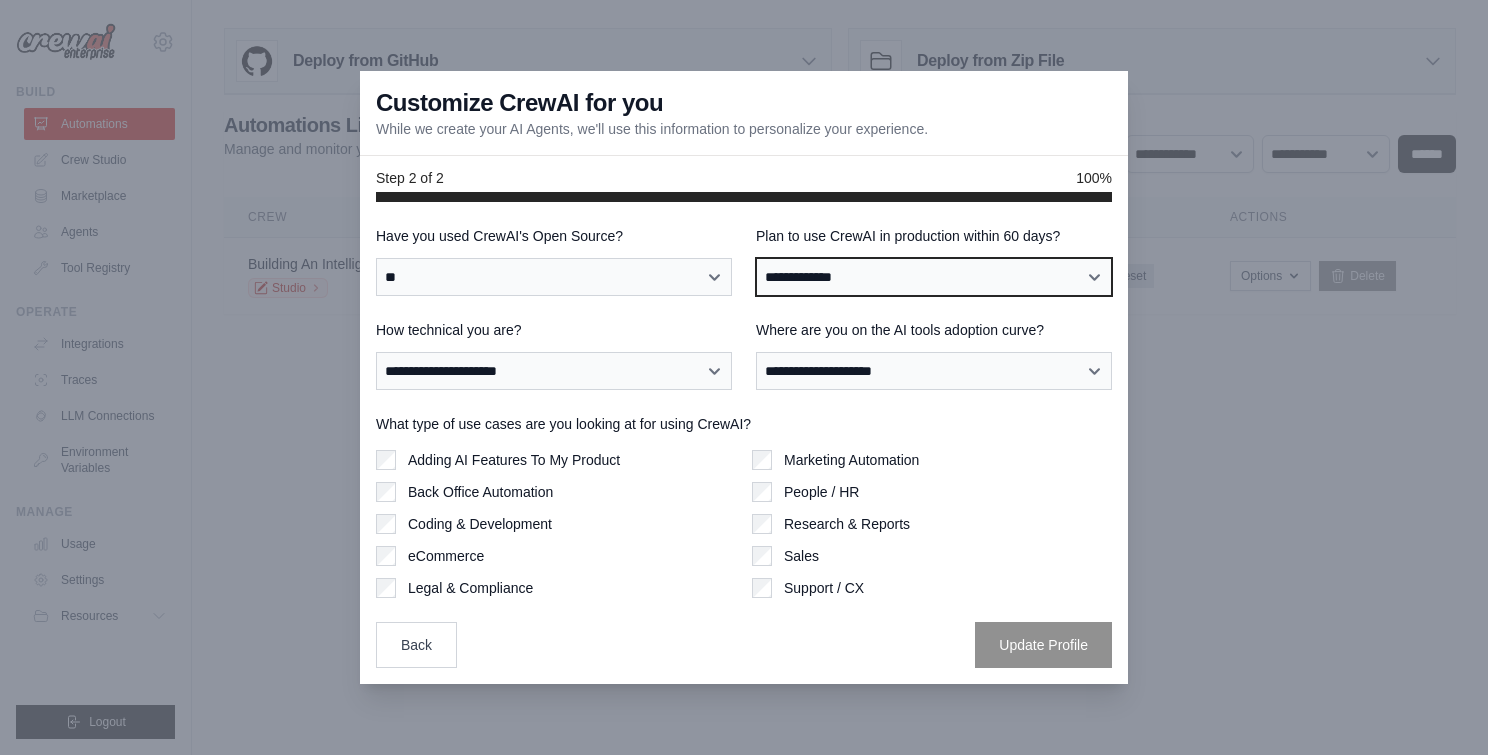 click on "**********" at bounding box center [934, 277] 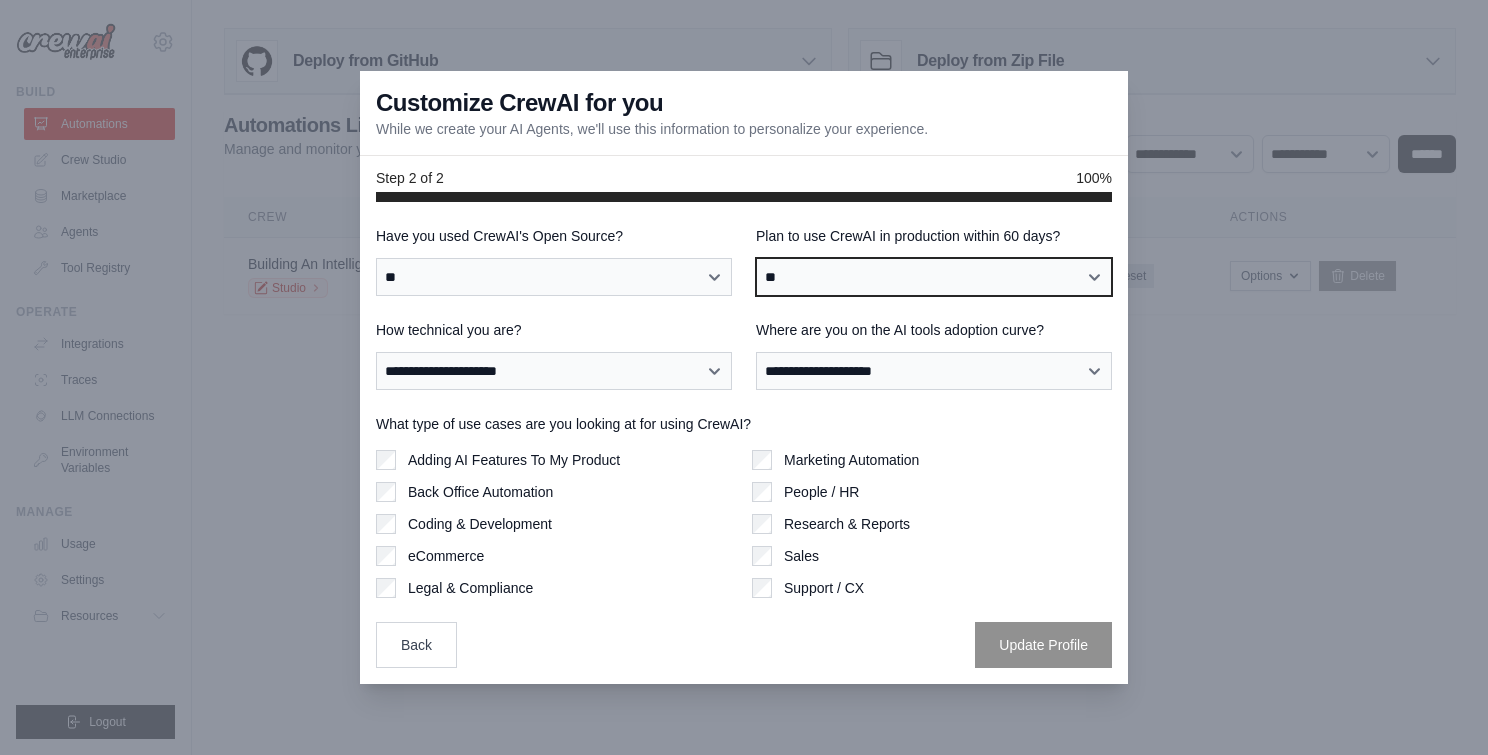 click on "**********" at bounding box center (934, 277) 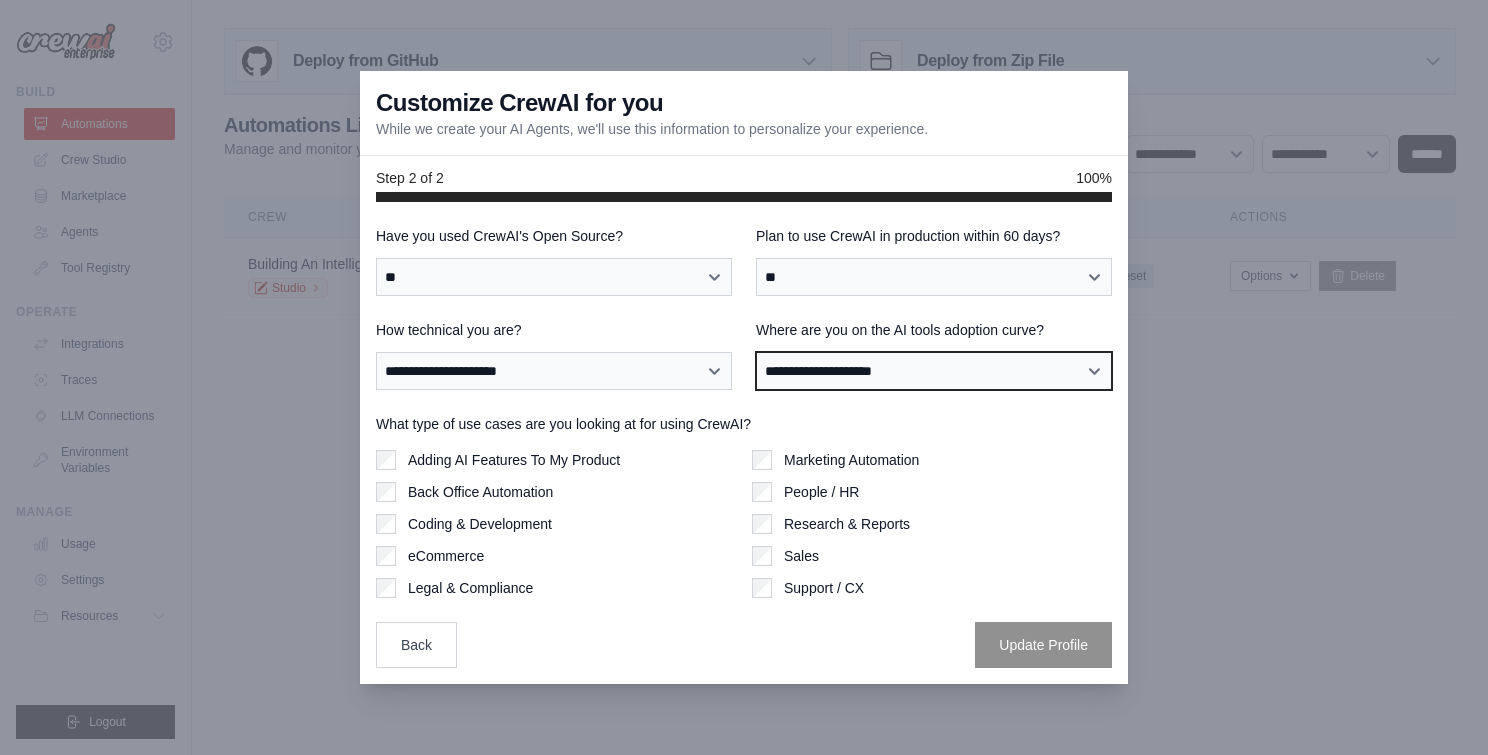 click on "**********" at bounding box center (934, 371) 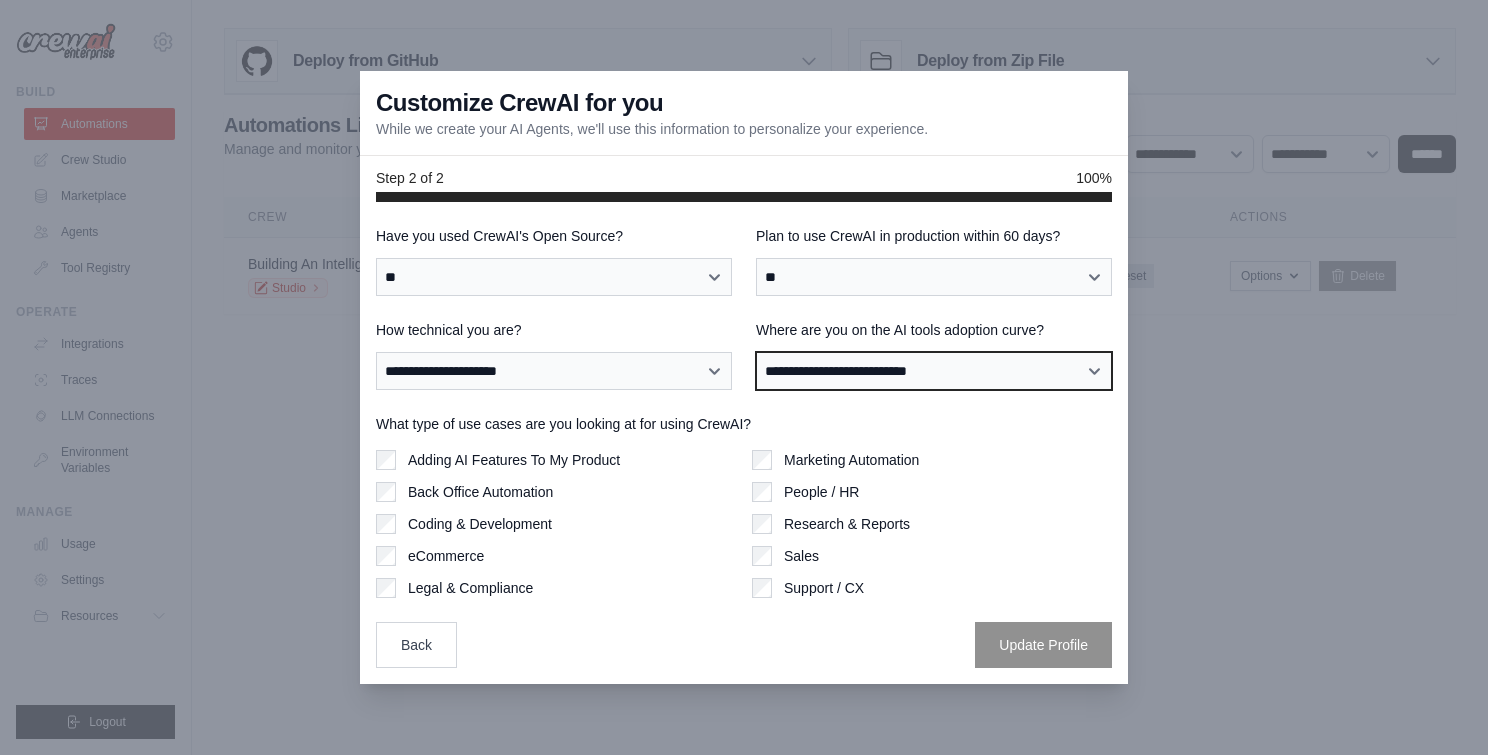 click on "**********" at bounding box center (934, 371) 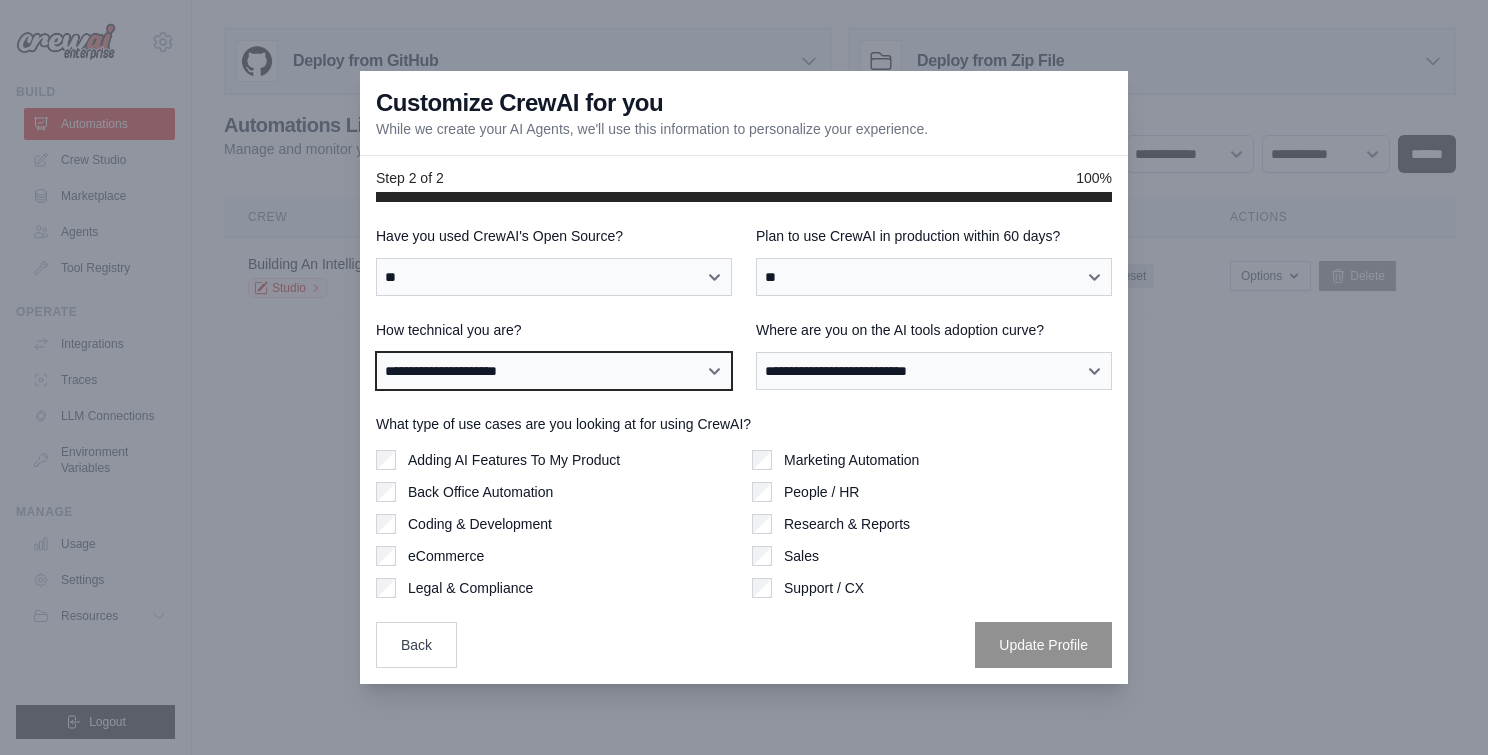 click on "**********" at bounding box center (554, 371) 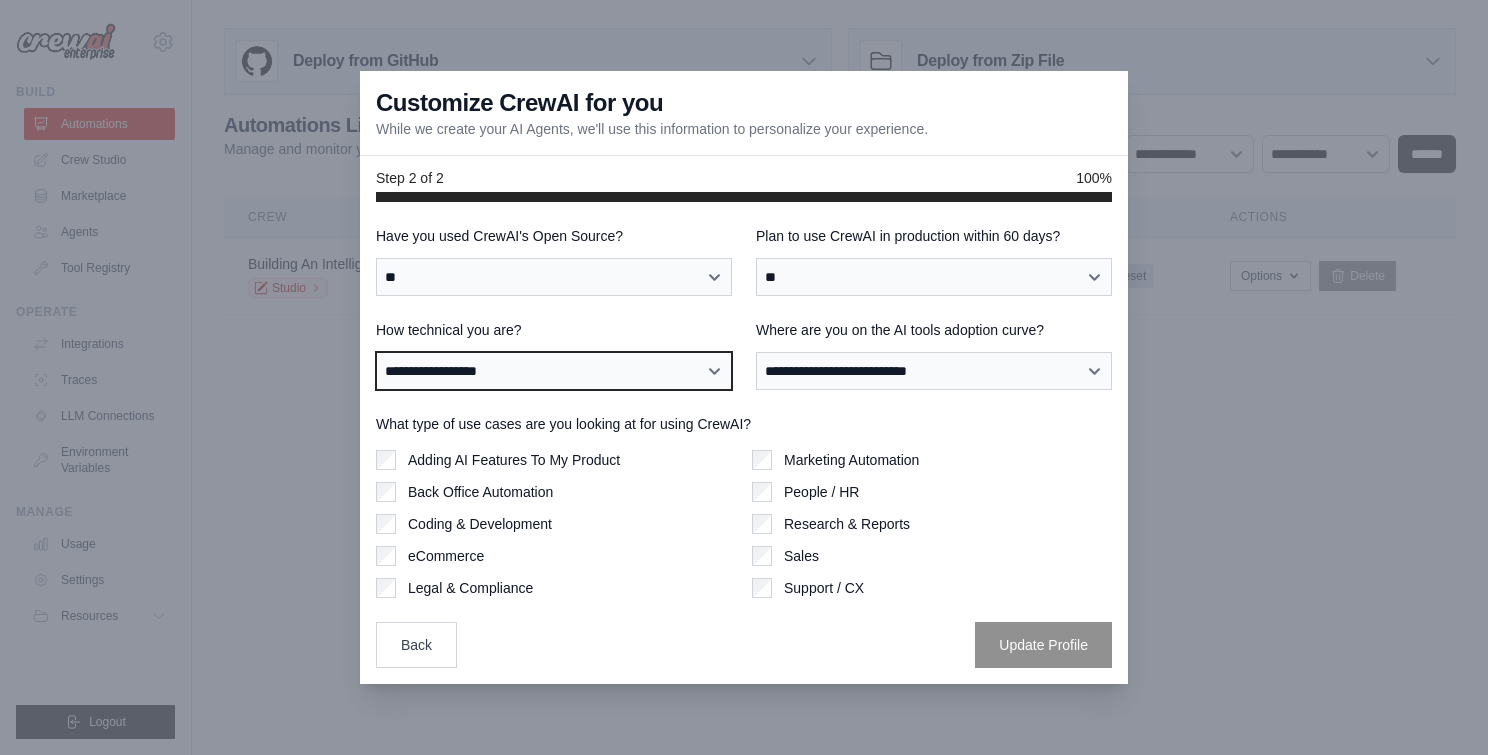 click on "**********" at bounding box center [554, 371] 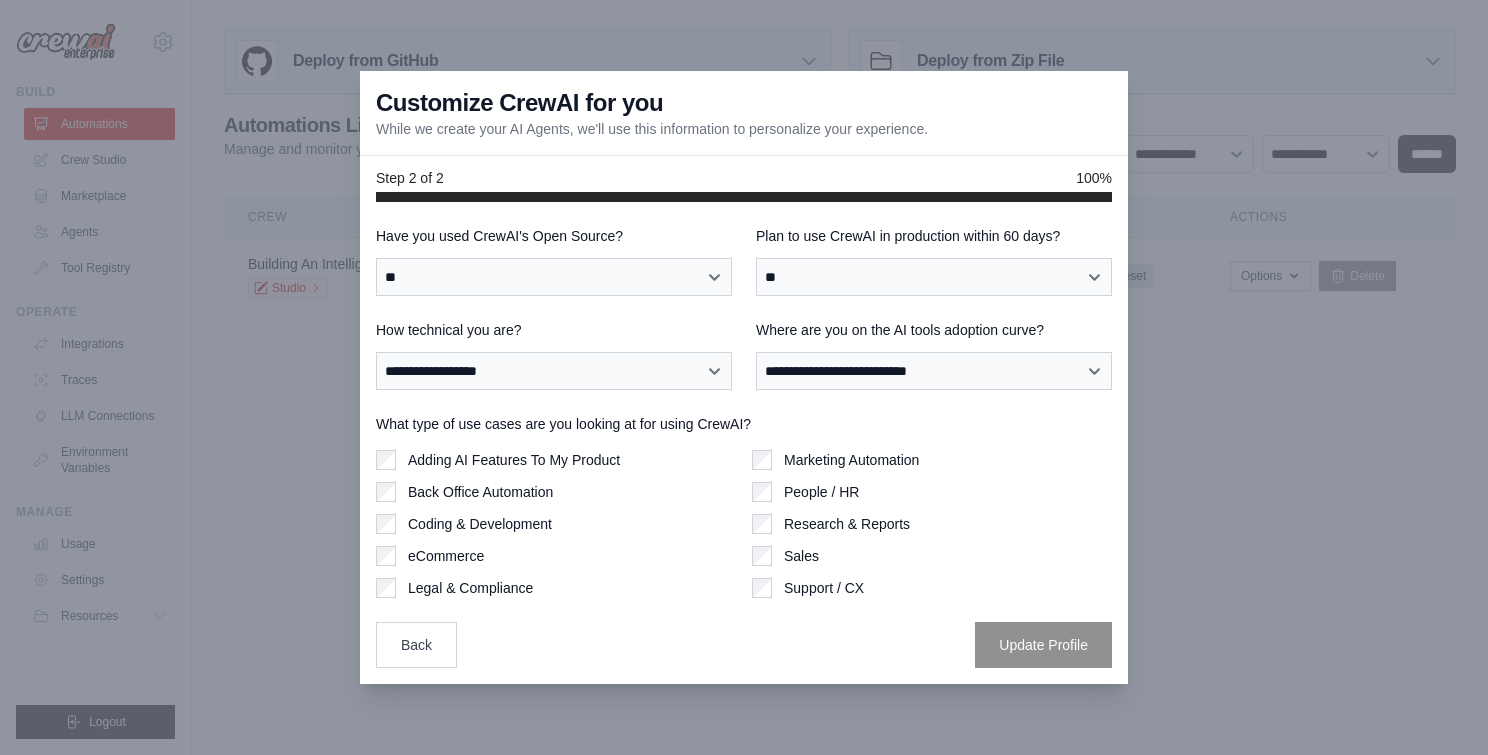 click on "What type of use cases are you looking at for using CrewAI?
Adding AI Features To My Product
Back Office Automation
Coding & Development
eCommerce
Legal & Compliance
Marketing Automation
People / HR
Sales" at bounding box center (744, 506) 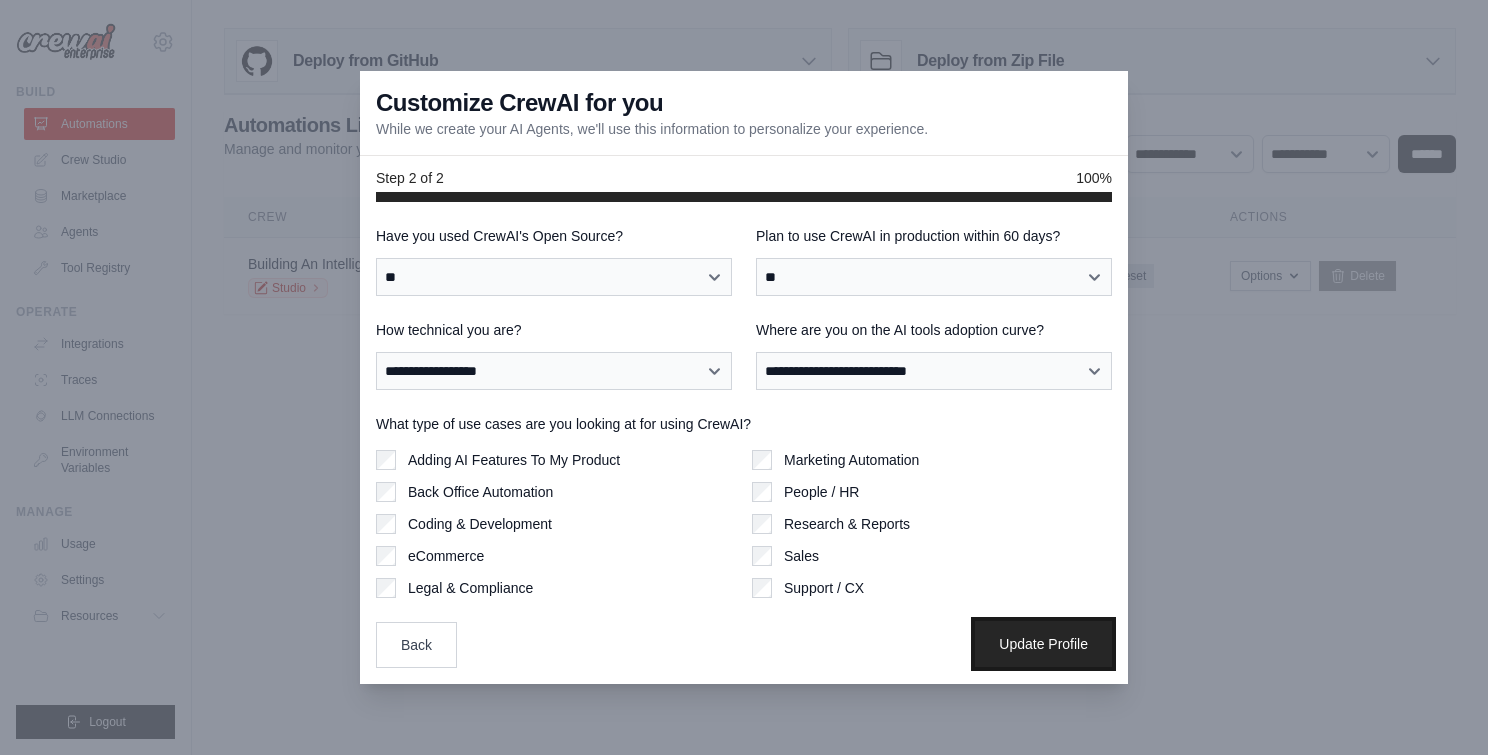 click on "Update Profile" at bounding box center (1043, 644) 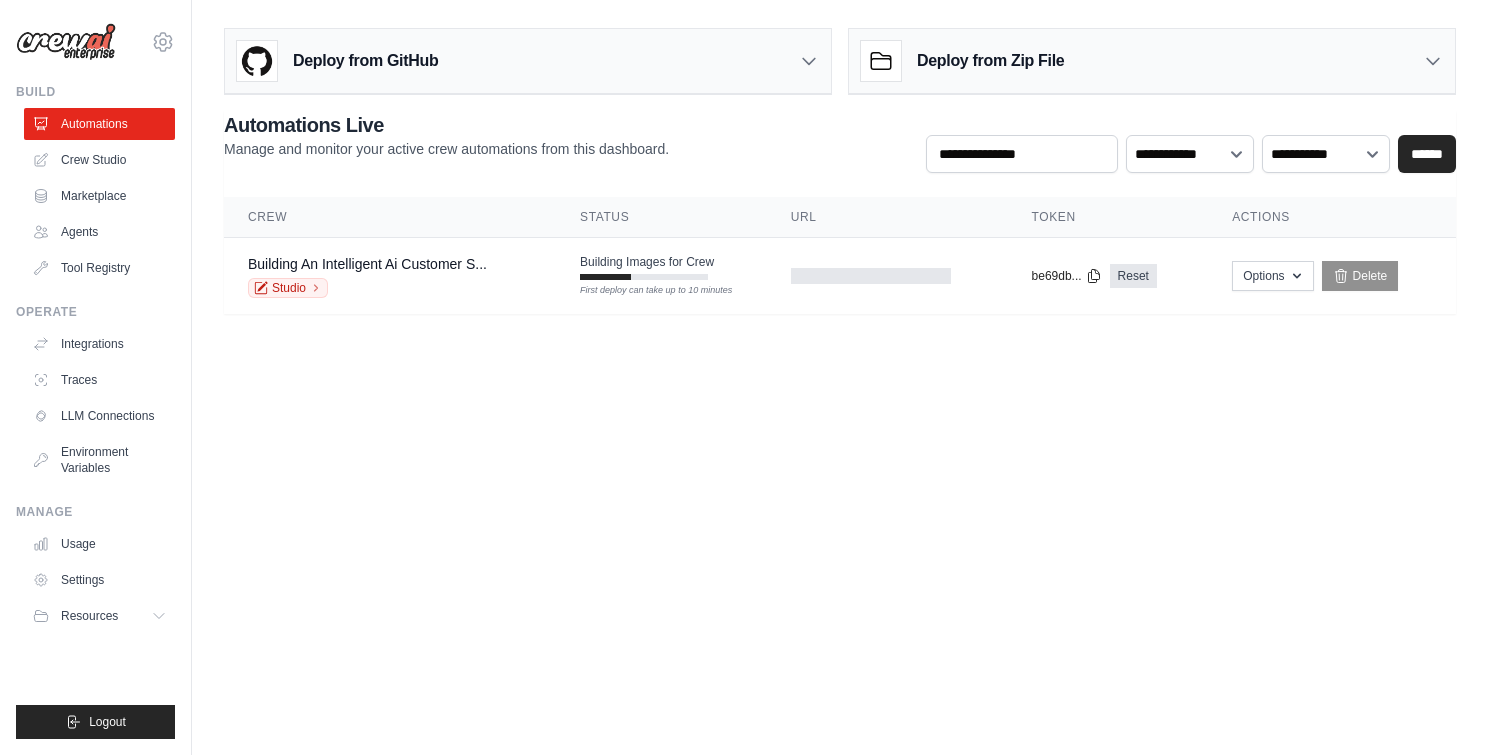 scroll, scrollTop: 0, scrollLeft: 0, axis: both 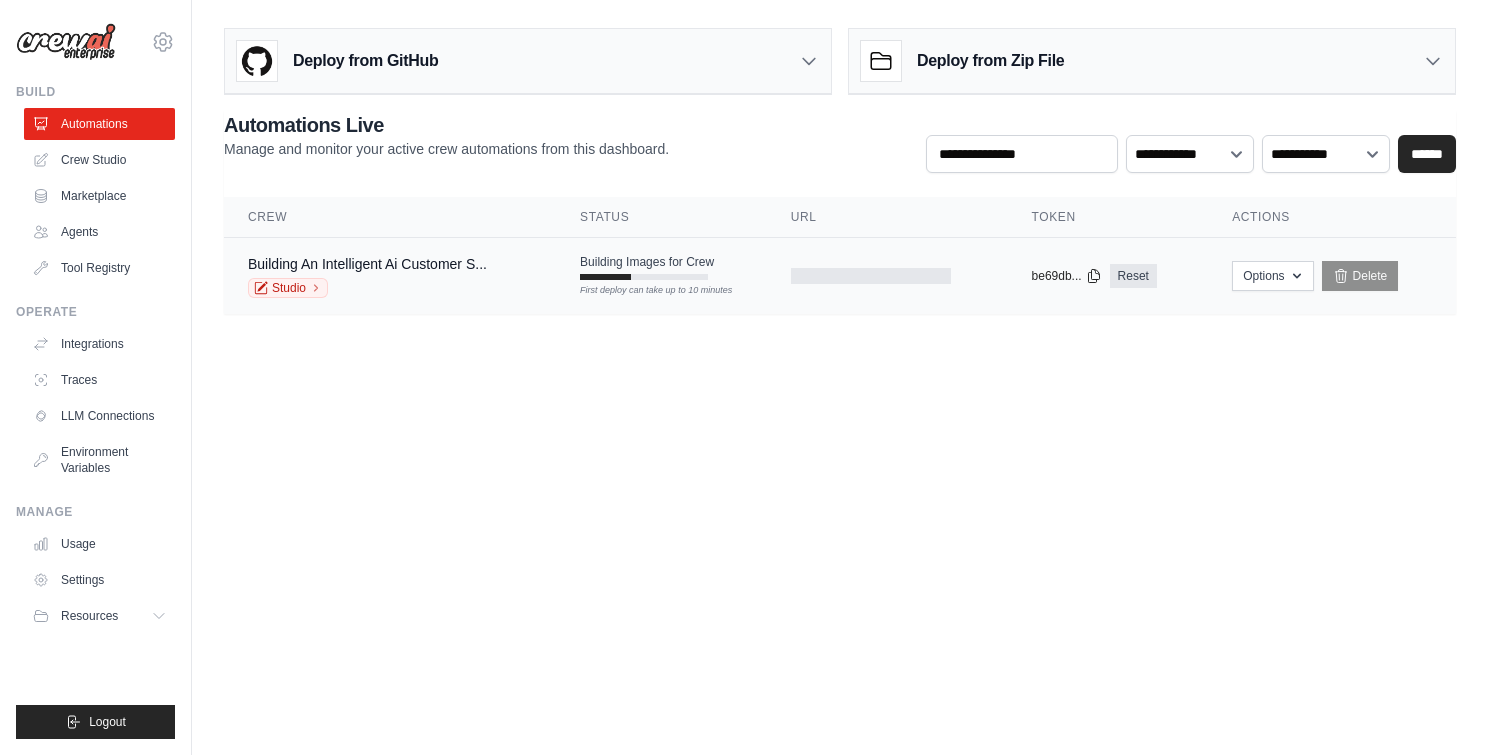 click on "Building An Intelligent Ai Customer S...
Studio" at bounding box center [390, 276] 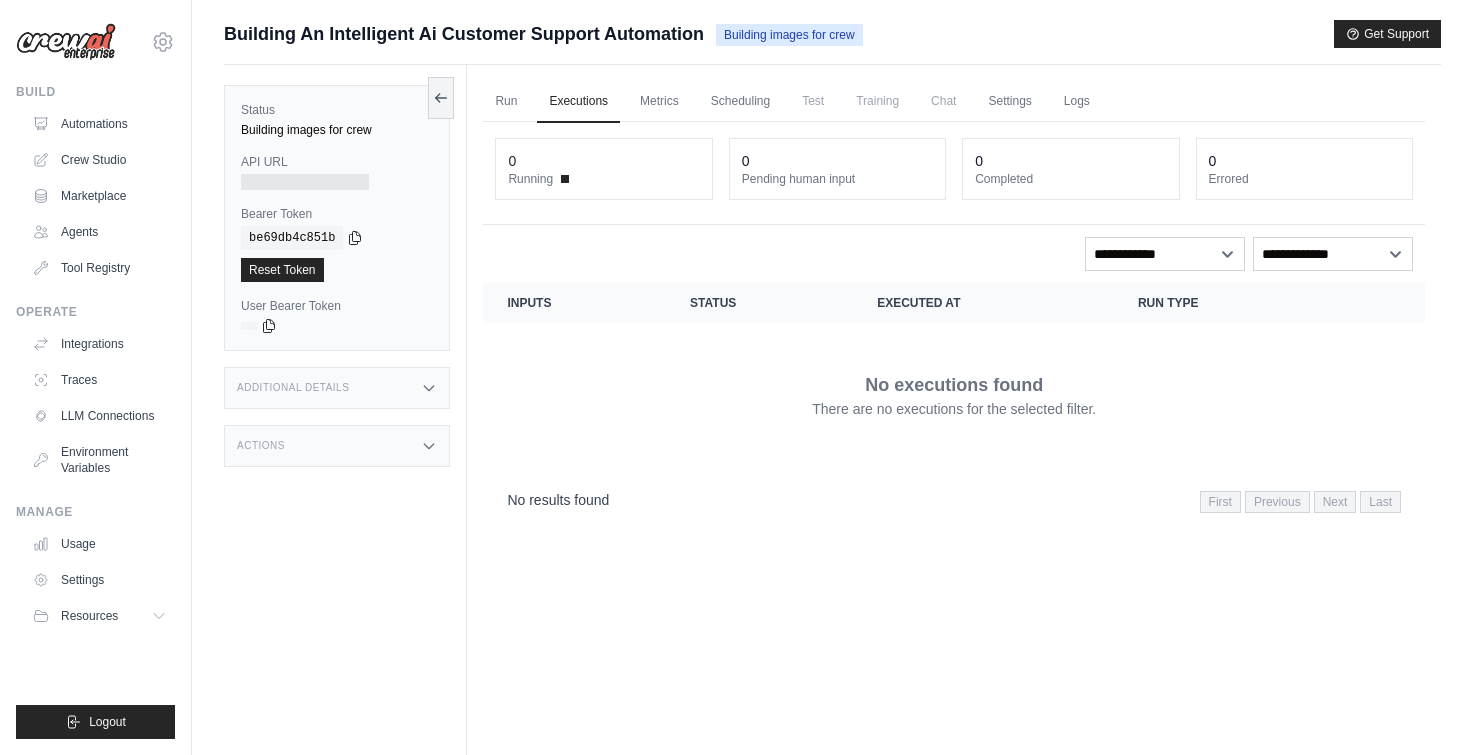 scroll, scrollTop: 0, scrollLeft: 0, axis: both 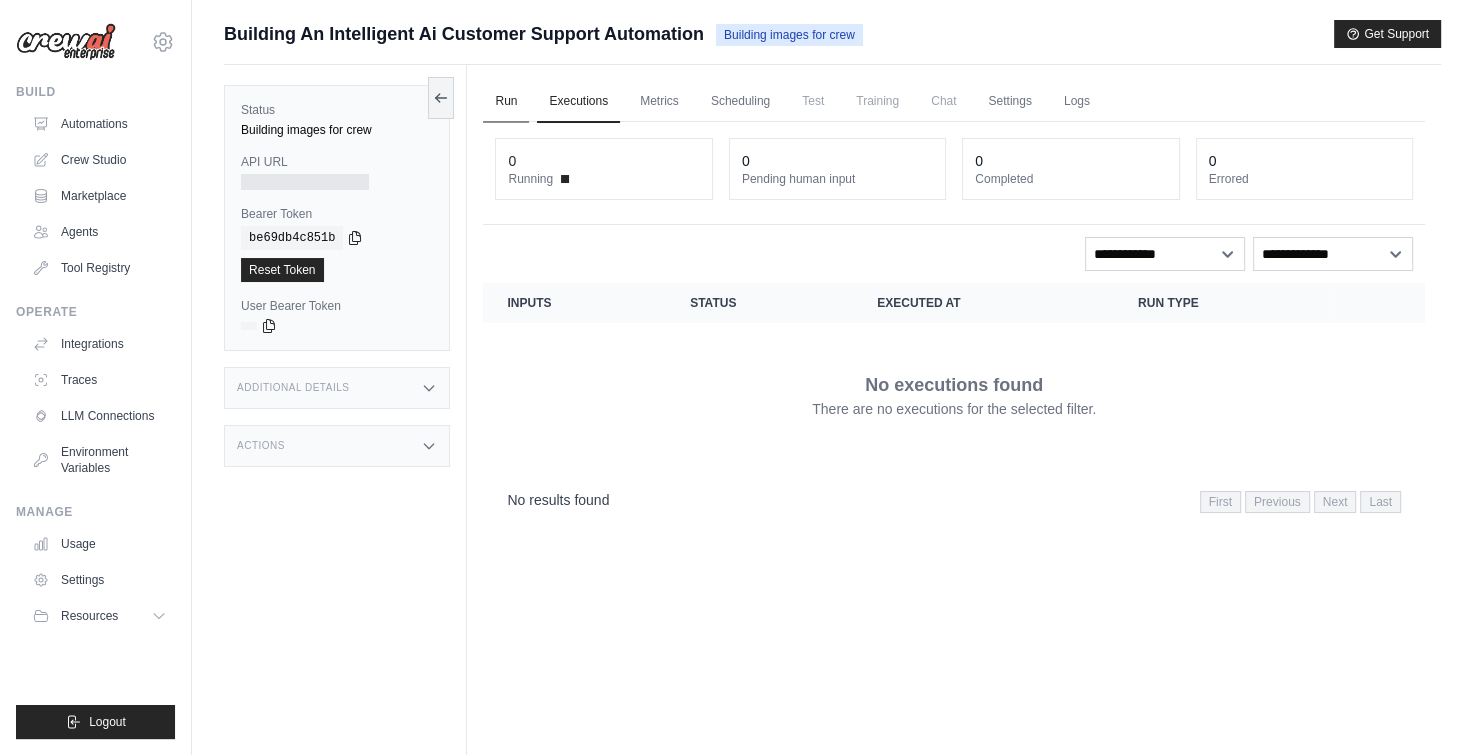 click on "Run" at bounding box center (506, 102) 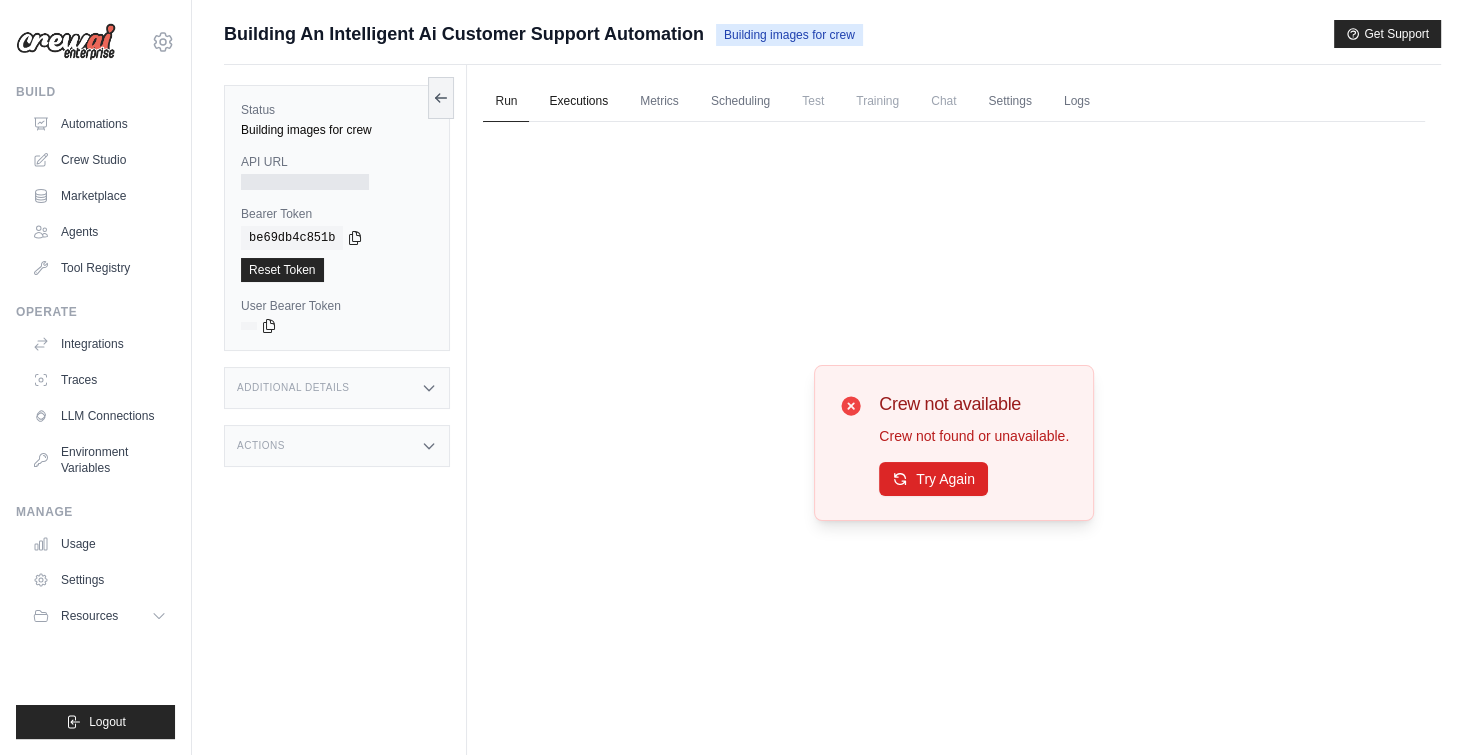 click on "Executions" at bounding box center (578, 102) 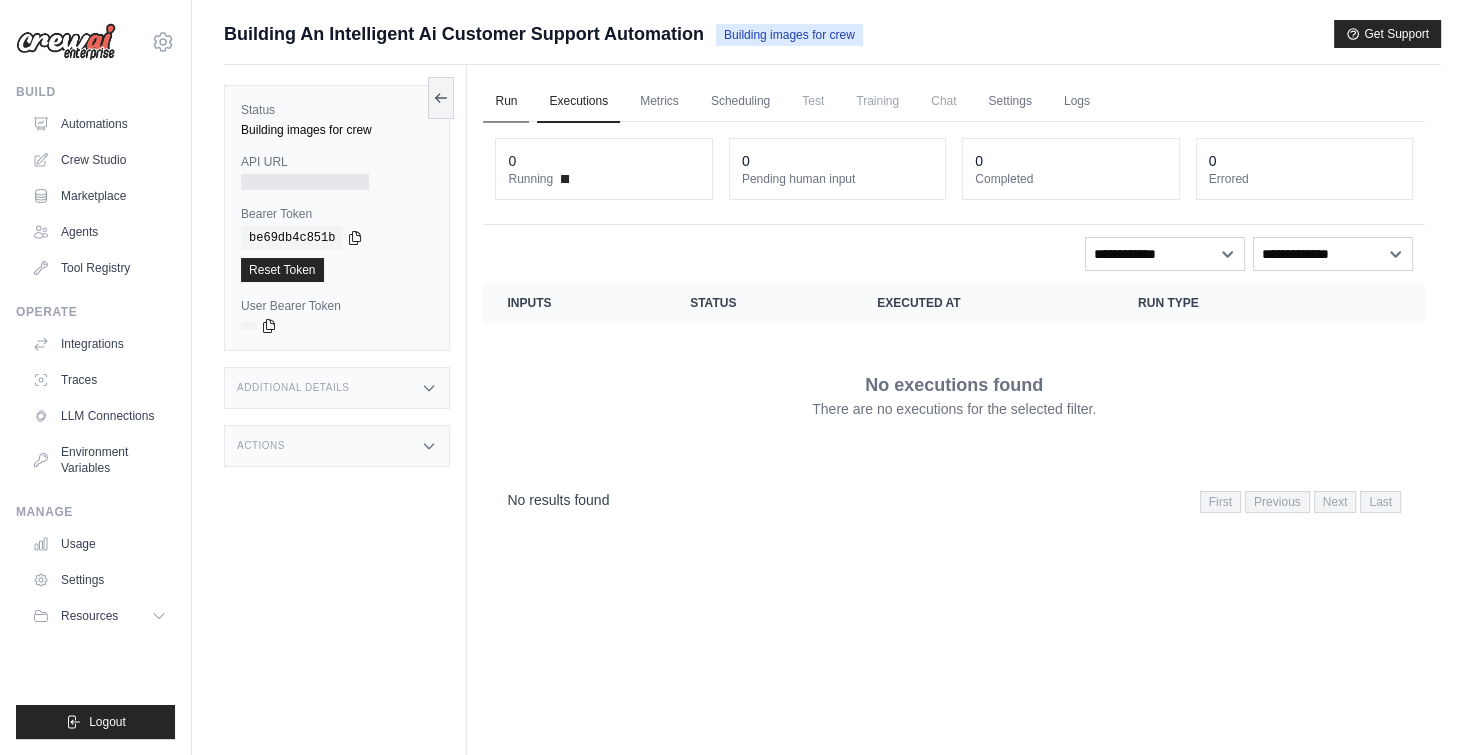 click on "Run" at bounding box center (506, 102) 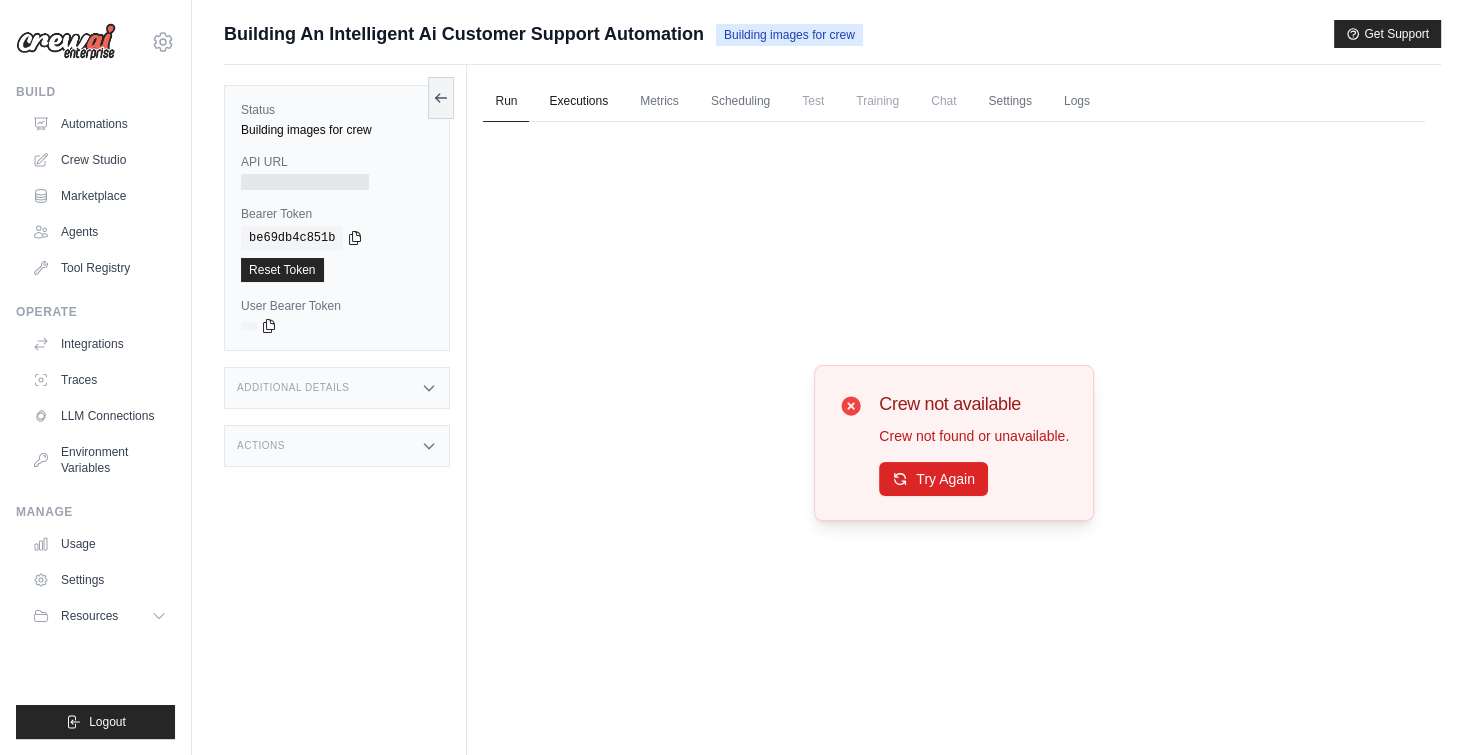 click on "Executions" at bounding box center [578, 102] 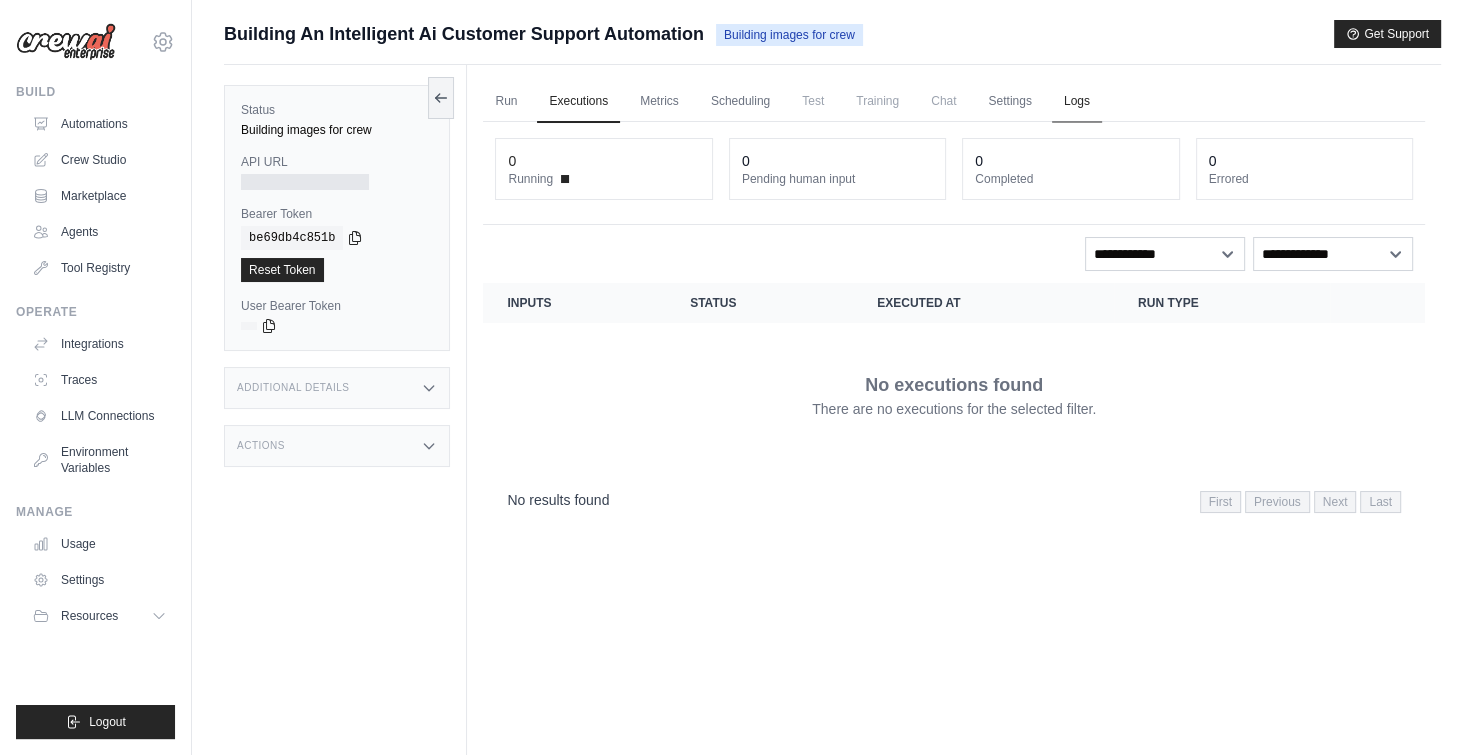 click on "Logs" at bounding box center [1077, 102] 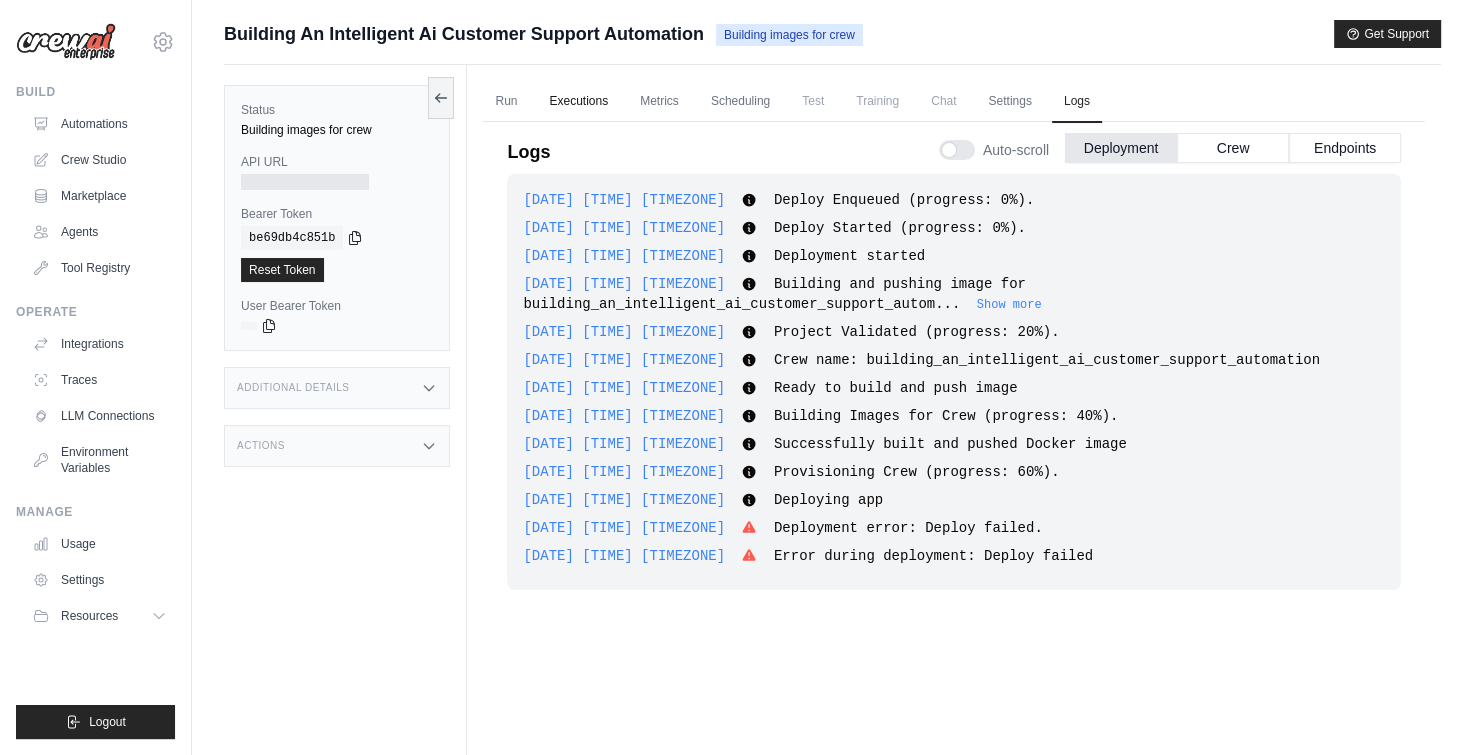 click on "Executions" at bounding box center [578, 102] 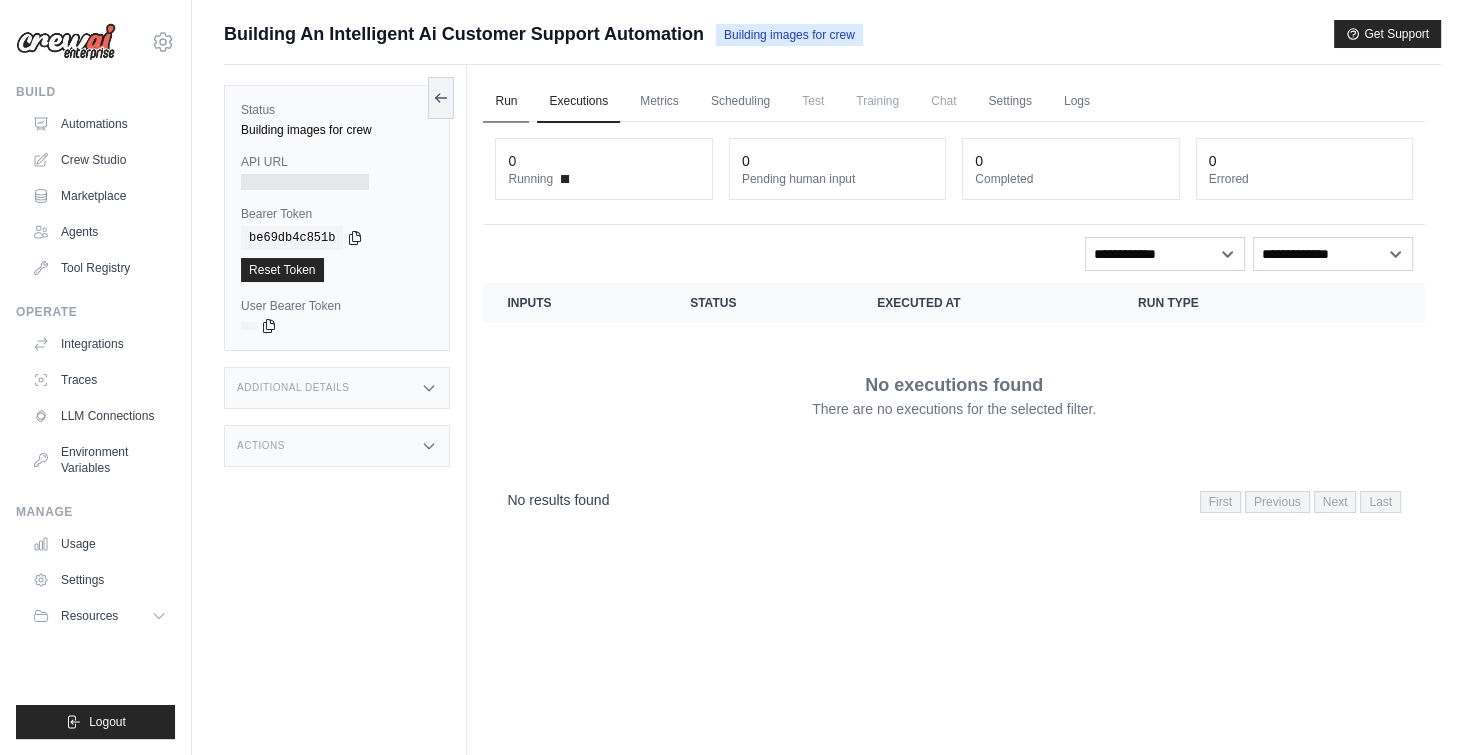 click on "Run" at bounding box center (506, 102) 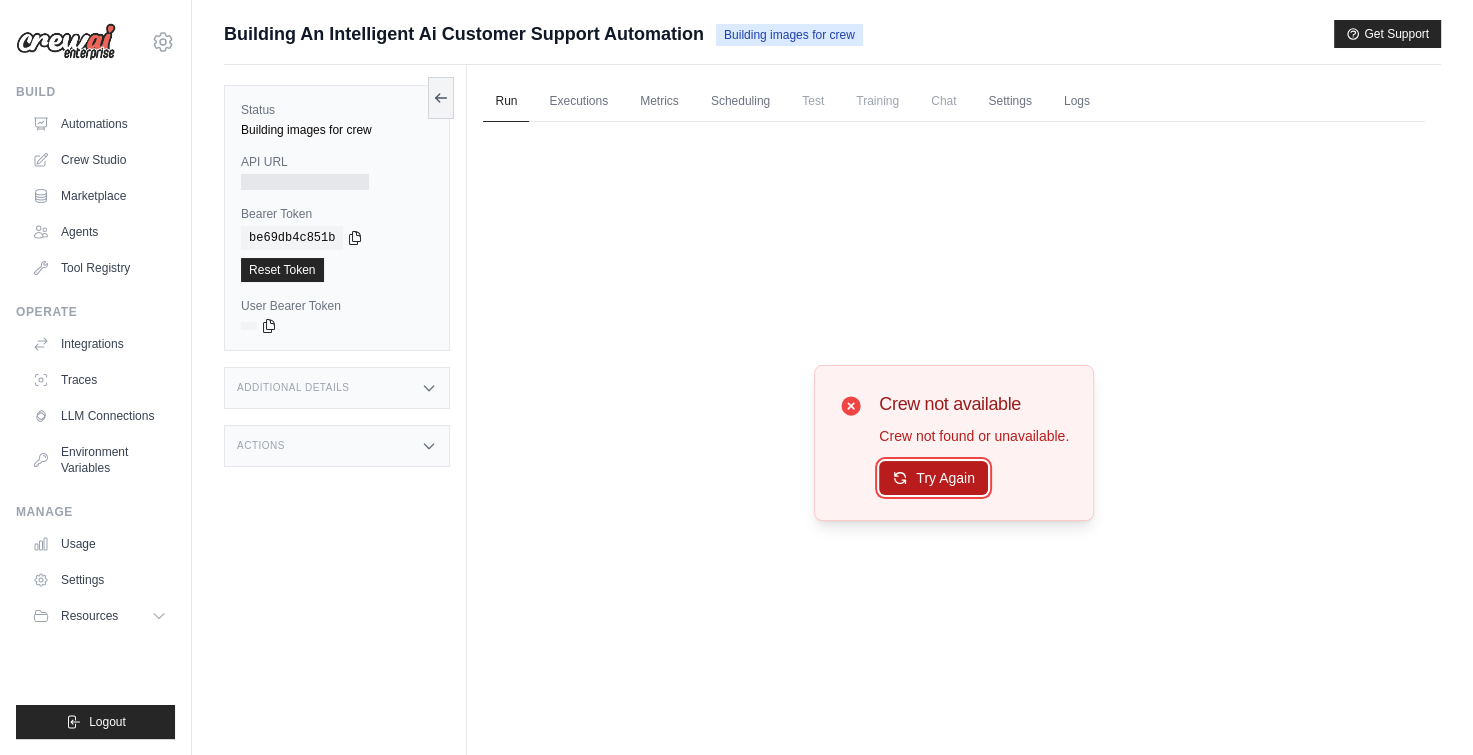 click on "Try Again" at bounding box center [933, 478] 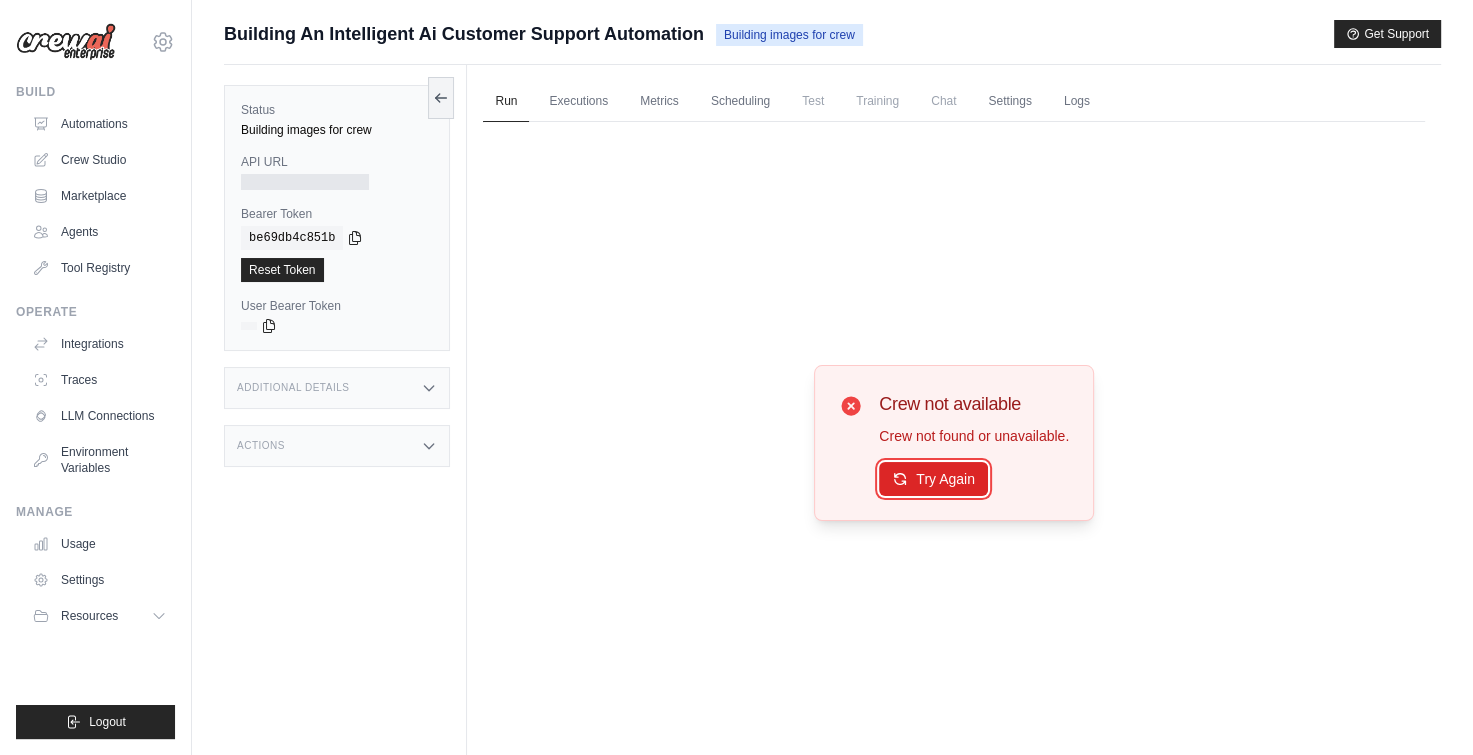 click on "Try Again" at bounding box center (933, 479) 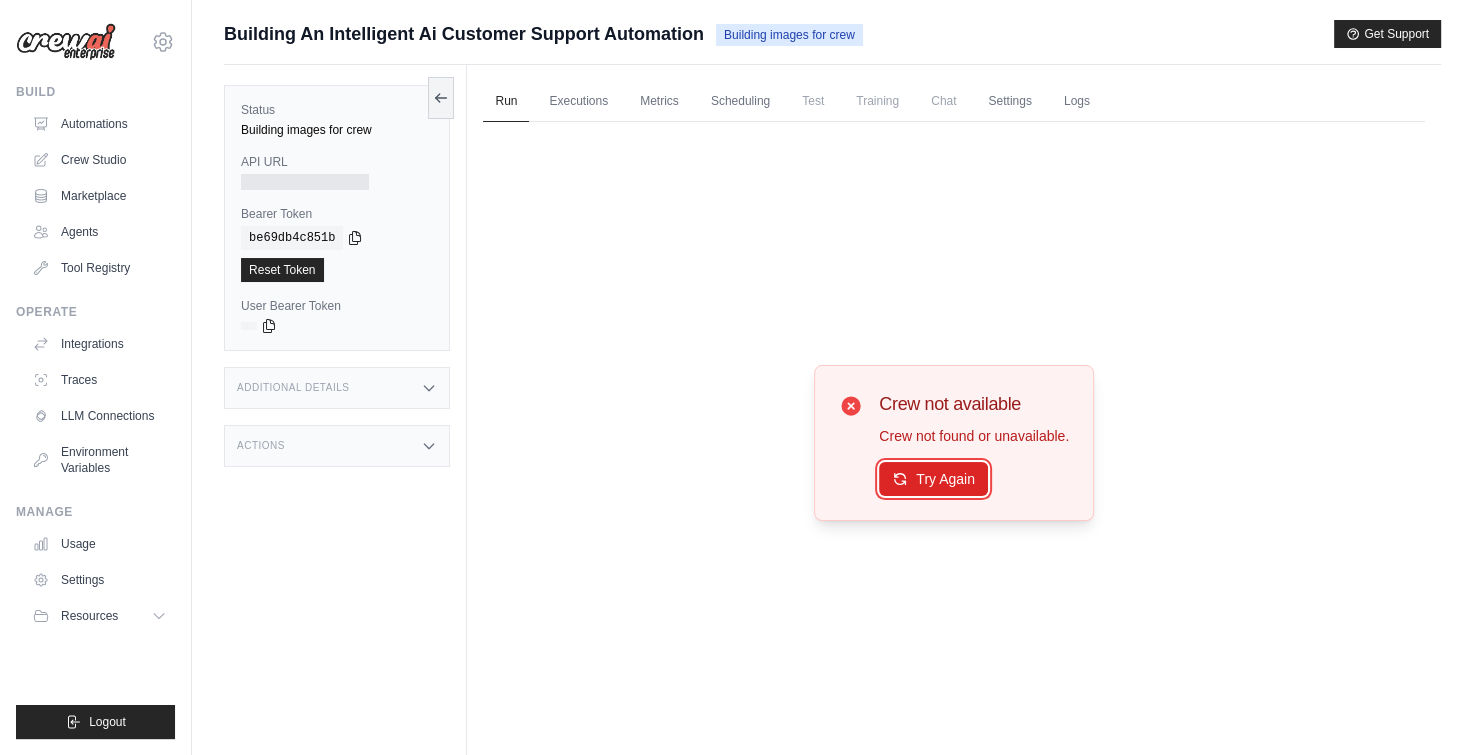 click on "Try Again" at bounding box center [933, 479] 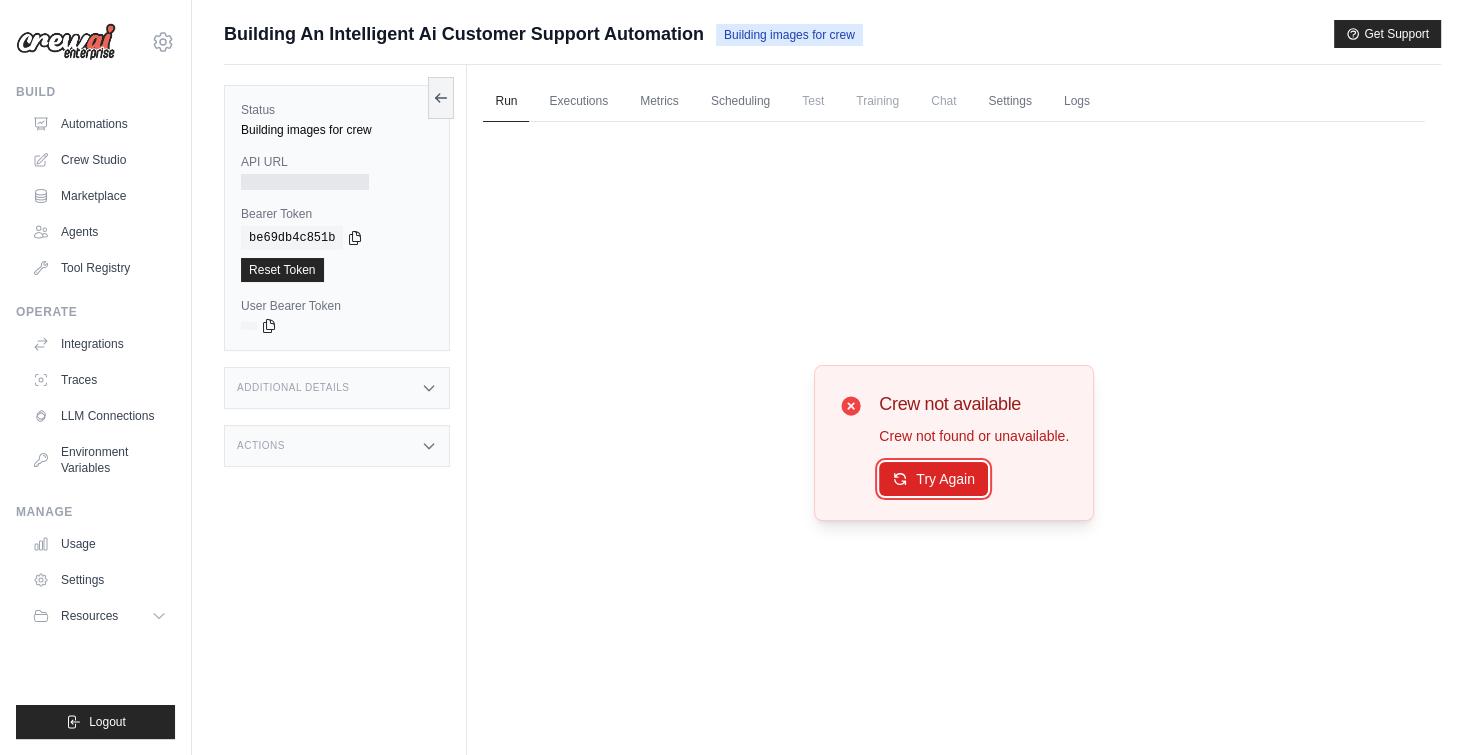 click on "Try Again" at bounding box center [933, 479] 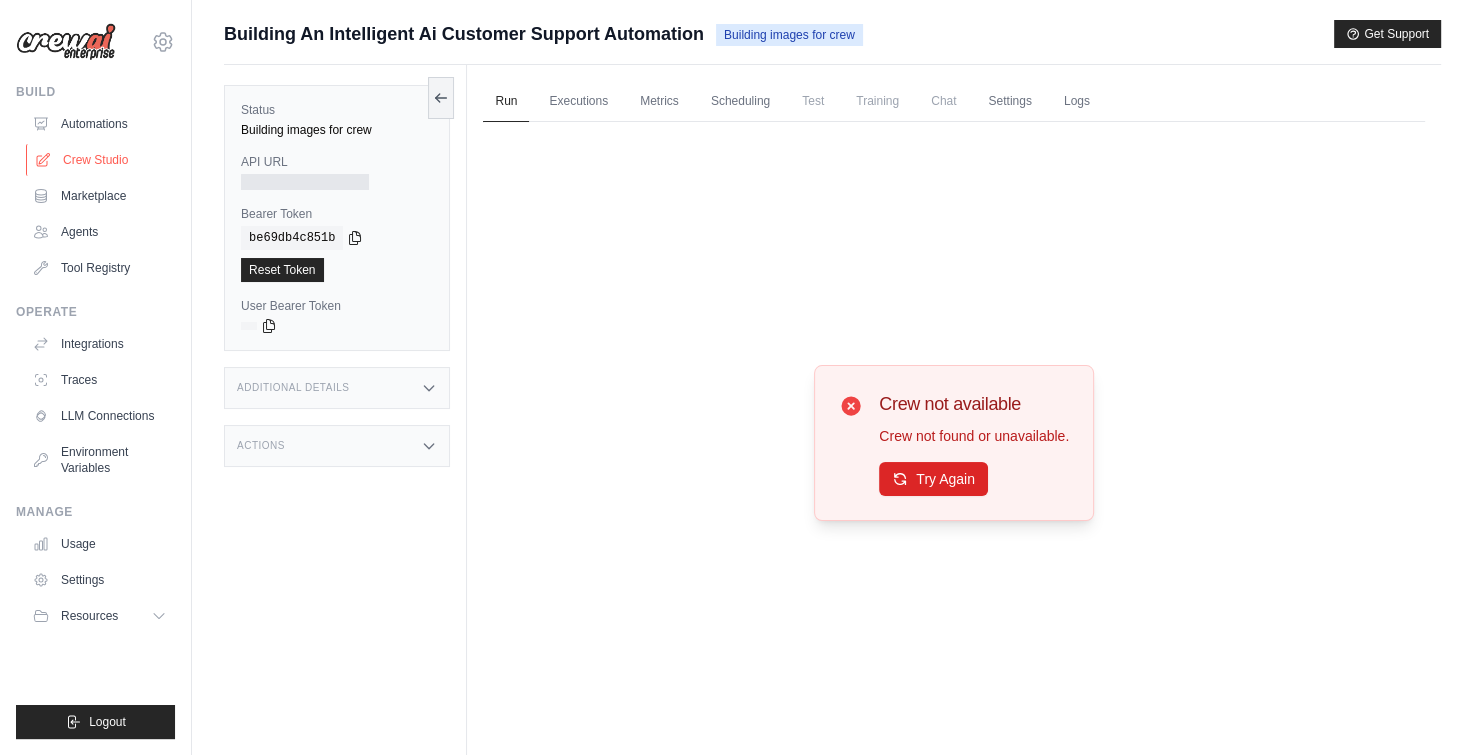 click on "Crew Studio" at bounding box center [101, 160] 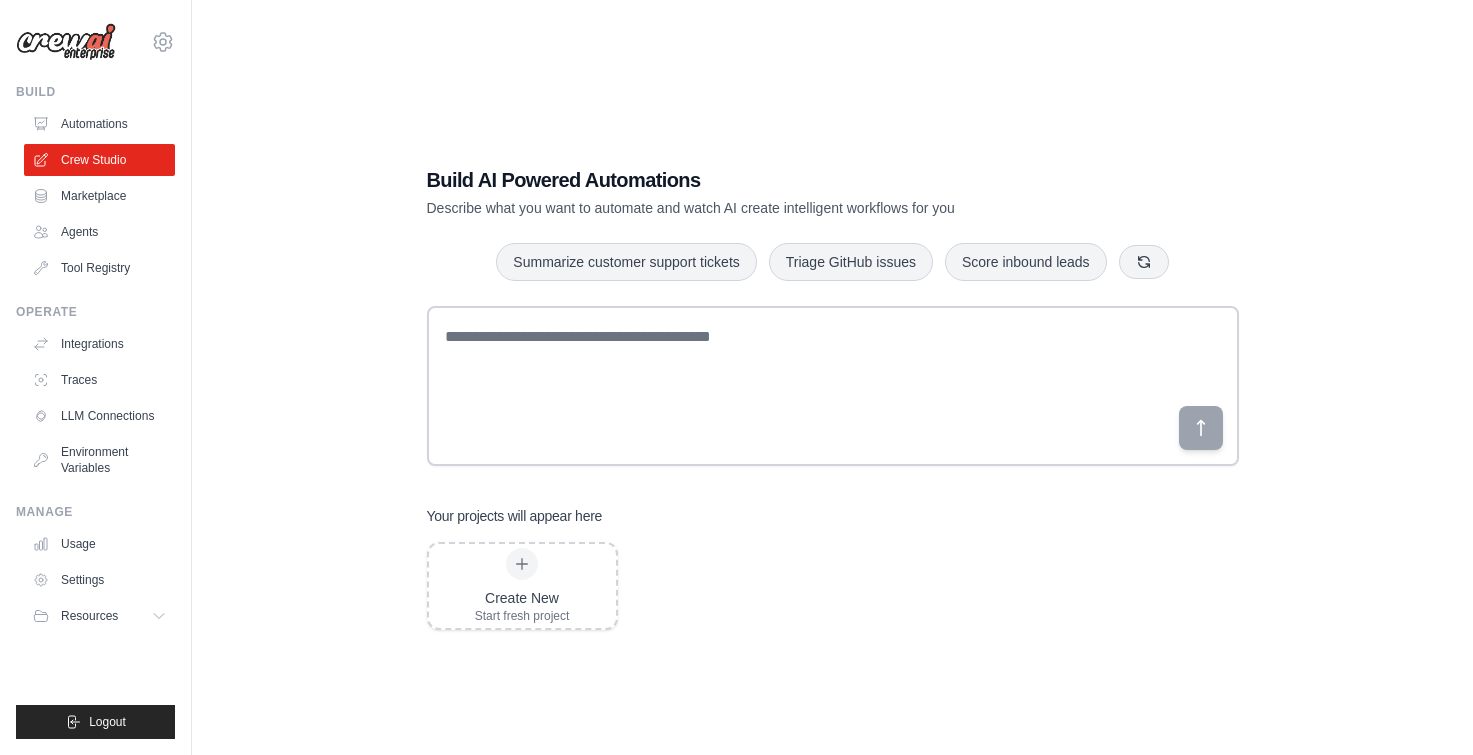 scroll, scrollTop: 0, scrollLeft: 0, axis: both 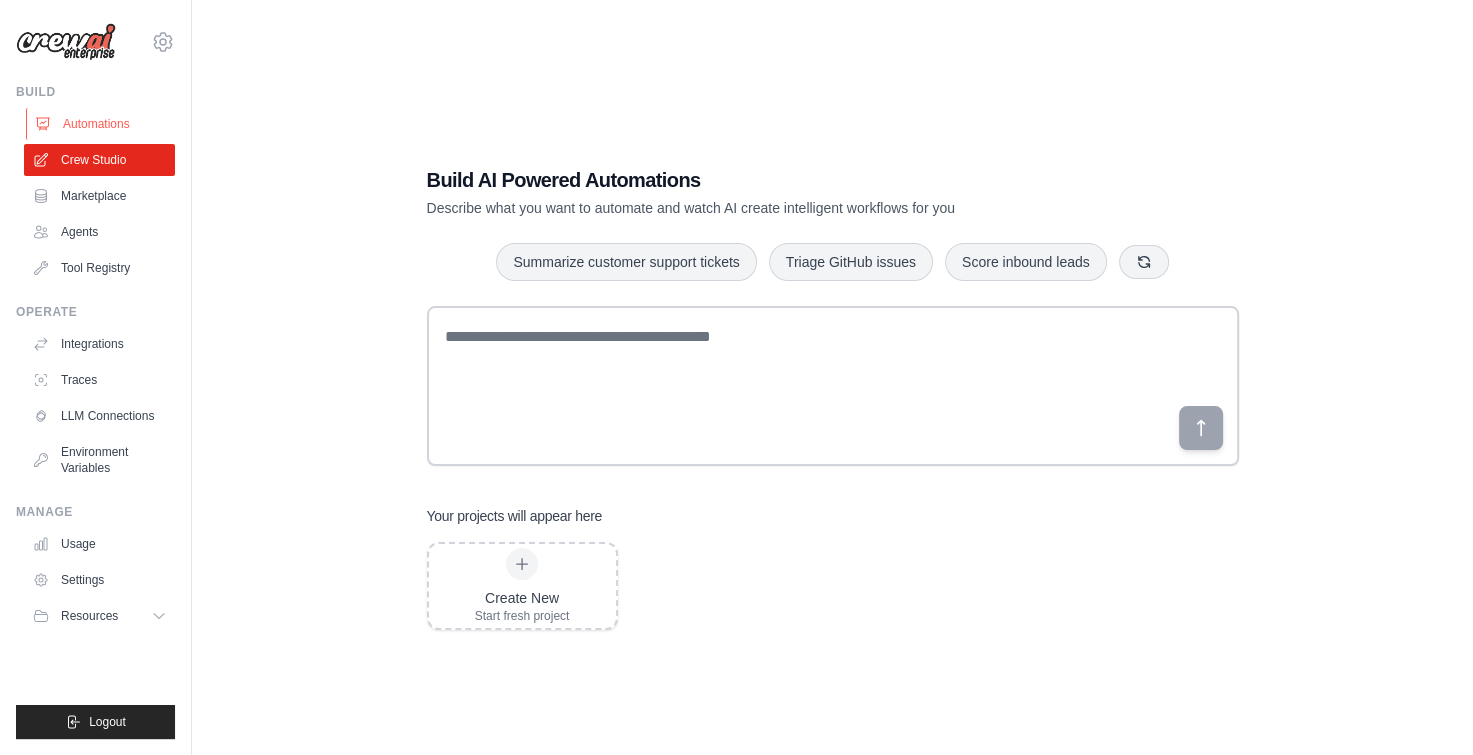 click on "Automations" at bounding box center (101, 124) 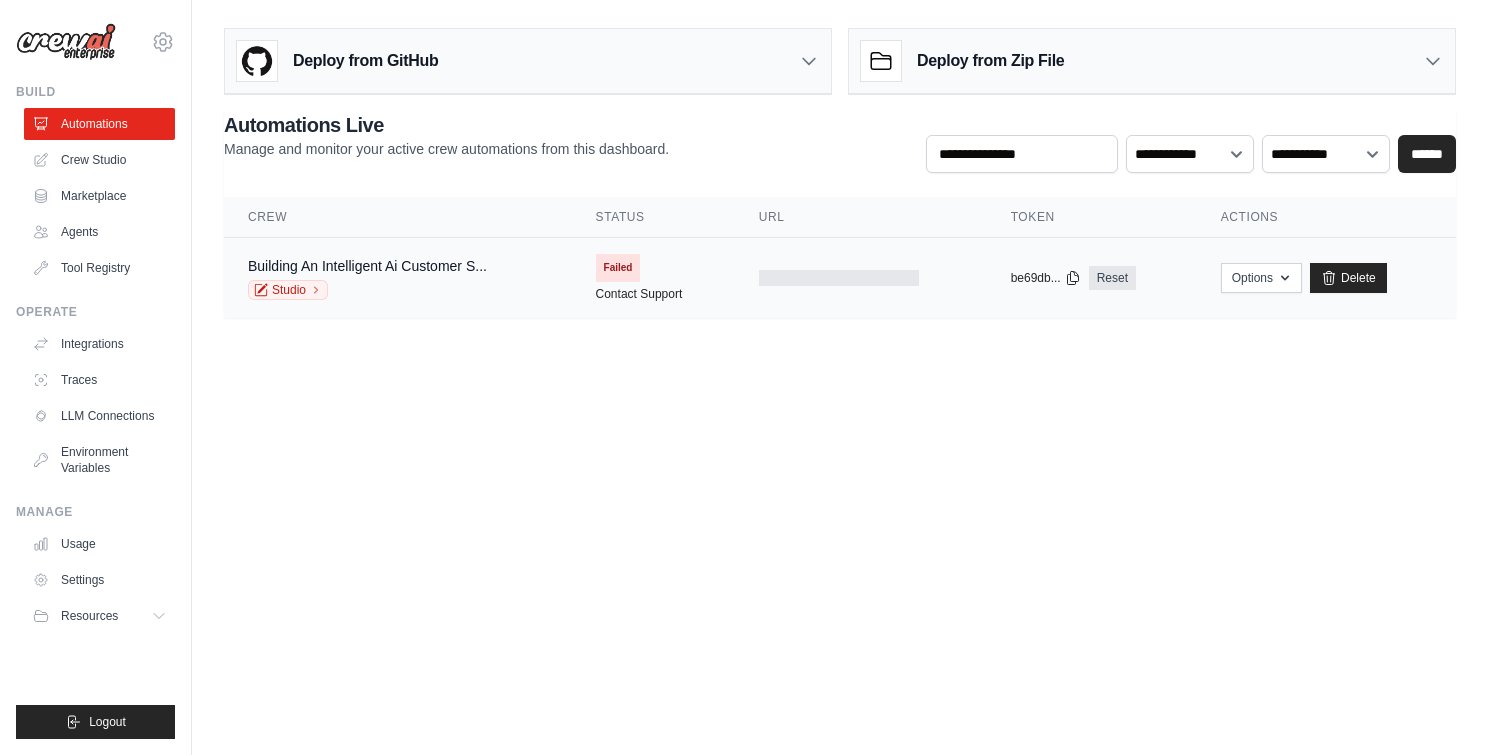 click on "Building An Intelligent Ai Customer S..." at bounding box center [367, 266] 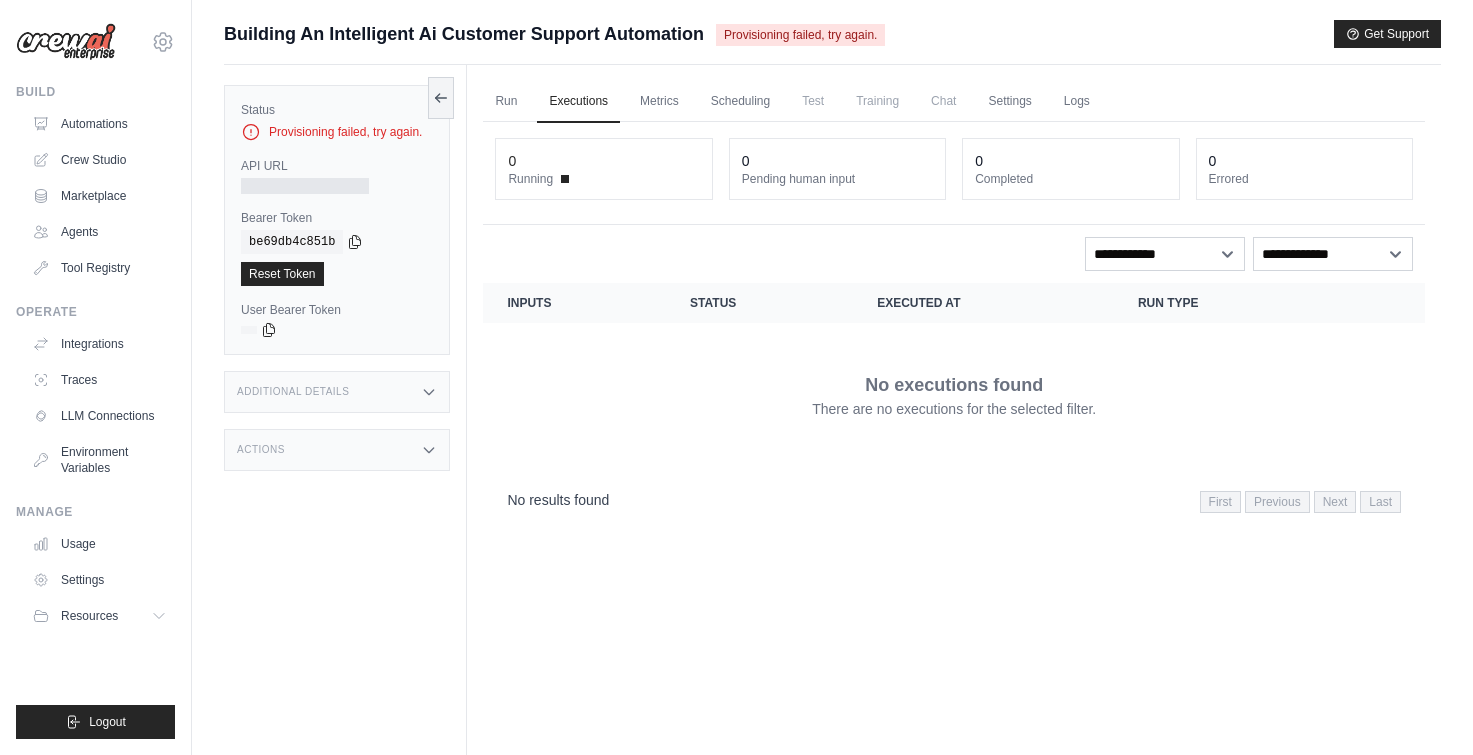 scroll, scrollTop: 0, scrollLeft: 0, axis: both 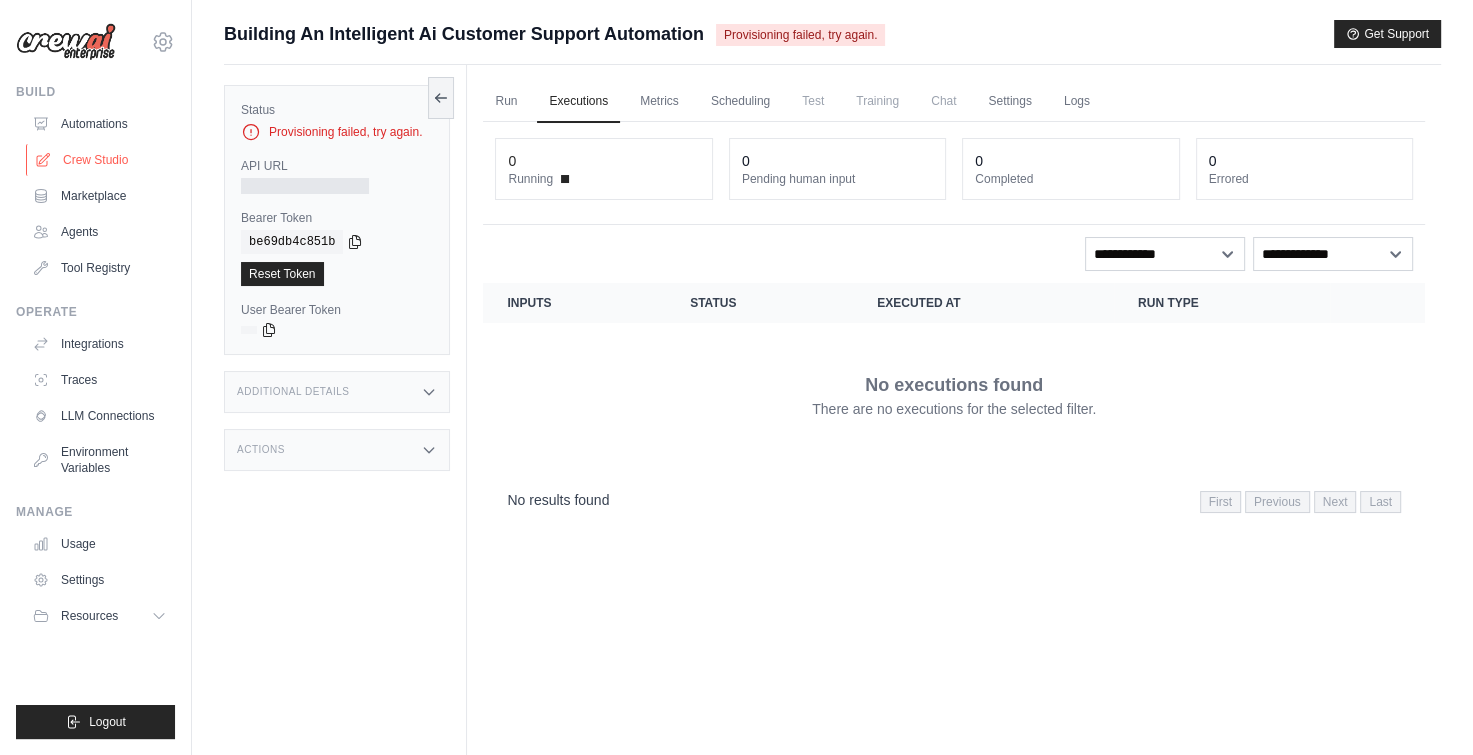 click on "Crew Studio" at bounding box center (101, 160) 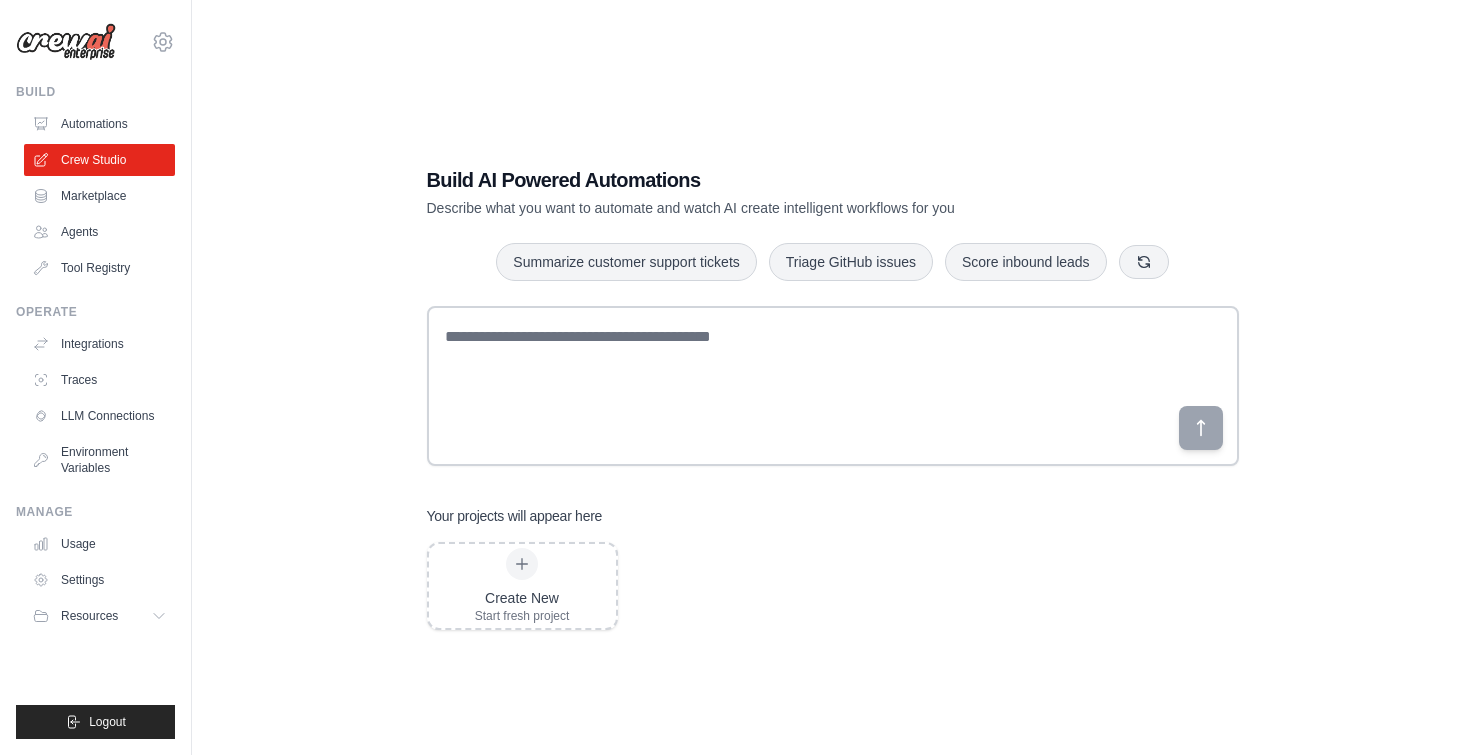 scroll, scrollTop: 0, scrollLeft: 0, axis: both 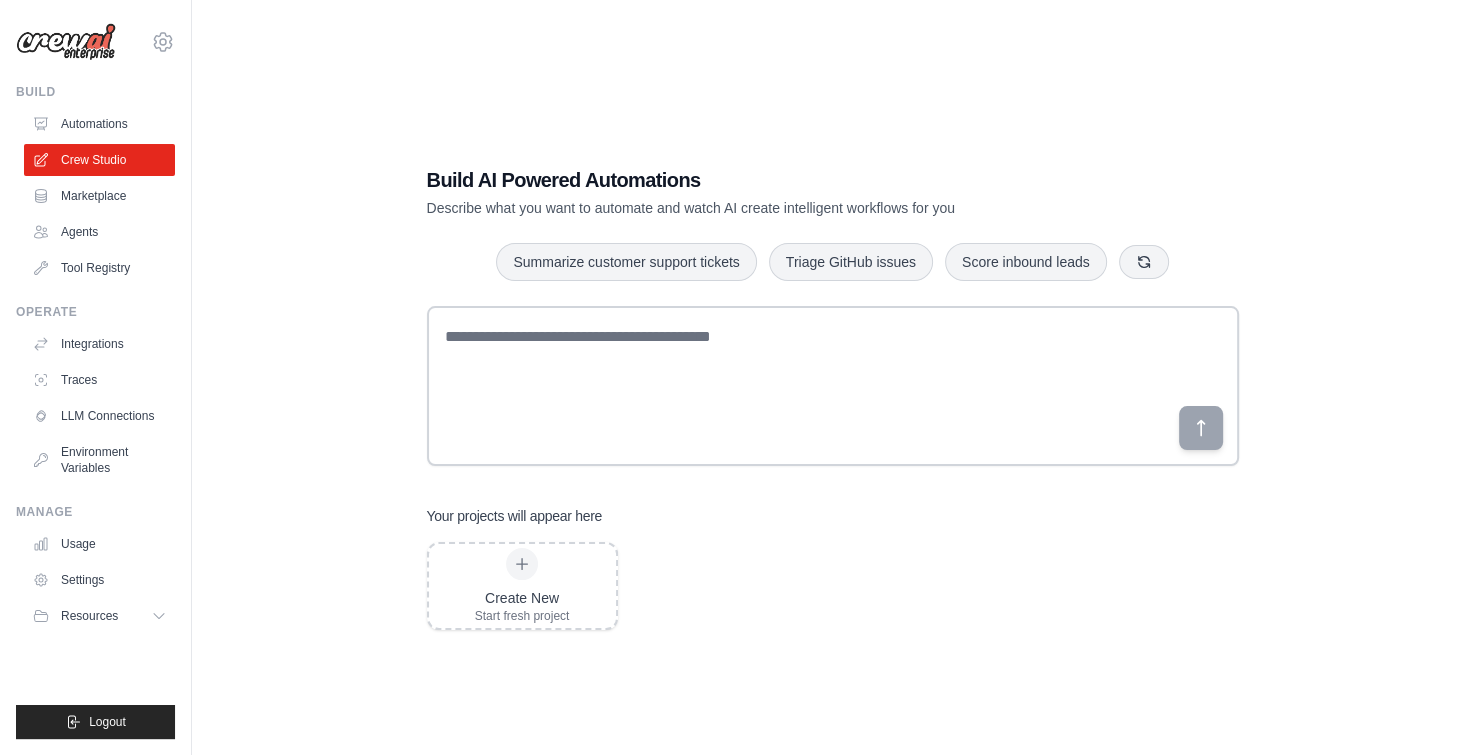 click on "Create New Start fresh project" at bounding box center [833, 586] 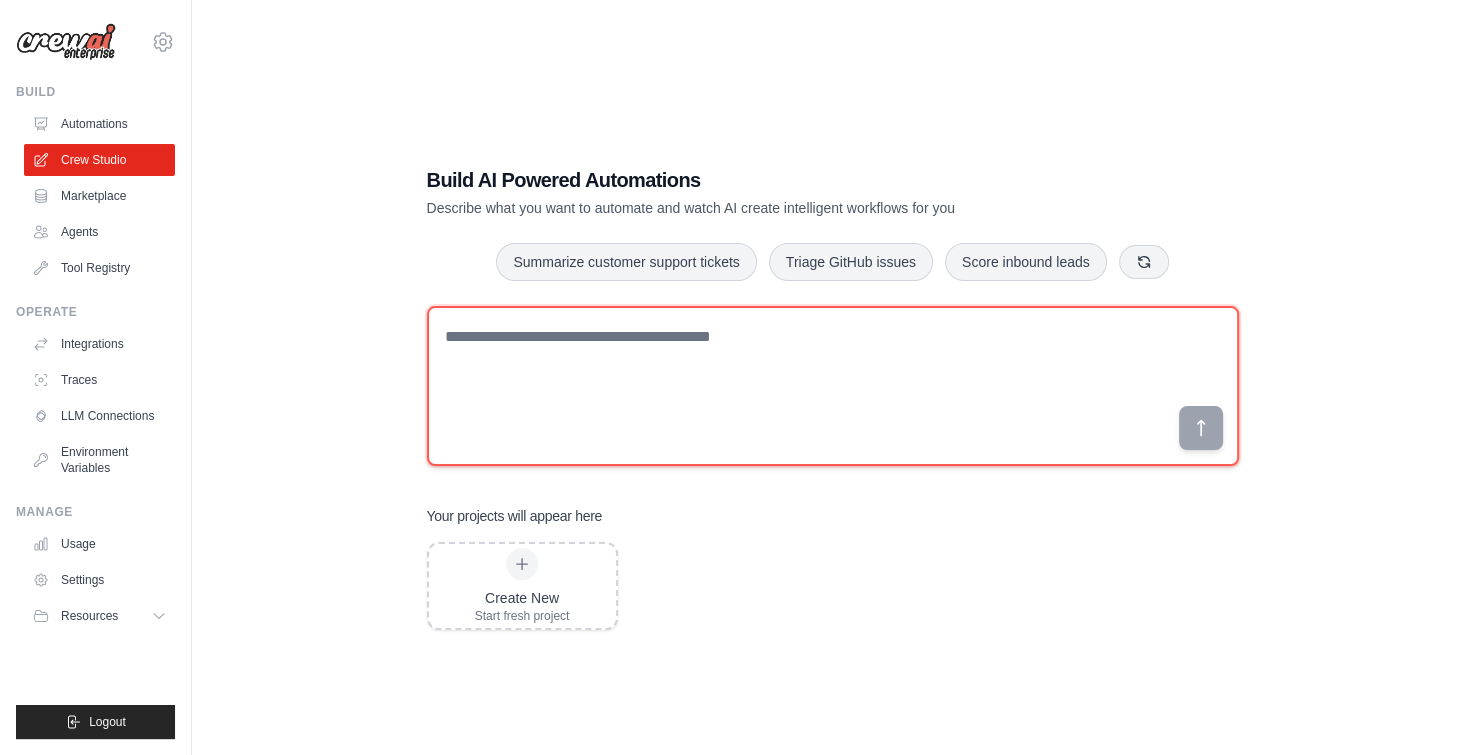 click at bounding box center (833, 386) 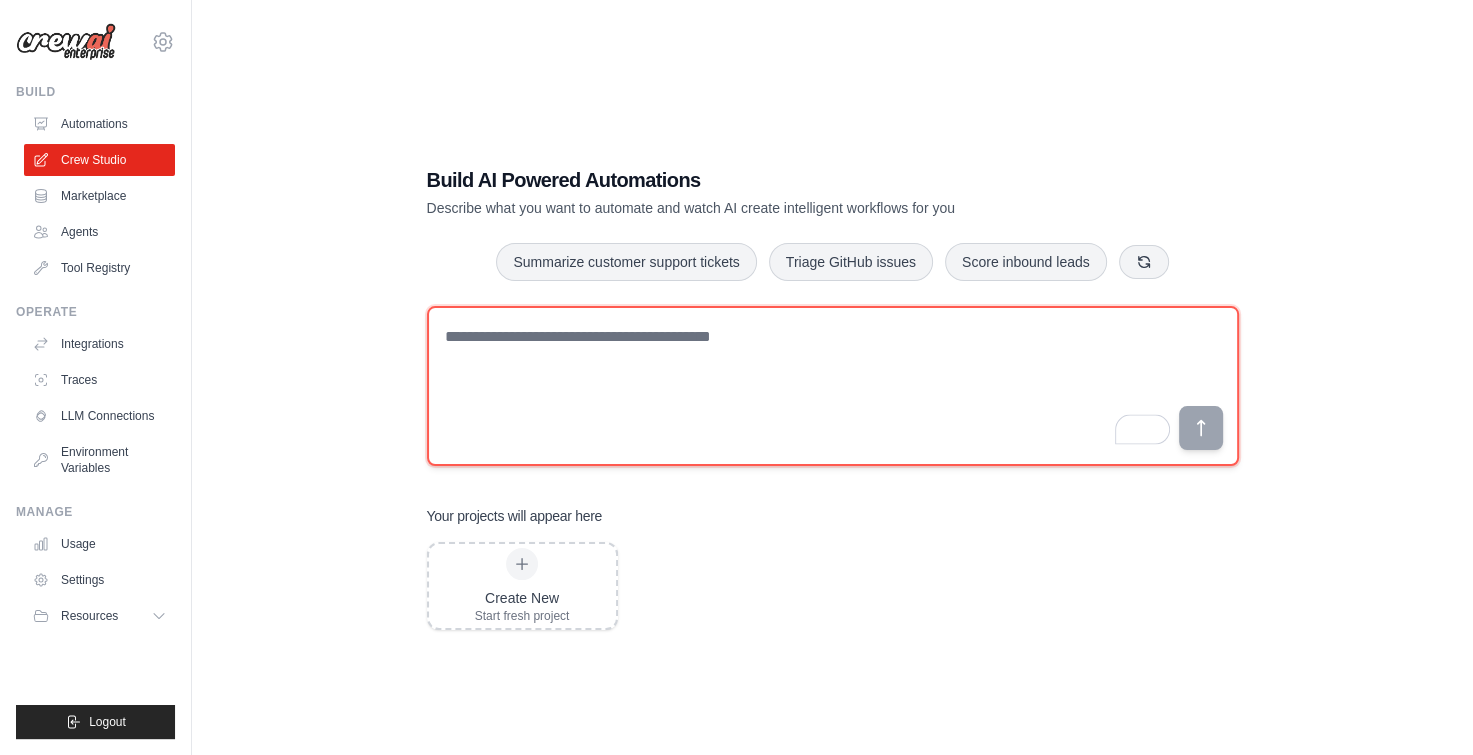 drag, startPoint x: 788, startPoint y: 373, endPoint x: 615, endPoint y: 351, distance: 174.39323 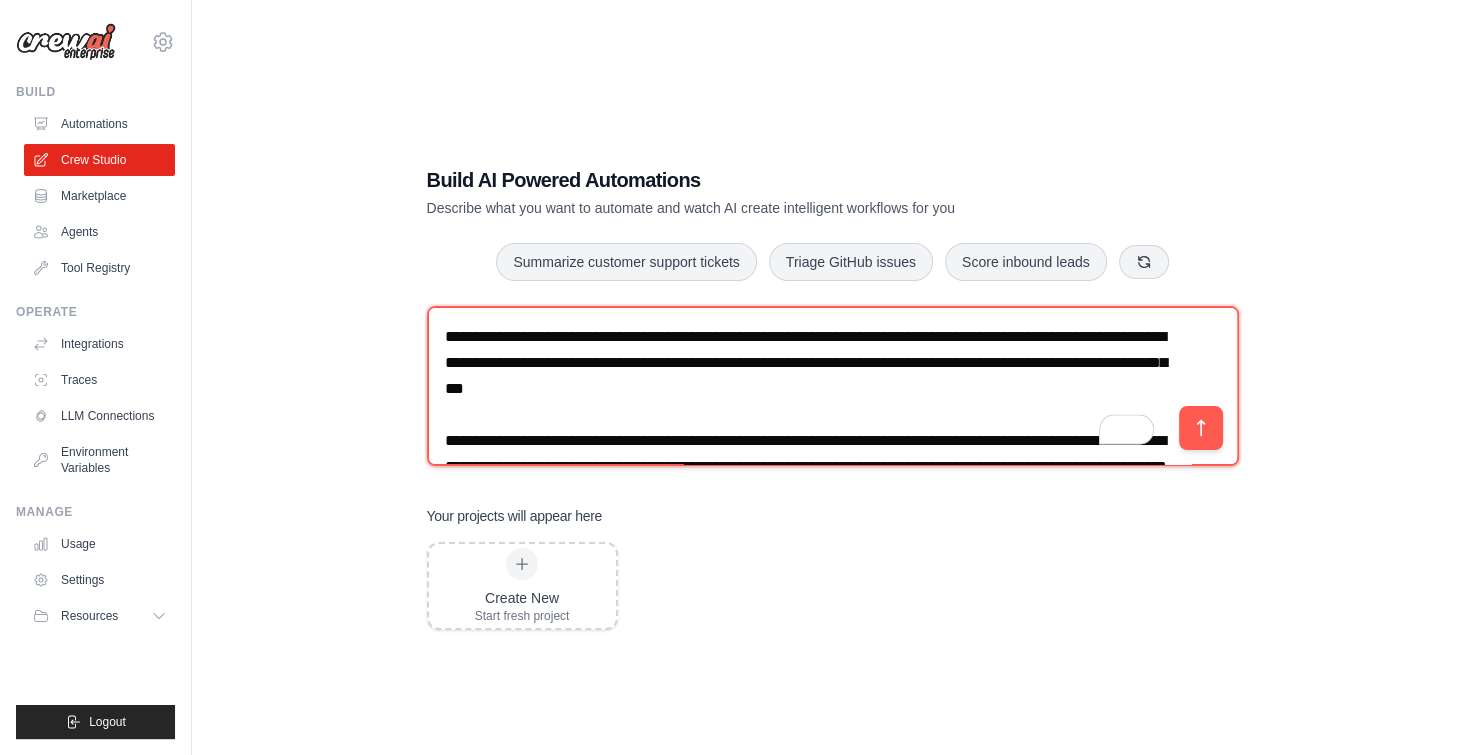 scroll, scrollTop: 402, scrollLeft: 0, axis: vertical 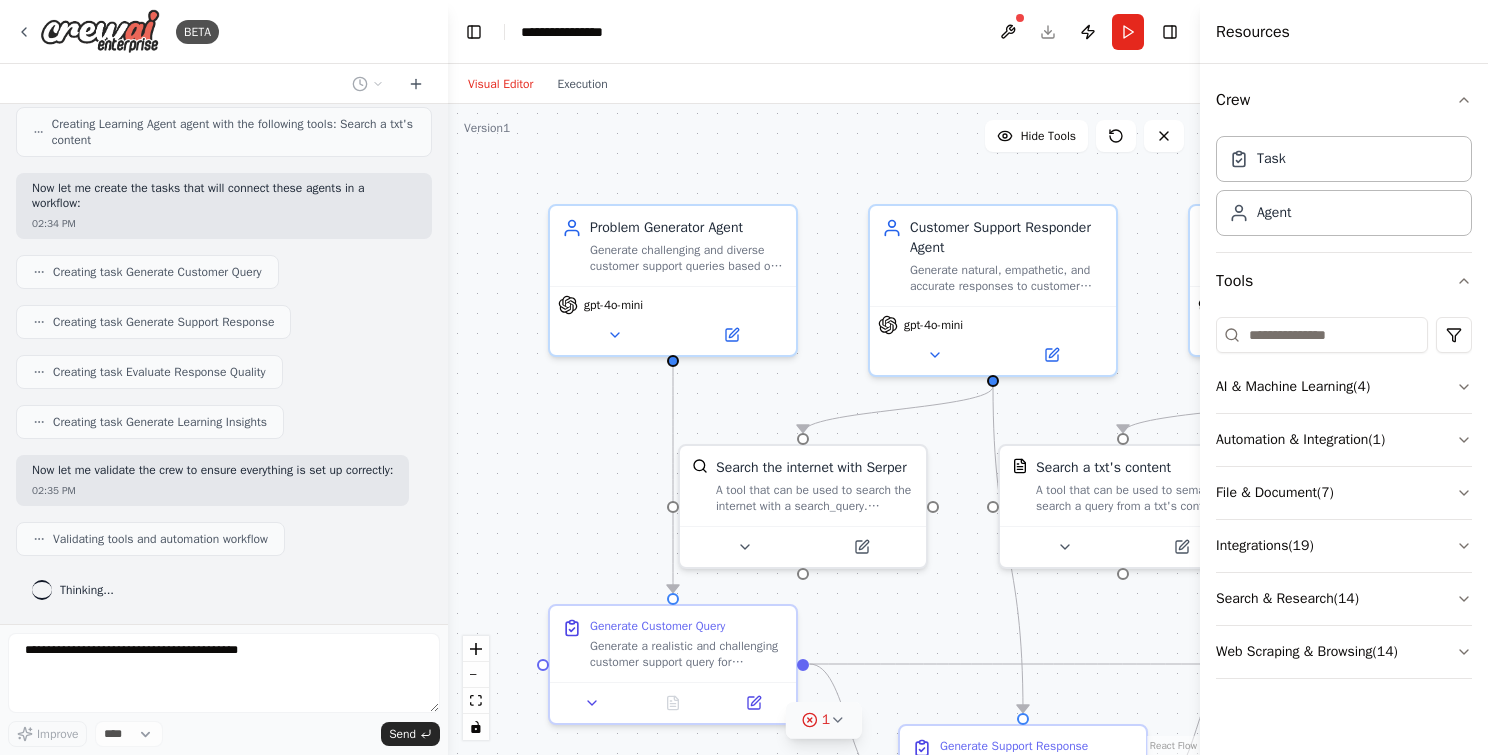 click on "1" at bounding box center (816, 720) 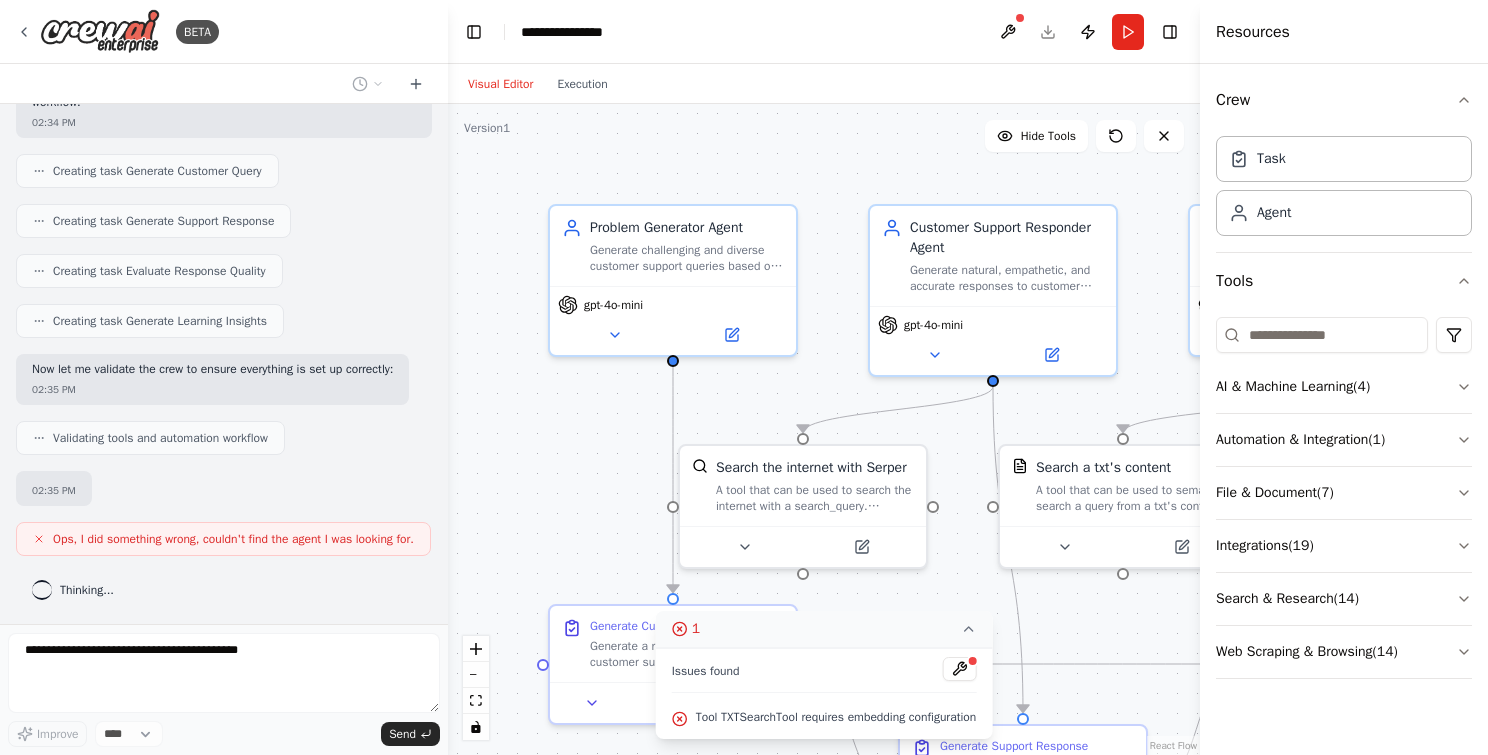 click on "Tool TXTSearchTool requires embedding configuration" at bounding box center (836, 717) 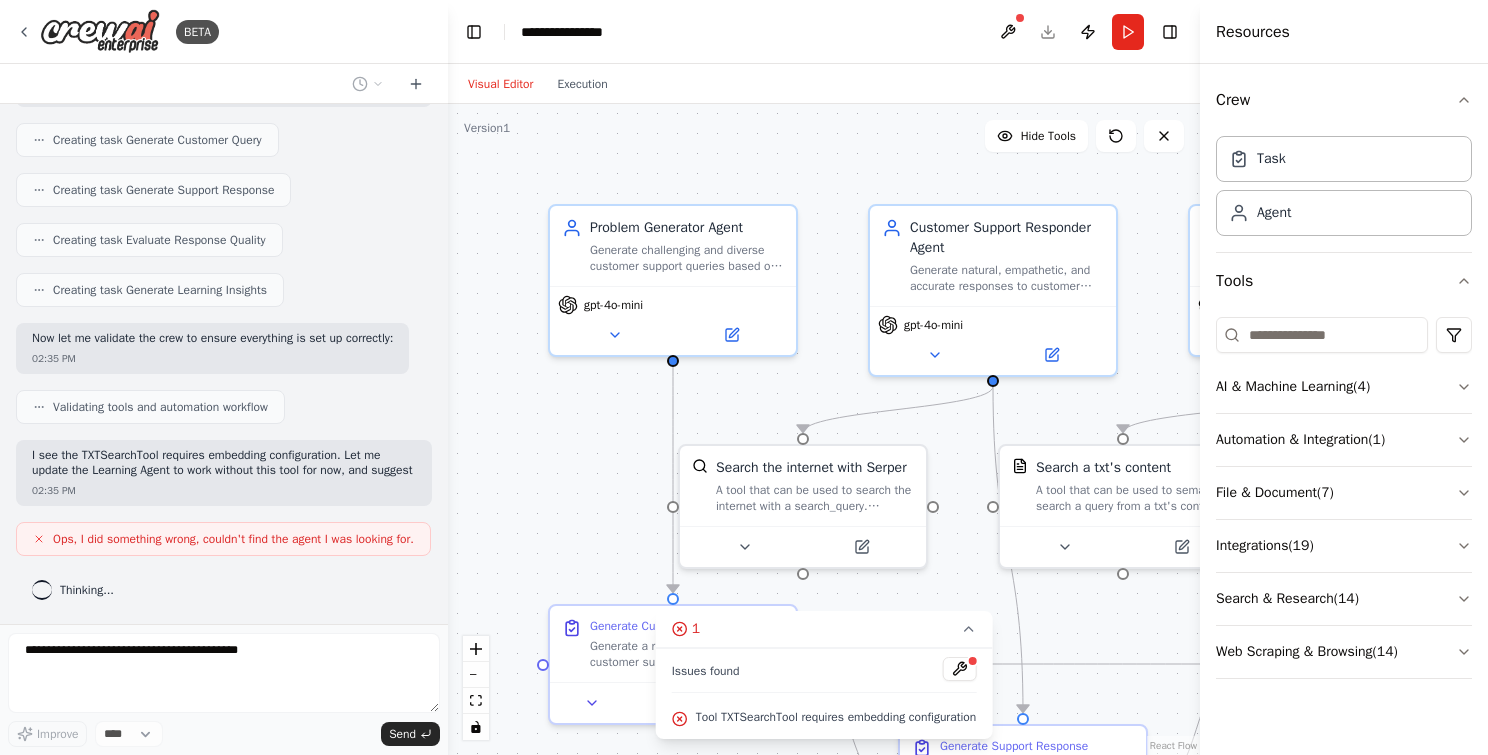 scroll, scrollTop: 1292, scrollLeft: 0, axis: vertical 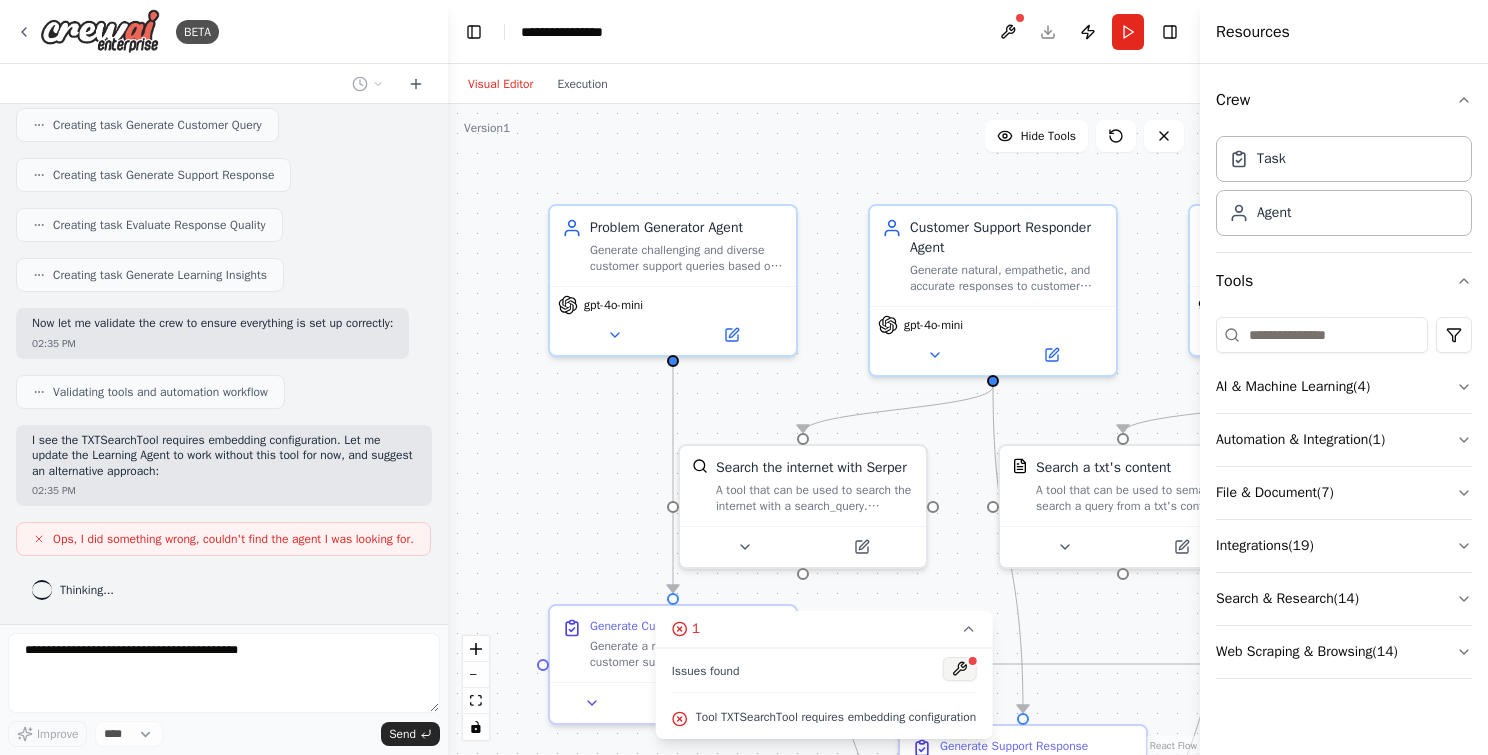 click at bounding box center [959, 669] 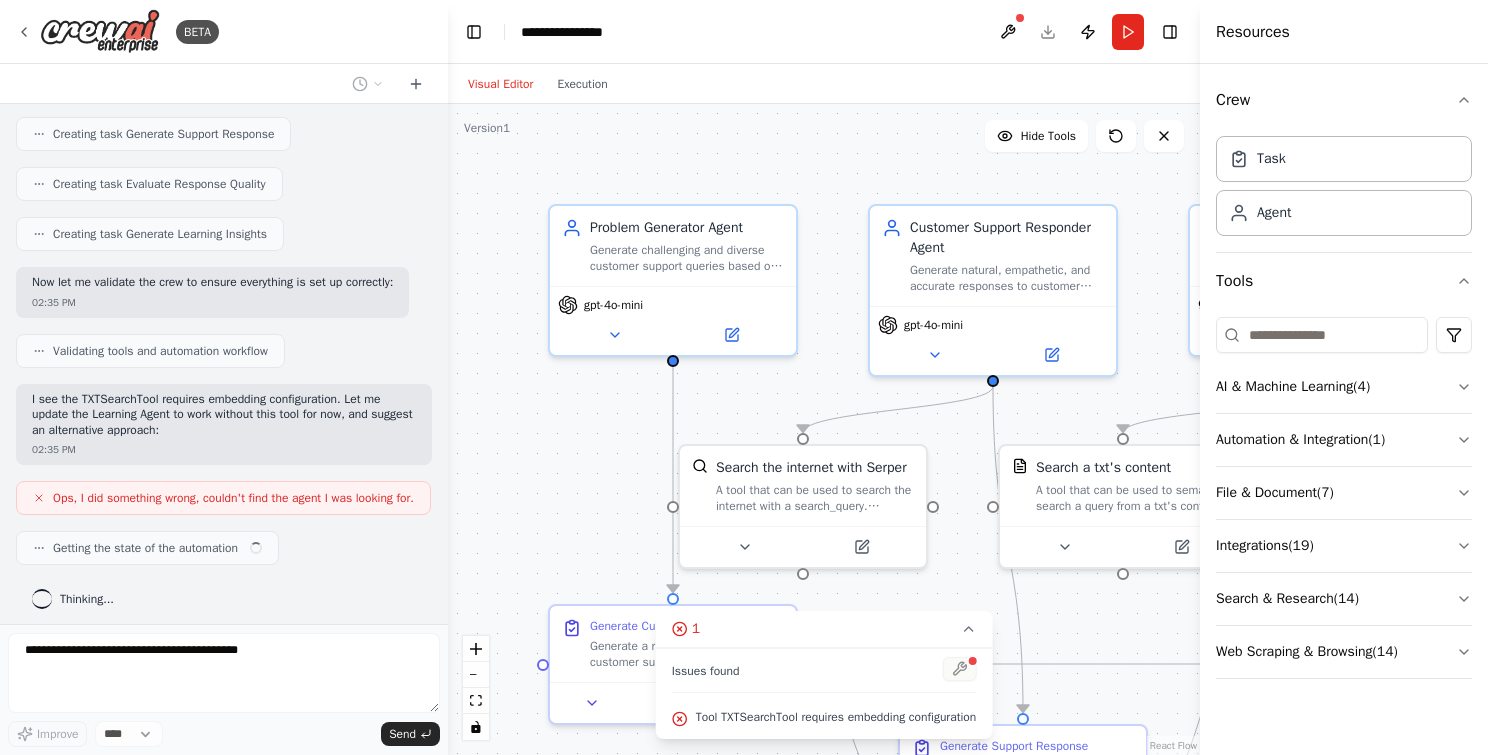 scroll, scrollTop: 1342, scrollLeft: 0, axis: vertical 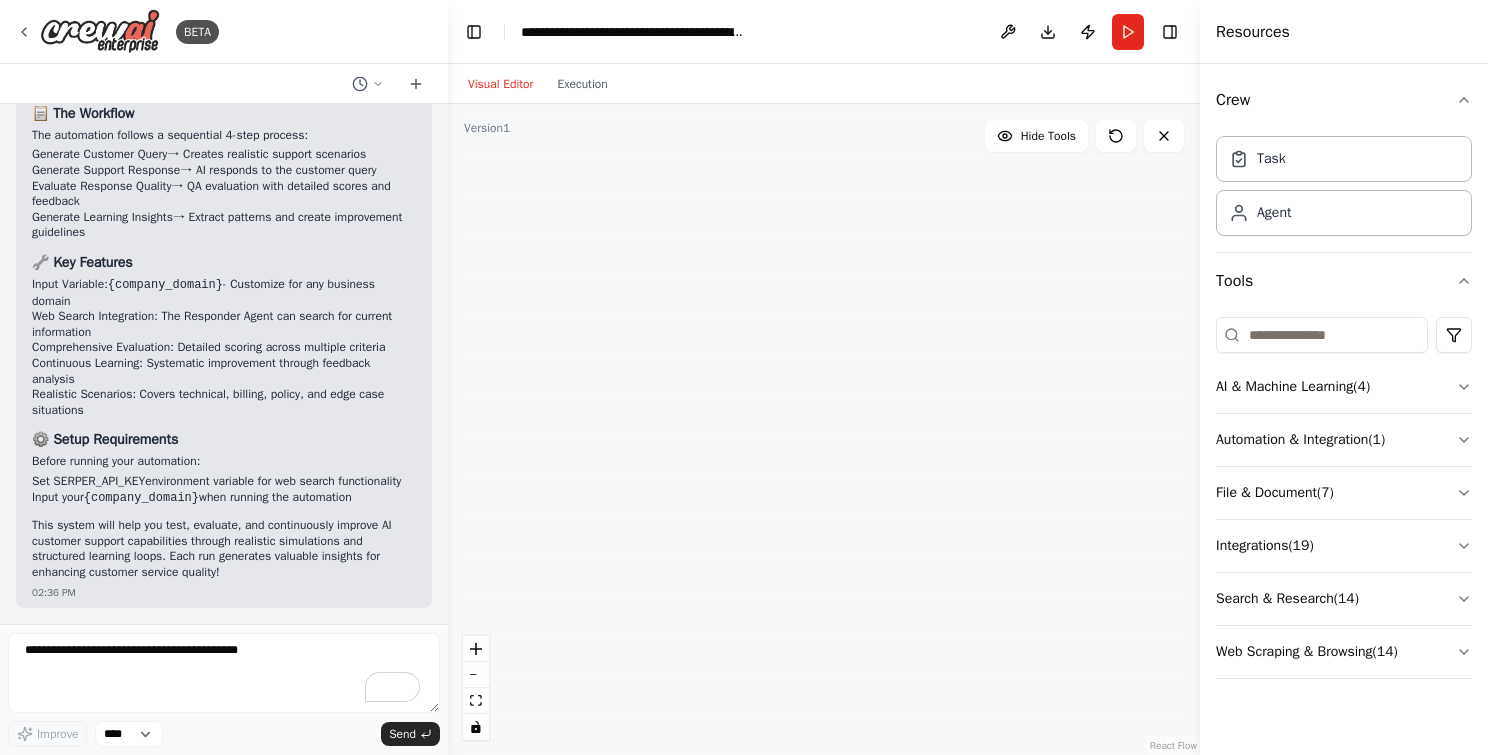 drag, startPoint x: 1045, startPoint y: 494, endPoint x: 171, endPoint y: 652, distance: 888.1666 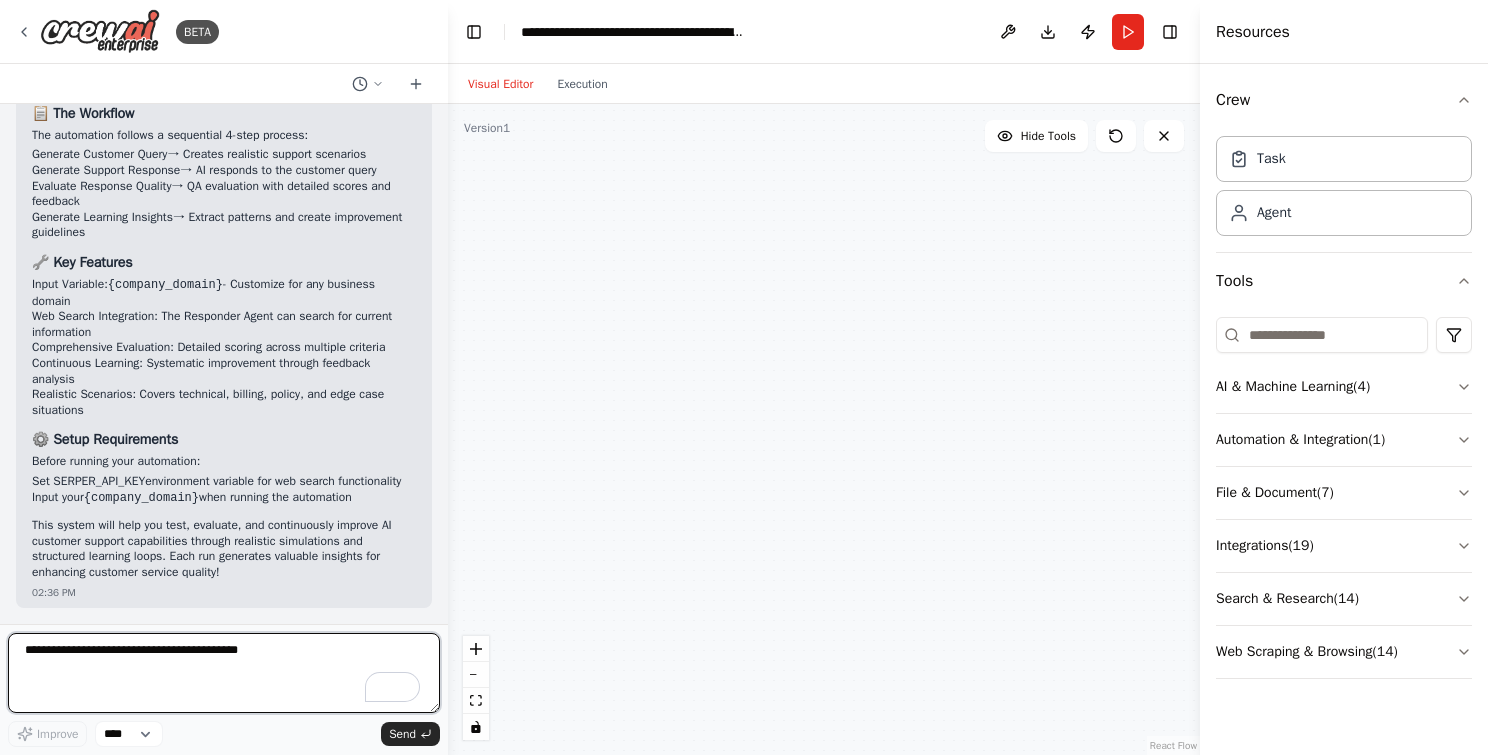 click at bounding box center [224, 673] 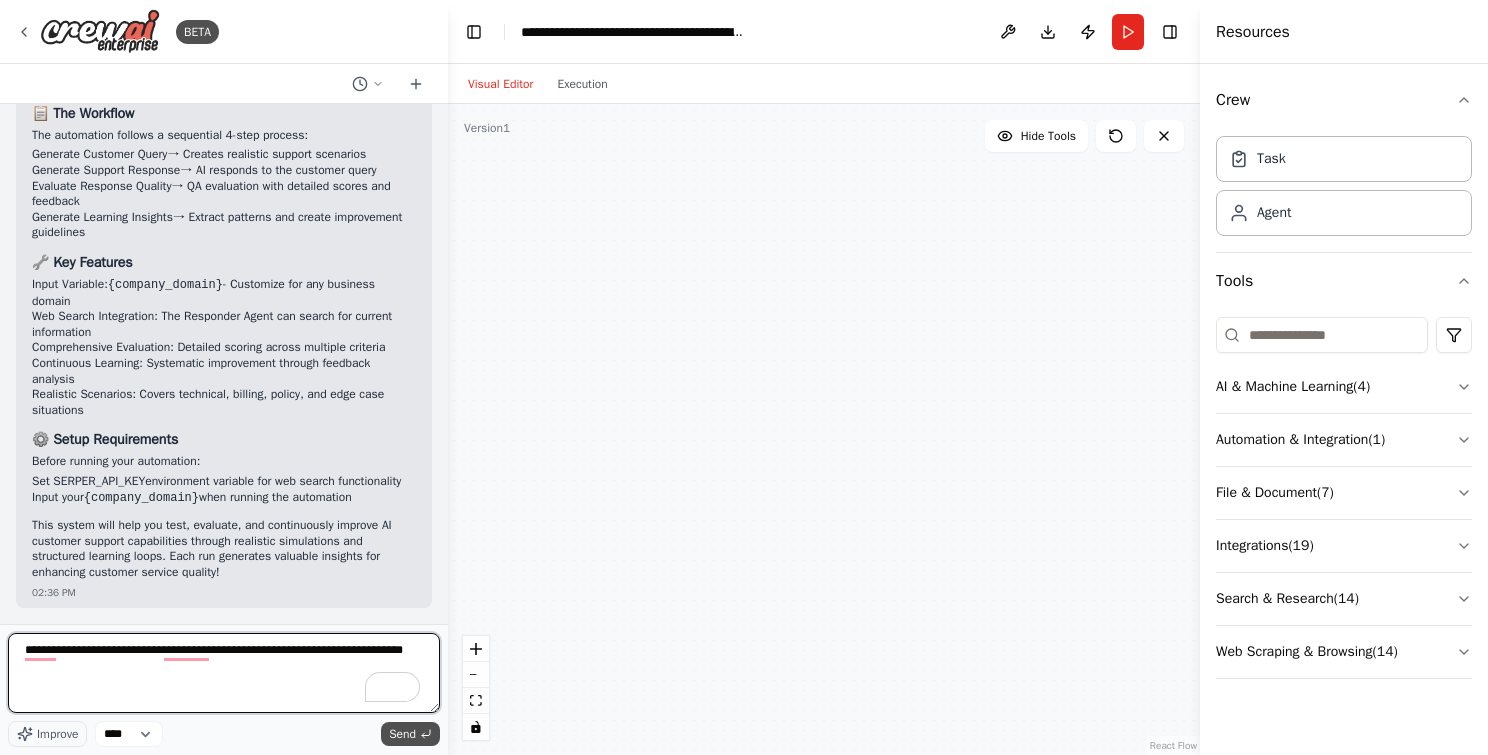 type on "**********" 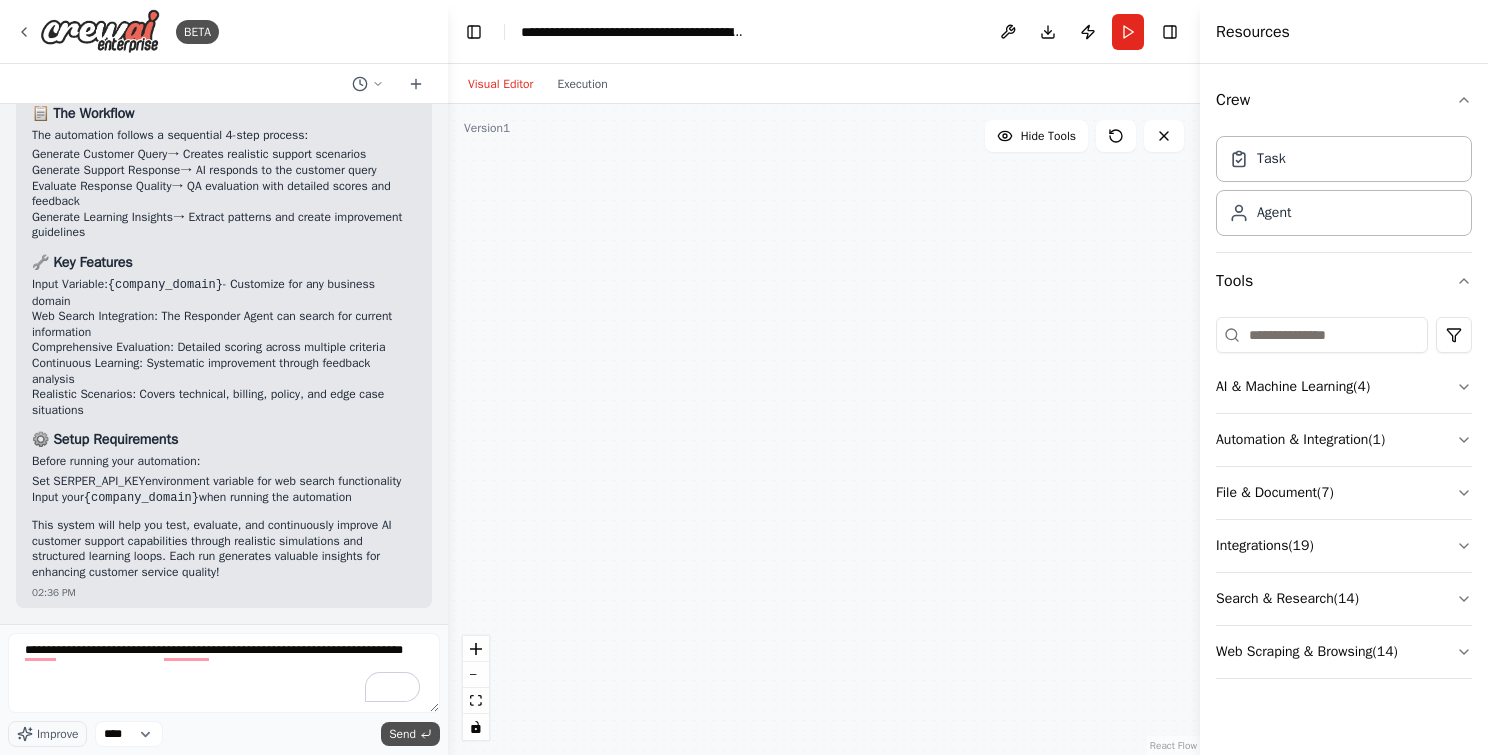 click on "Send" at bounding box center [410, 734] 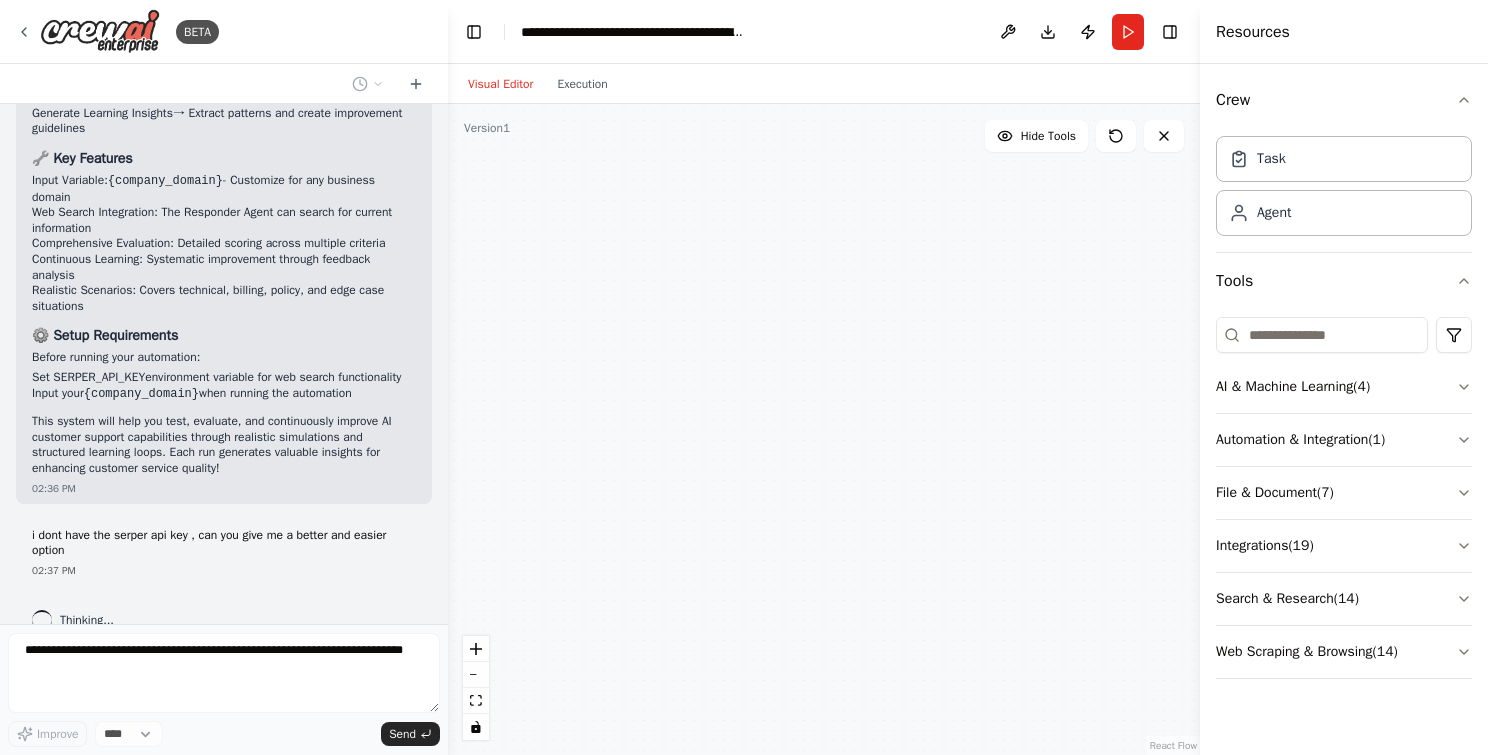scroll, scrollTop: 2636, scrollLeft: 0, axis: vertical 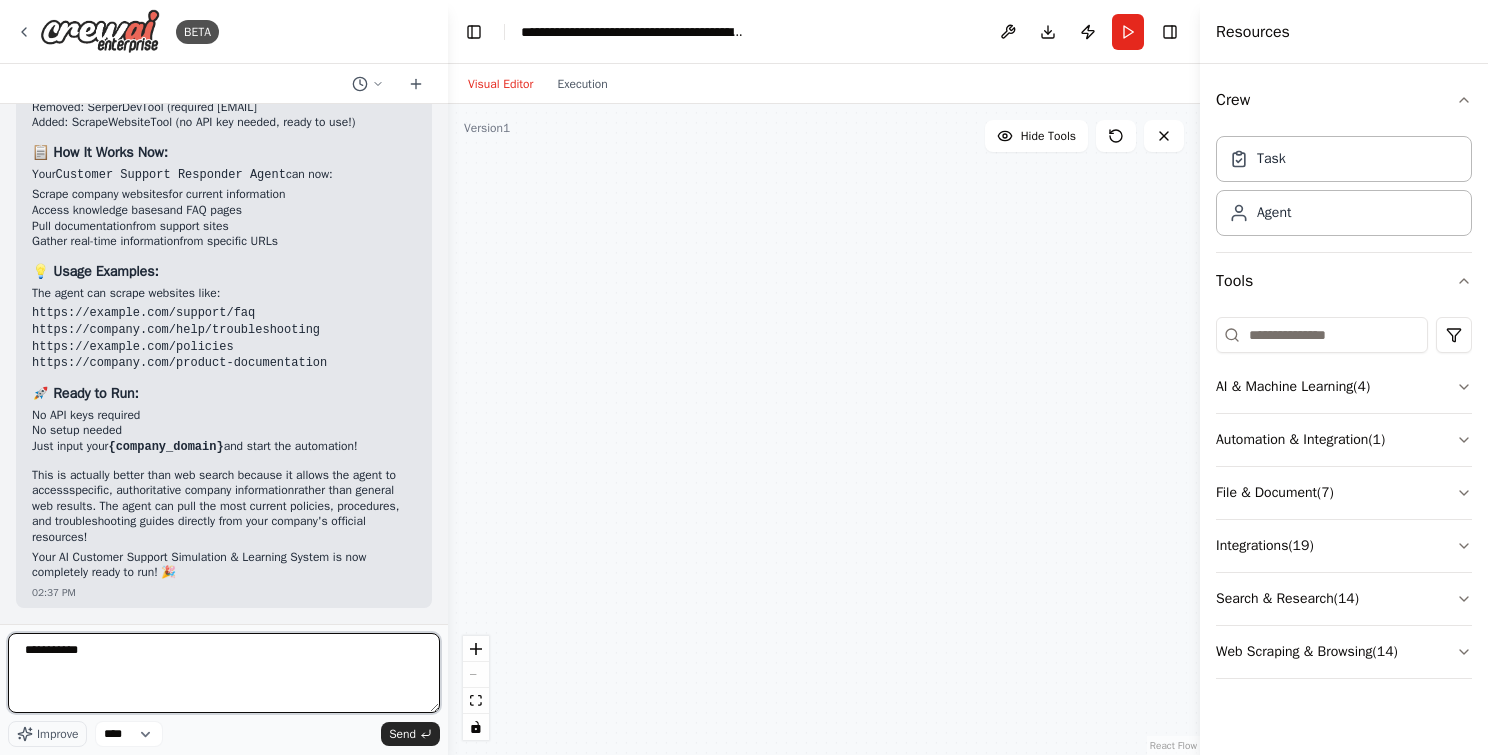 type on "**********" 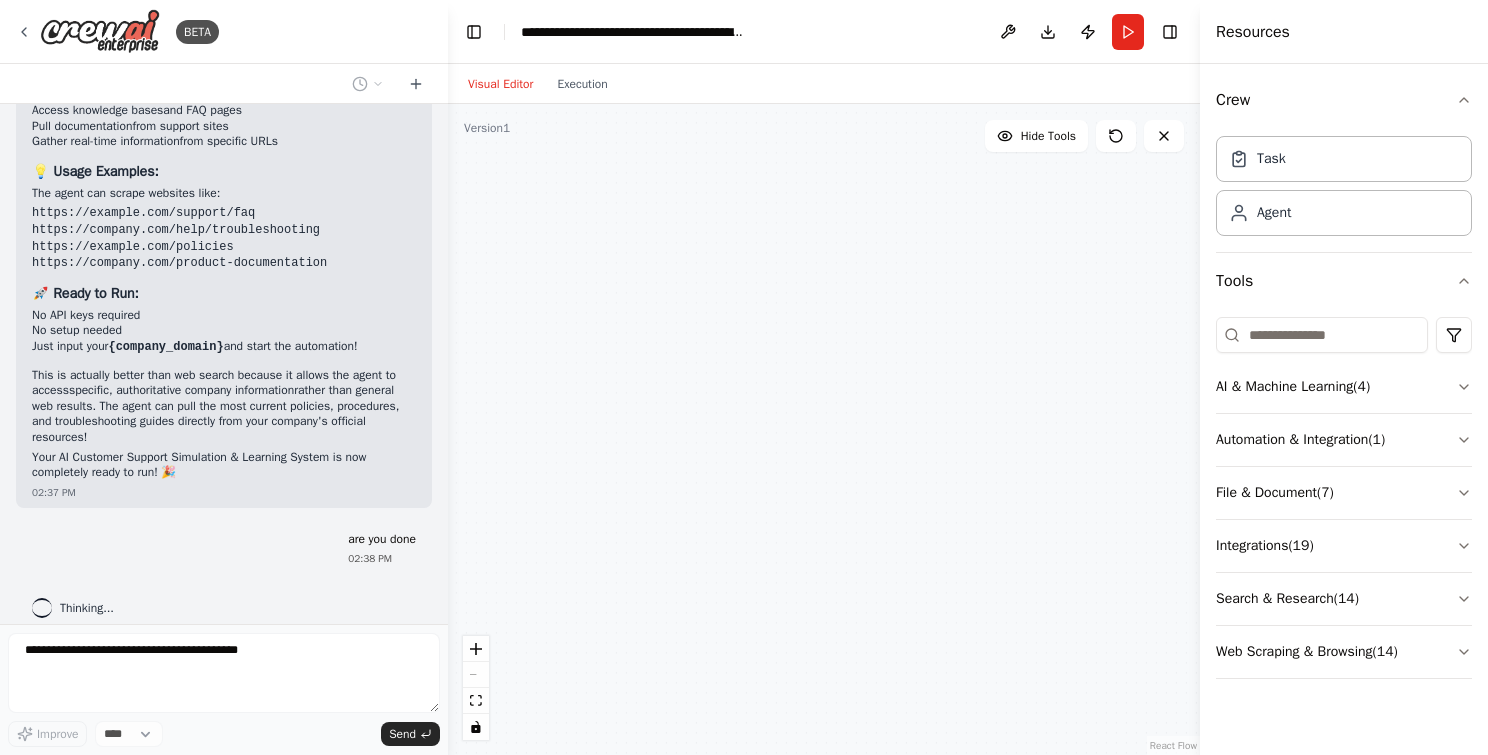 scroll, scrollTop: 3865, scrollLeft: 0, axis: vertical 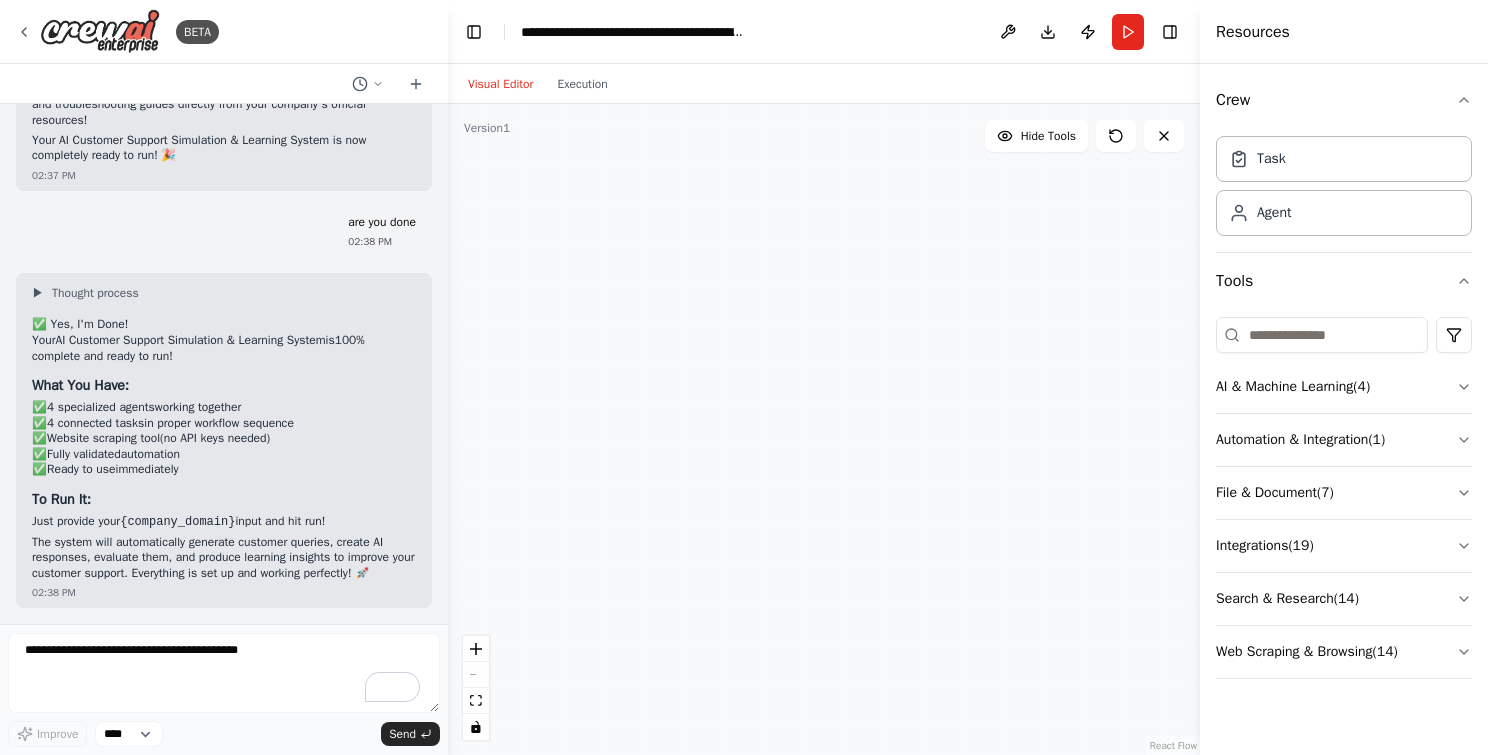 click on ".deletable-edge-delete-btn {
width: 20px;
height: 20px;
border: 0px solid #ffffff;
color: #6b7280;
background-color: #f8fafc;
cursor: pointer;
border-radius: 50%;
font-size: 12px;
padding: 3px;
display: flex;
align-items: center;
justify-content: center;
transition: all 0.2s cubic-bezier(0.4, 0, 0.2, 1);
box-shadow: 0 2px 4px rgba(0, 0, 0, 0.1);
}
.deletable-edge-delete-btn:hover {
background-color: #ef4444;
color: #ffffff;
border-color: #dc2626;
transform: scale(1.1);
box-shadow: 0 4px 12px rgba(239, 68, 68, 0.4);
}
.deletable-edge-delete-btn:active {
transform: scale(0.95);
box-shadow: 0 2px 4px rgba(239, 68, 68, 0.3);
}
Problem Generator Agent gpt-4o-mini Customer Support Responder Agent" at bounding box center (824, 429) 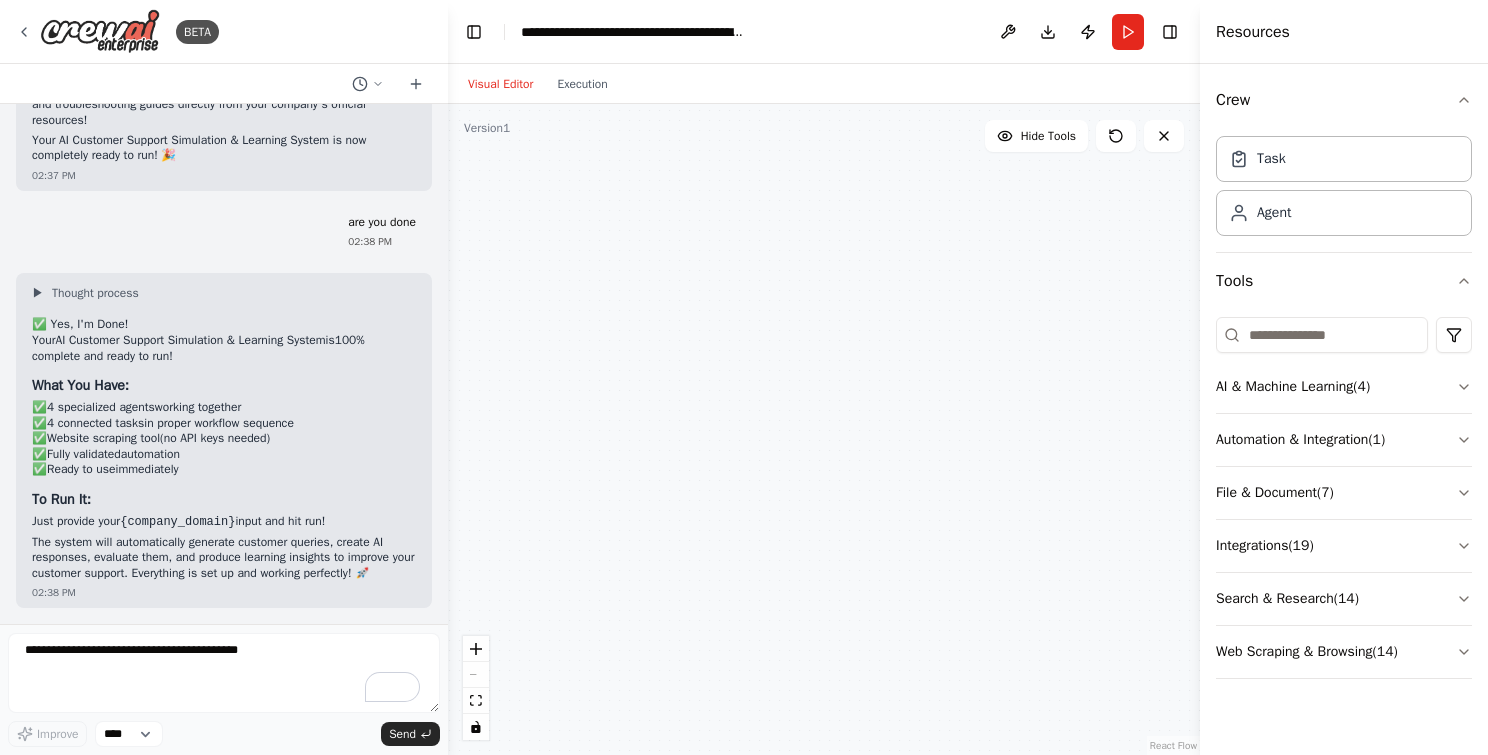 click on ".deletable-edge-delete-btn {
width: 20px;
height: 20px;
border: 0px solid #ffffff;
color: #6b7280;
background-color: #f8fafc;
cursor: pointer;
border-radius: 50%;
font-size: 12px;
padding: 3px;
display: flex;
align-items: center;
justify-content: center;
transition: all 0.2s cubic-bezier(0.4, 0, 0.2, 1);
box-shadow: 0 2px 4px rgba(0, 0, 0, 0.1);
}
.deletable-edge-delete-btn:hover {
background-color: #ef4444;
color: #ffffff;
border-color: #dc2626;
transform: scale(1.1);
box-shadow: 0 4px 12px rgba(239, 68, 68, 0.4);
}
.deletable-edge-delete-btn:active {
transform: scale(0.95);
box-shadow: 0 2px 4px rgba(239, 68, 68, 0.3);
}
Problem Generator Agent gpt-4o-mini Customer Support Responder Agent" at bounding box center (824, 429) 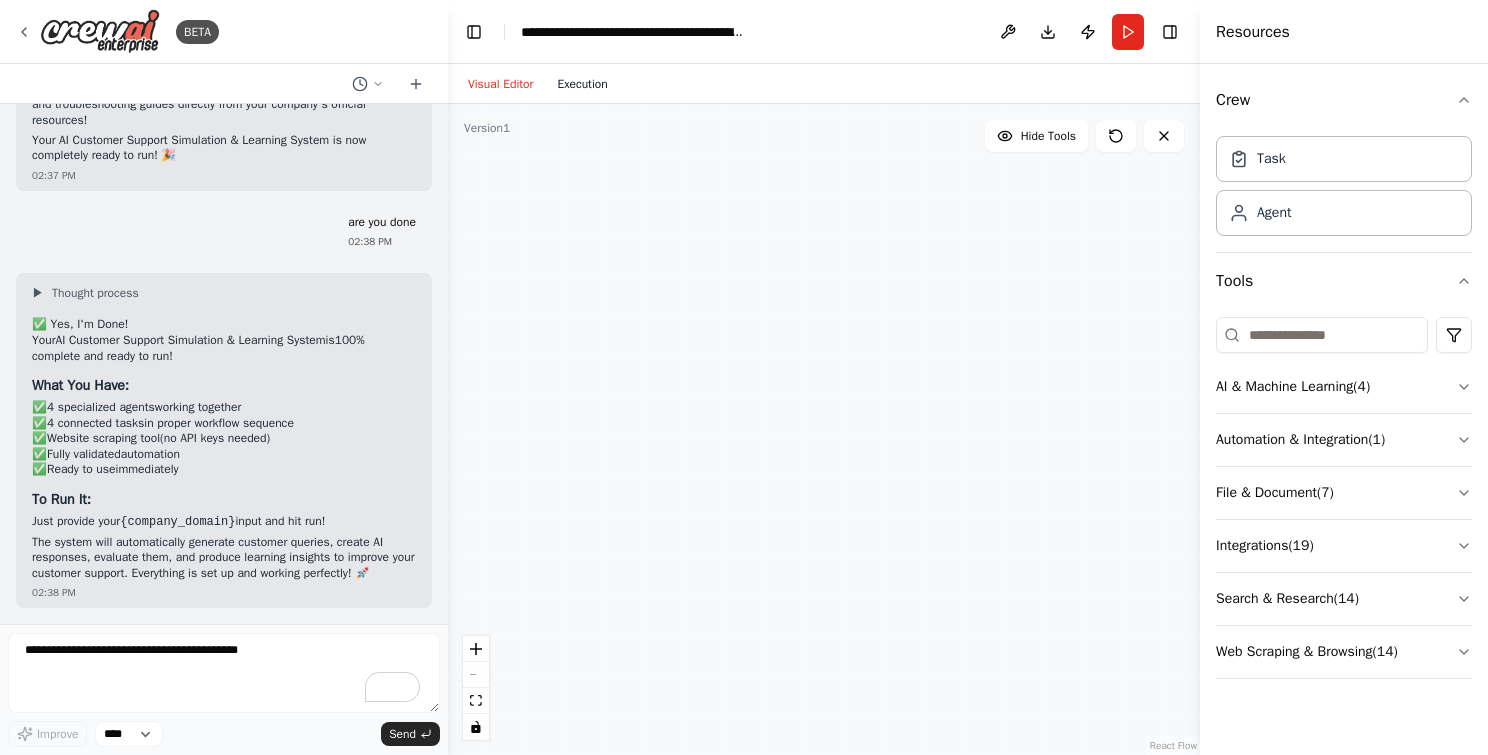 click on "Execution" at bounding box center (582, 84) 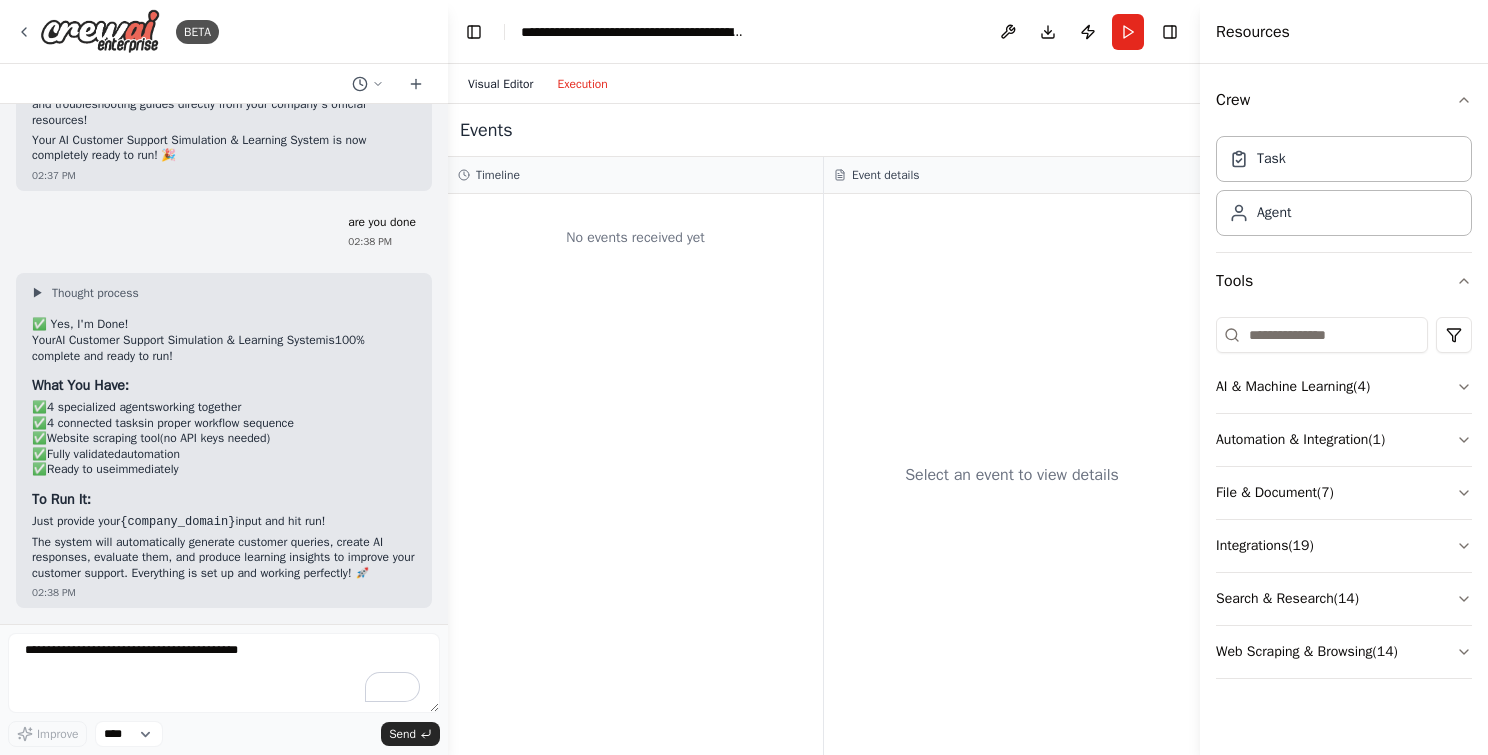 click on "Visual Editor" at bounding box center [500, 84] 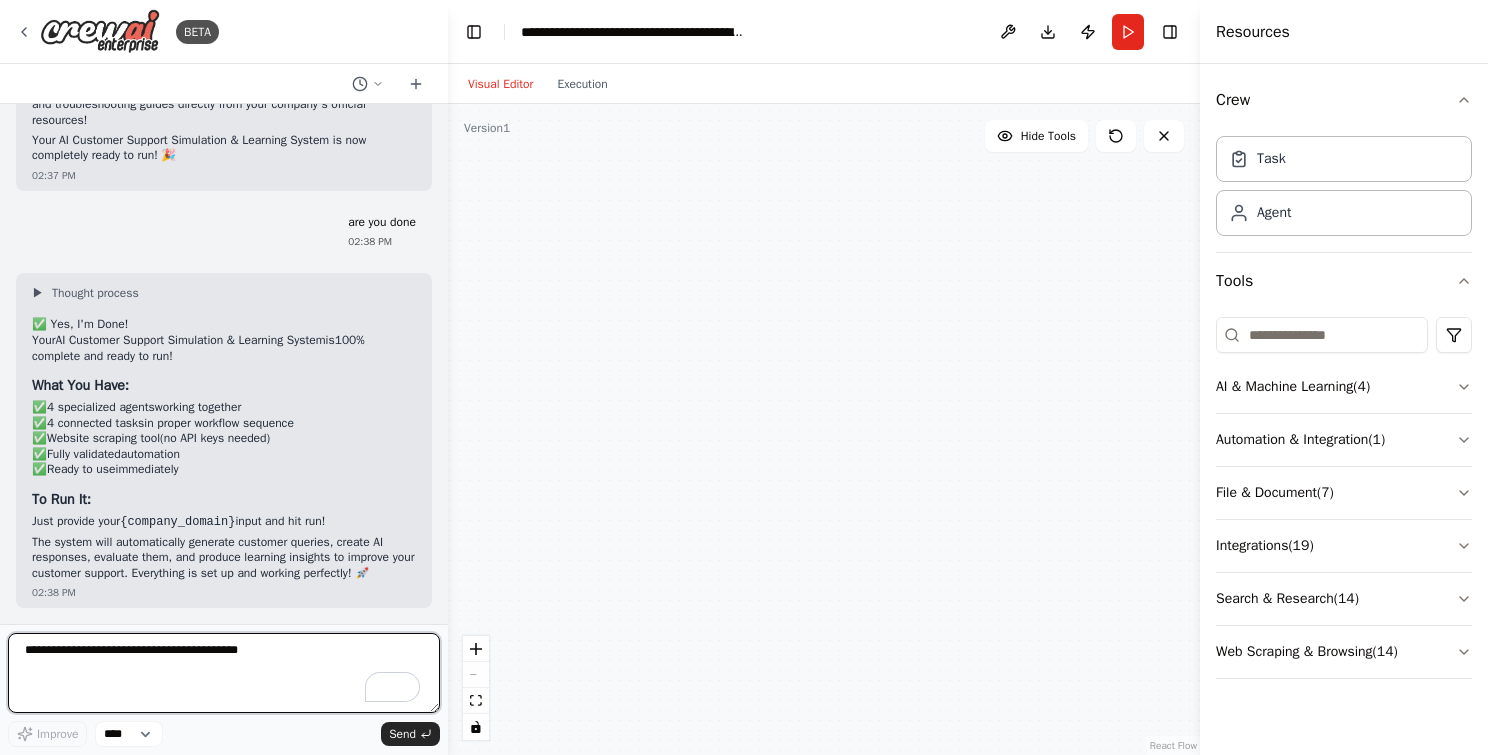 click at bounding box center (224, 673) 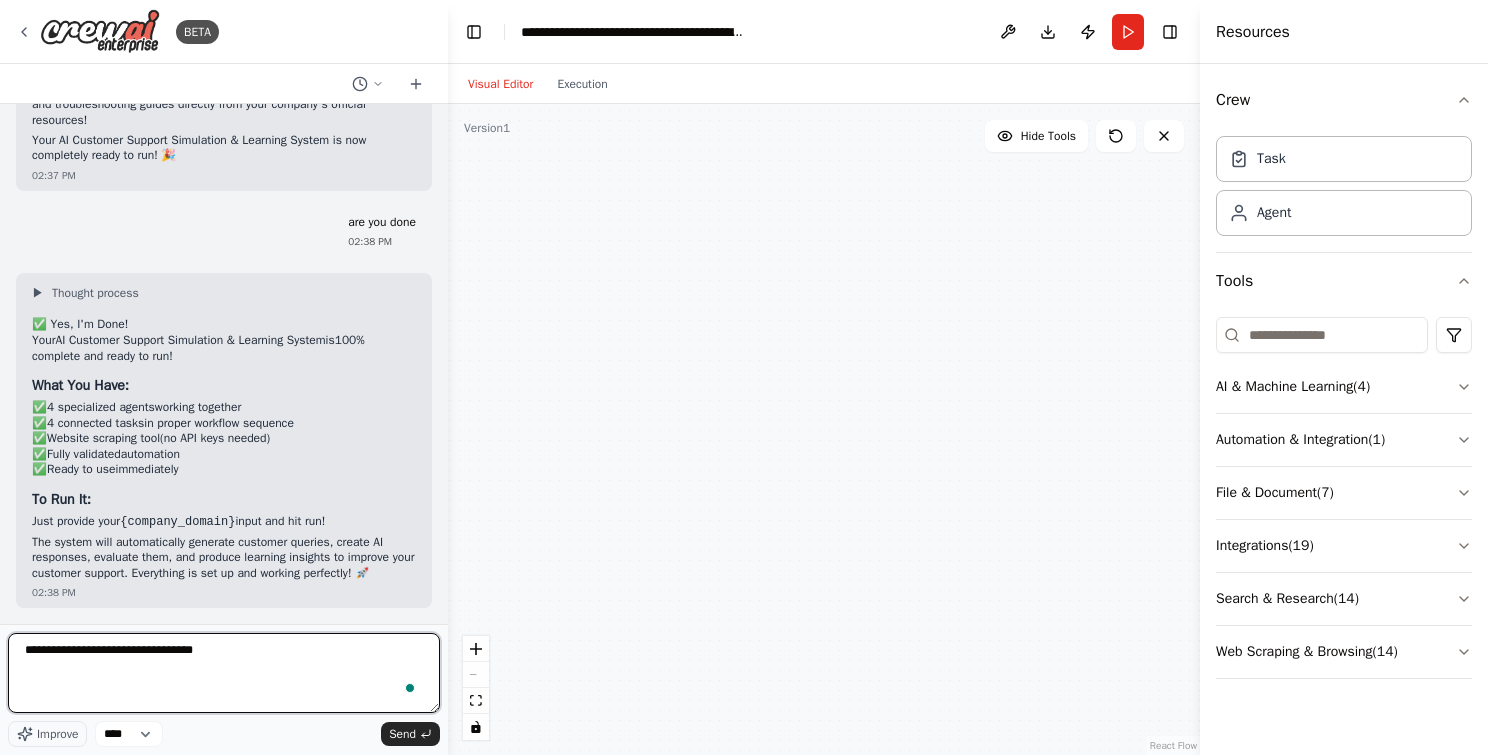 type on "**********" 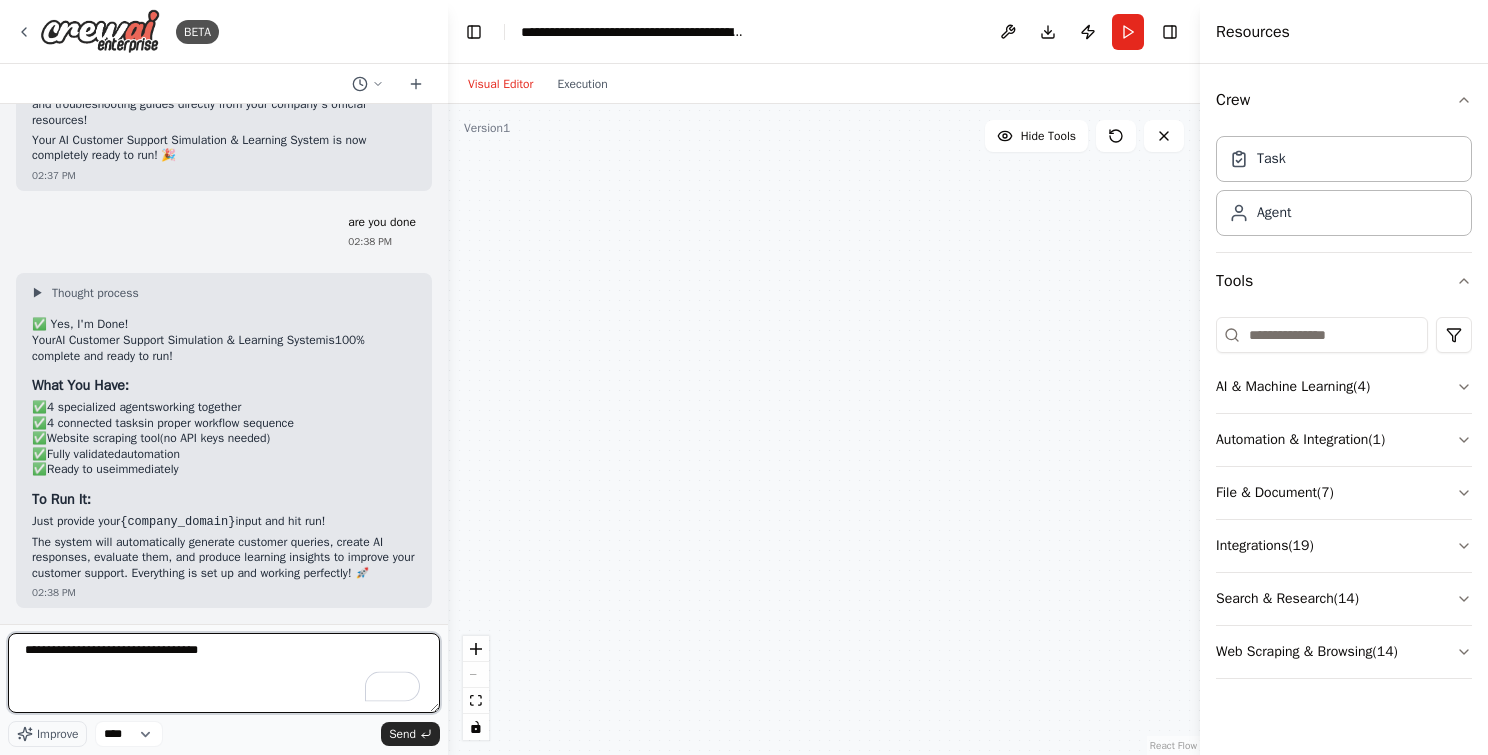 type 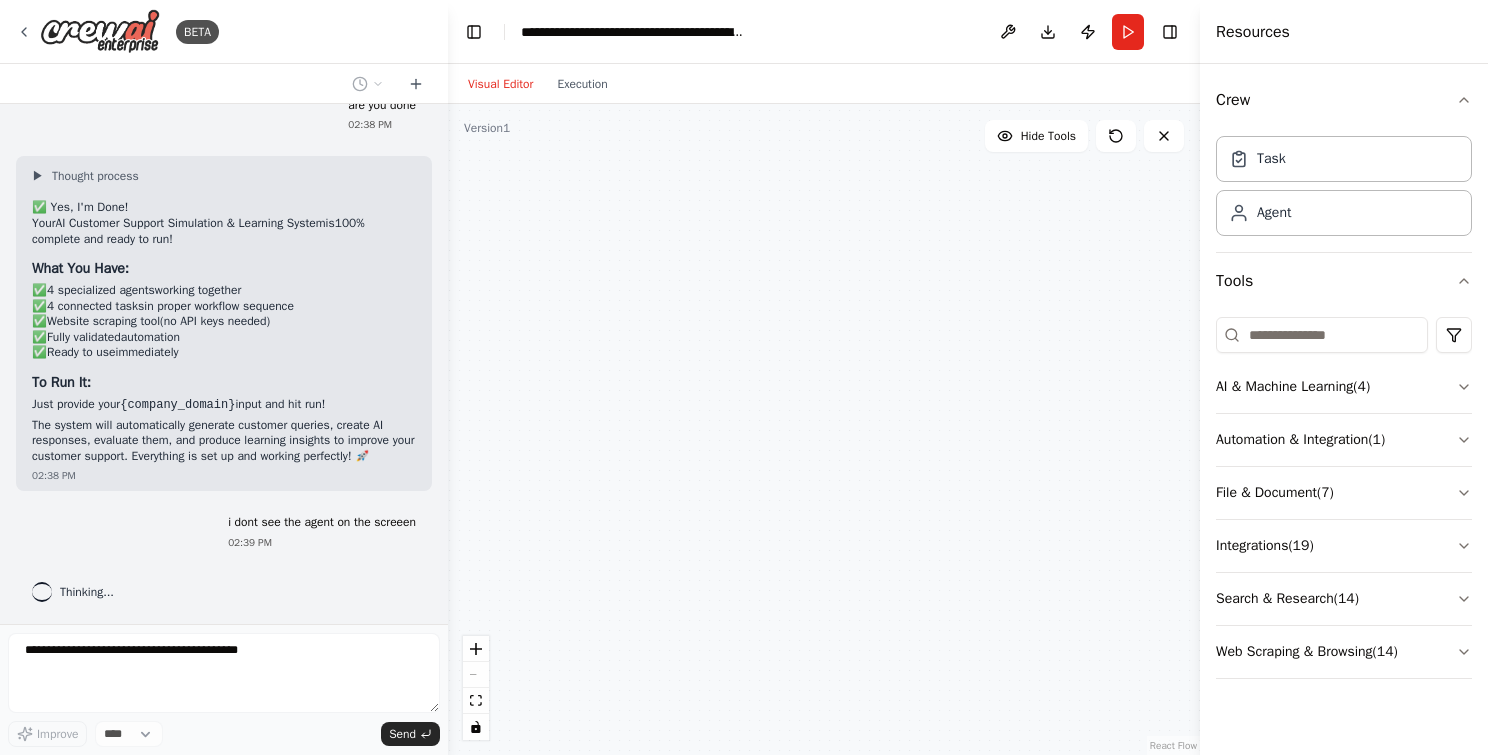 scroll, scrollTop: 4298, scrollLeft: 0, axis: vertical 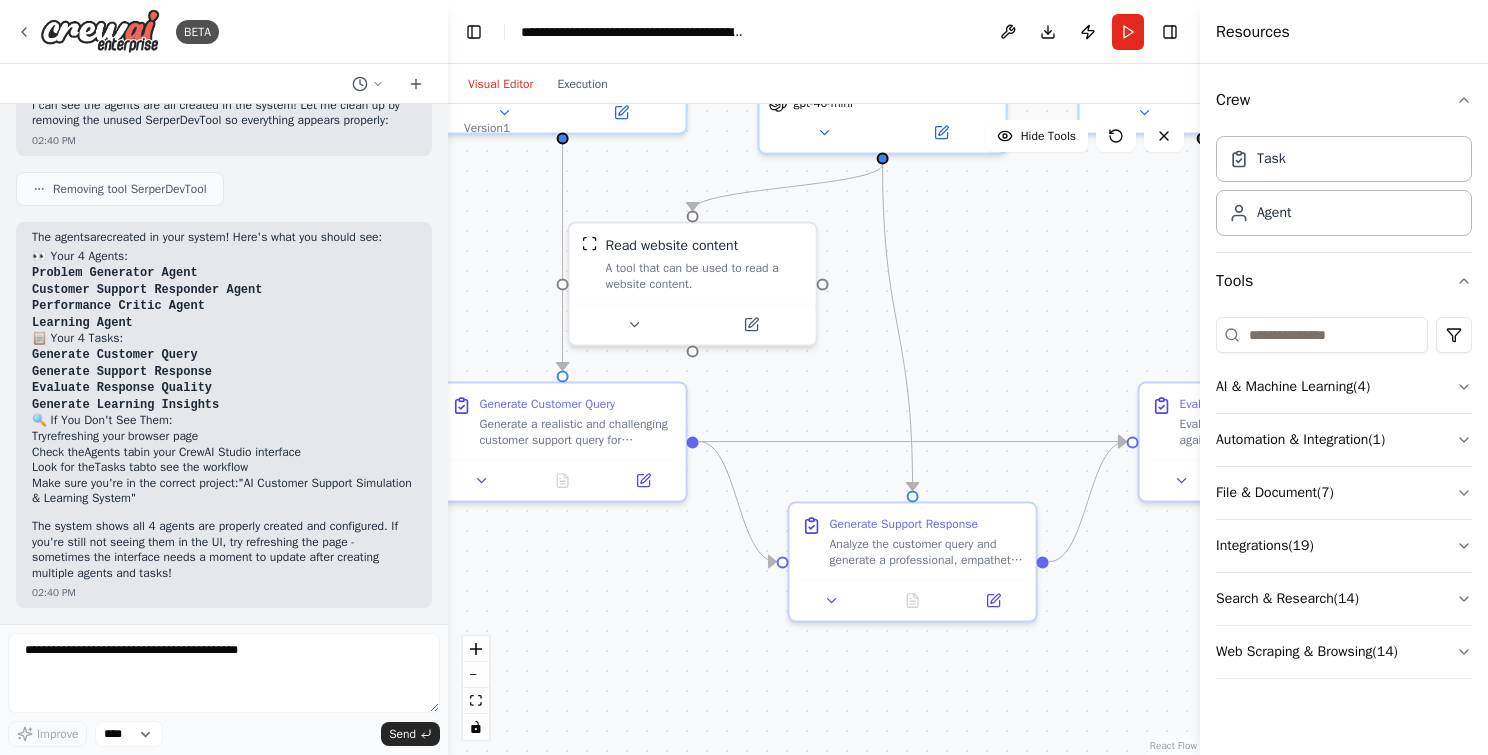 click on ".deletable-edge-delete-btn {
width: 20px;
height: 20px;
border: 0px solid #ffffff;
color: #6b7280;
background-color: #f8fafc;
cursor: pointer;
border-radius: 50%;
font-size: 12px;
padding: 3px;
display: flex;
align-items: center;
justify-content: center;
transition: all 0.2s cubic-bezier(0.4, 0, 0.2, 1);
box-shadow: 0 2px 4px rgba(0, 0, 0, 0.1);
}
.deletable-edge-delete-btn:hover {
background-color: #ef4444;
color: #ffffff;
border-color: #dc2626;
transform: scale(1.1);
box-shadow: 0 4px 12px rgba(239, 68, 68, 0.4);
}
.deletable-edge-delete-btn:active {
transform: scale(0.95);
box-shadow: 0 2px 4px rgba(239, 68, 68, 0.3);
}
Problem Generator Agent gpt-4o-mini Customer Support Responder Agent" at bounding box center (824, 429) 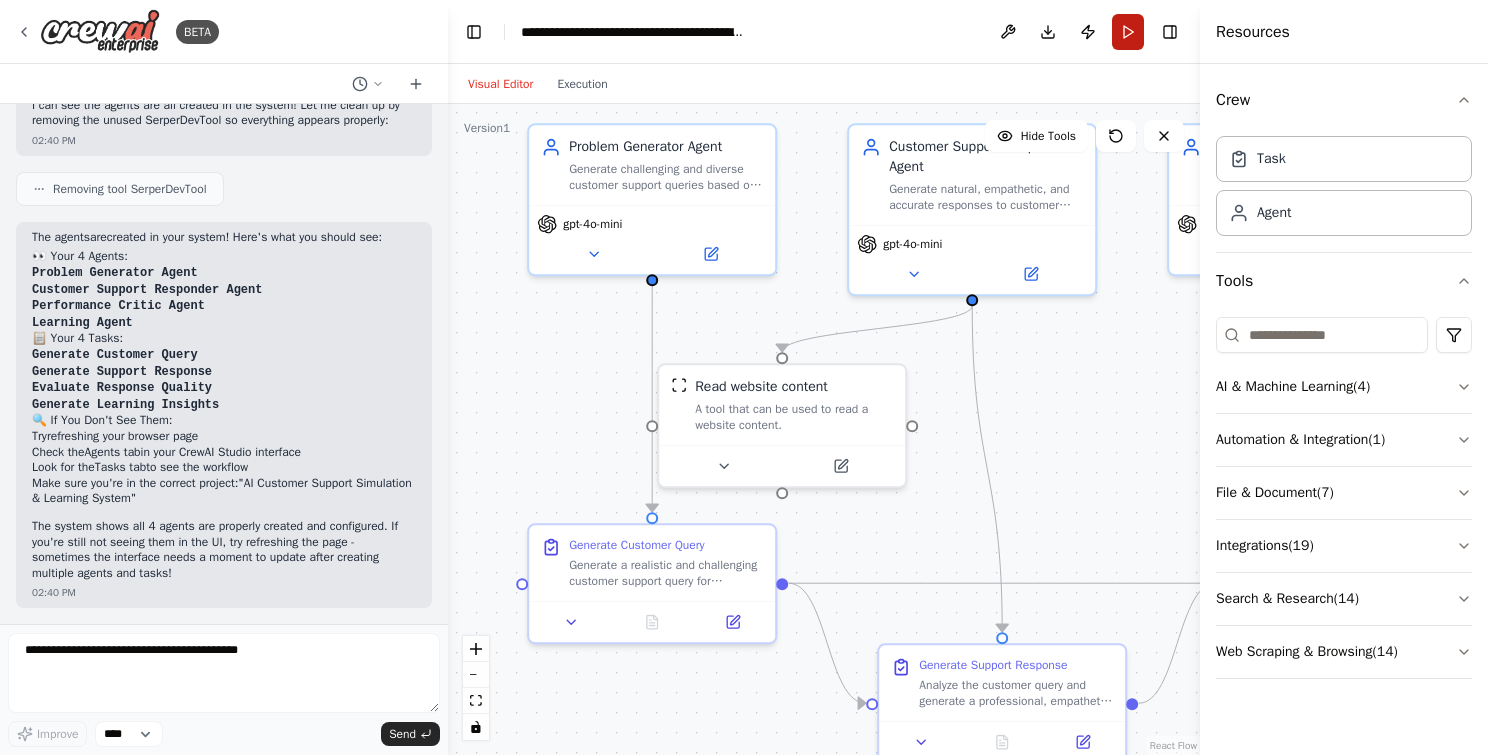 click on "Run" at bounding box center [1128, 32] 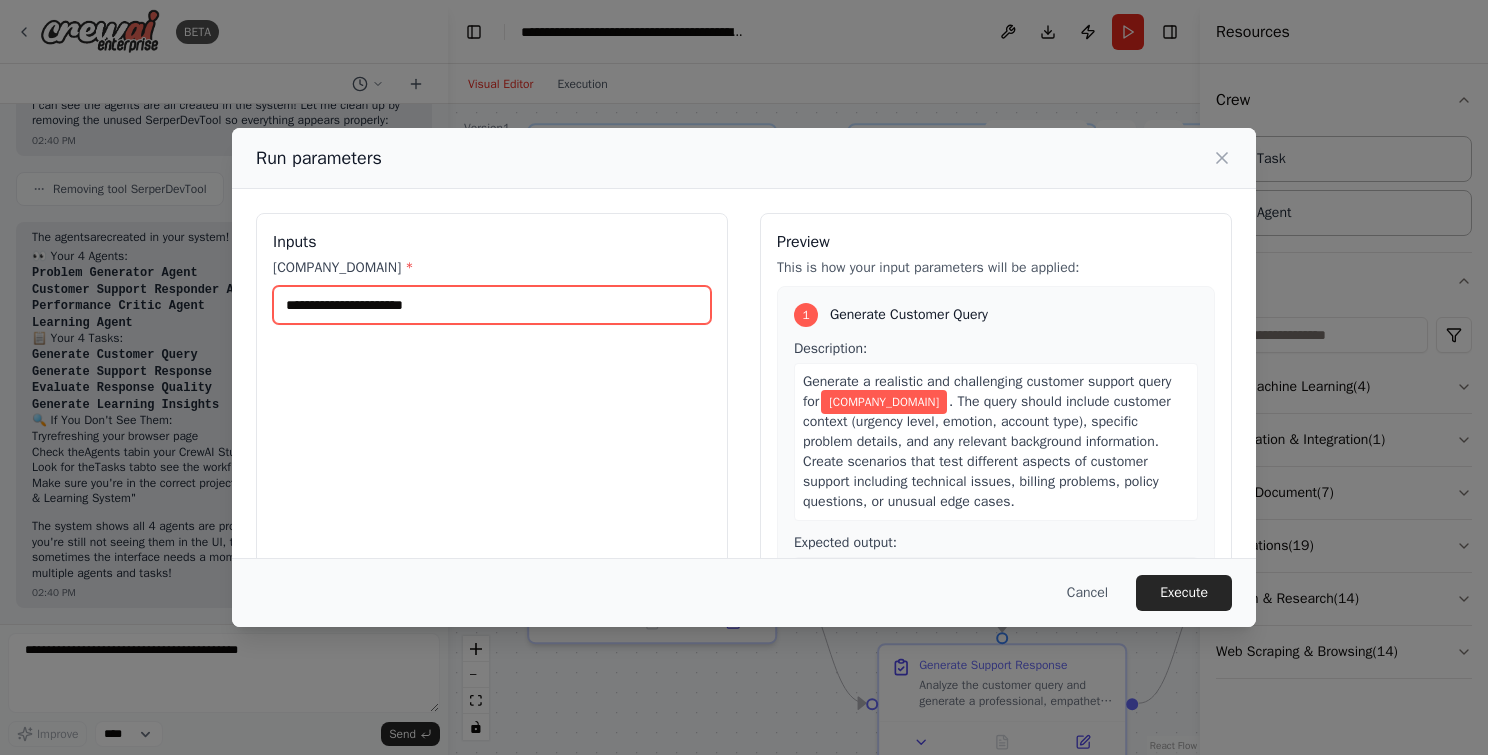 click on "{company_domain} *" at bounding box center (492, 305) 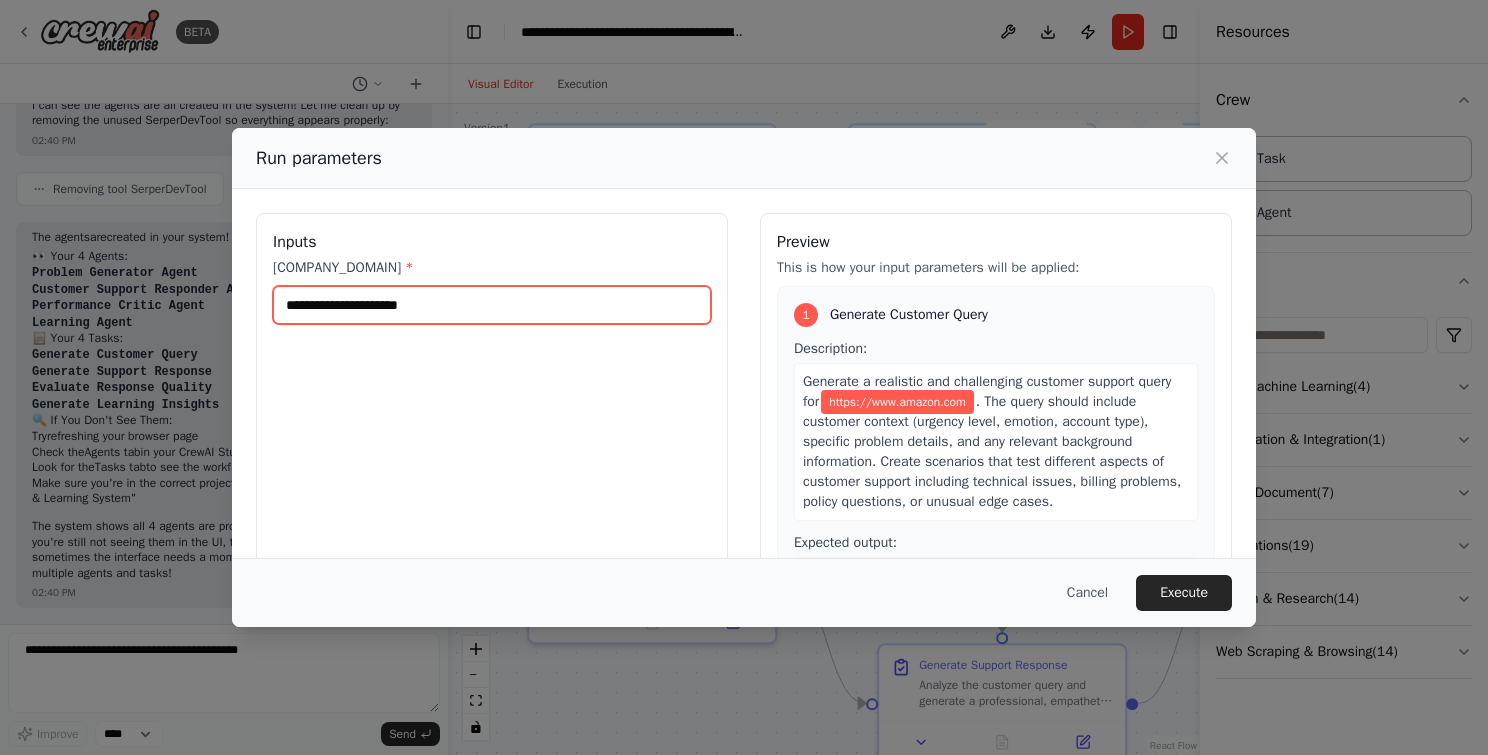 type on "**********" 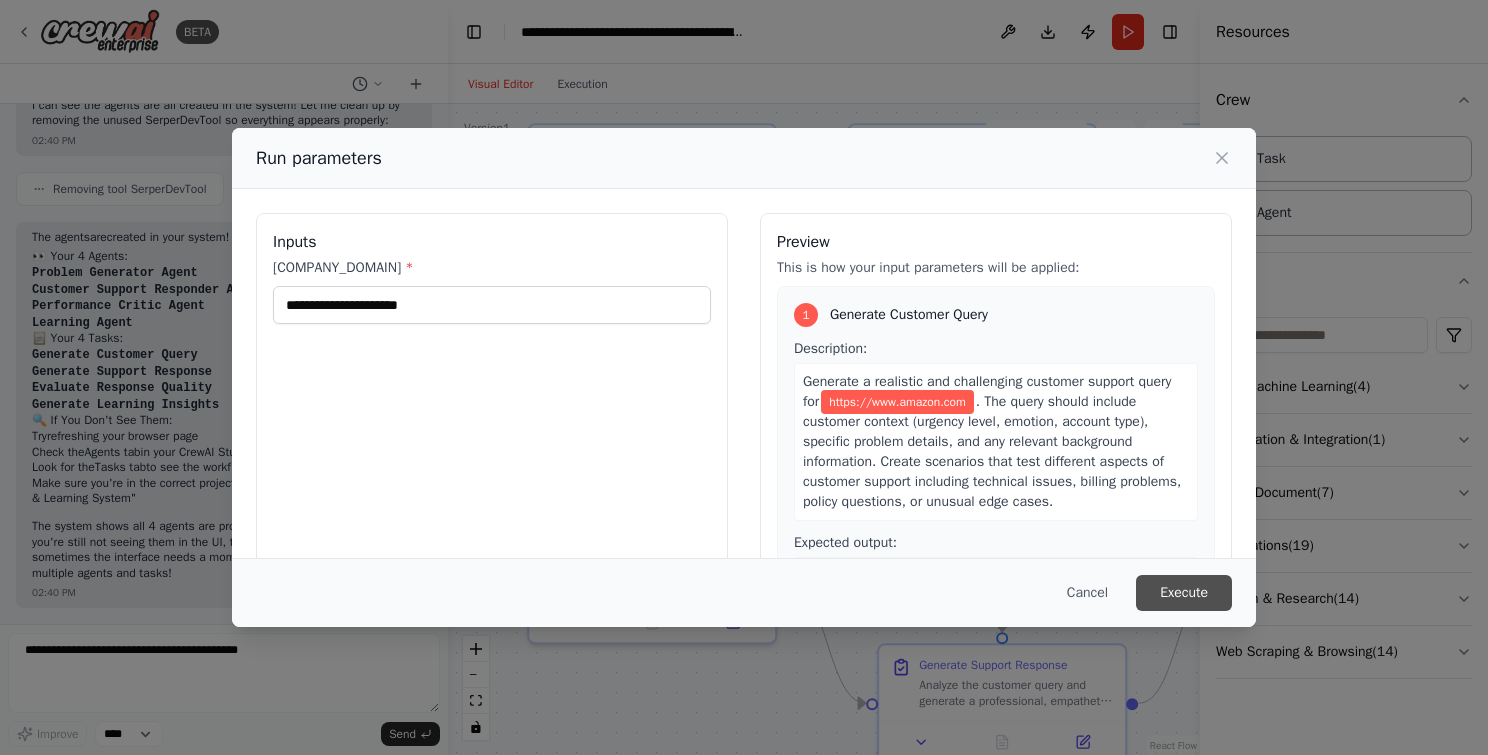 click on "Execute" at bounding box center (1184, 593) 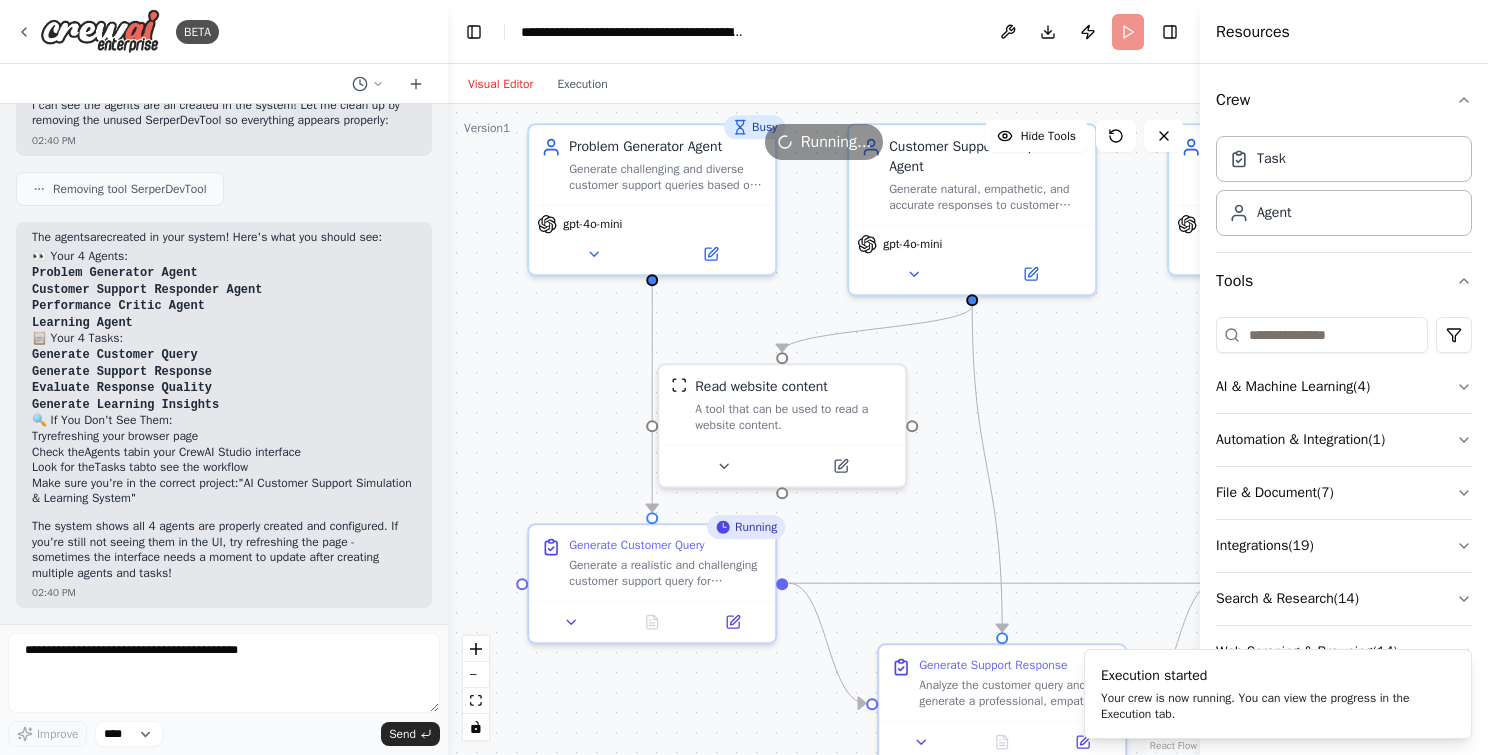 click on ".deletable-edge-delete-btn {
width: 20px;
height: 20px;
border: 0px solid #ffffff;
color: #6b7280;
background-color: #f8fafc;
cursor: pointer;
border-radius: 50%;
font-size: 12px;
padding: 3px;
display: flex;
align-items: center;
justify-content: center;
transition: all 0.2s cubic-bezier(0.4, 0, 0.2, 1);
box-shadow: 0 2px 4px rgba(0, 0, 0, 0.1);
}
.deletable-edge-delete-btn:hover {
background-color: #ef4444;
color: #ffffff;
border-color: #dc2626;
transform: scale(1.1);
box-shadow: 0 4px 12px rgba(239, 68, 68, 0.4);
}
.deletable-edge-delete-btn:active {
transform: scale(0.95);
box-shadow: 0 2px 4px rgba(239, 68, 68, 0.3);
}
Busy Problem Generator Agent gpt-4o-mini gpt-4o-mini gpt-4o-mini" at bounding box center (824, 429) 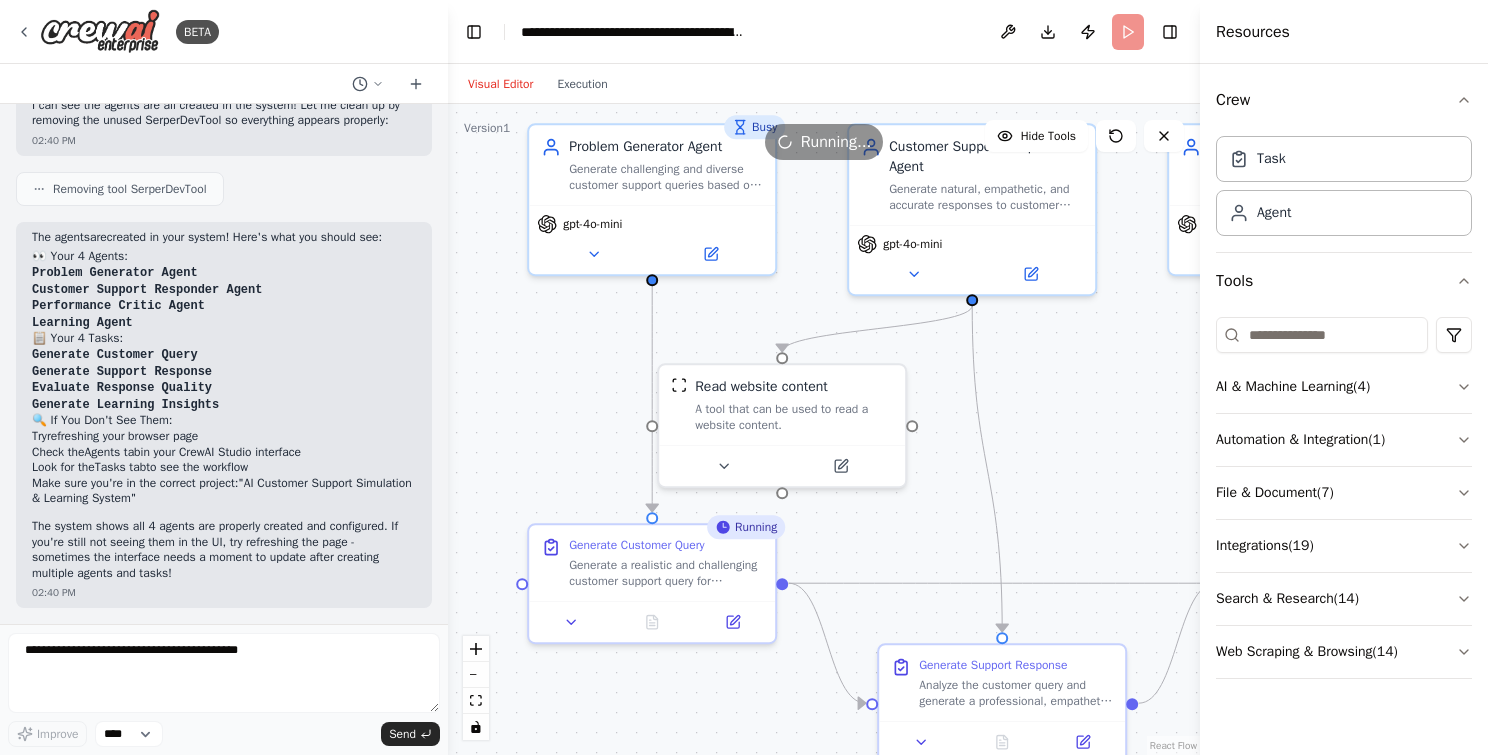 click on ".deletable-edge-delete-btn {
width: 20px;
height: 20px;
border: 0px solid #ffffff;
color: #6b7280;
background-color: #f8fafc;
cursor: pointer;
border-radius: 50%;
font-size: 12px;
padding: 3px;
display: flex;
align-items: center;
justify-content: center;
transition: all 0.2s cubic-bezier(0.4, 0, 0.2, 1);
box-shadow: 0 2px 4px rgba(0, 0, 0, 0.1);
}
.deletable-edge-delete-btn:hover {
background-color: #ef4444;
color: #ffffff;
border-color: #dc2626;
transform: scale(1.1);
box-shadow: 0 4px 12px rgba(239, 68, 68, 0.4);
}
.deletable-edge-delete-btn:active {
transform: scale(0.95);
box-shadow: 0 2px 4px rgba(239, 68, 68, 0.3);
}
Busy Problem Generator Agent gpt-4o-mini gpt-4o-mini gpt-4o-mini" at bounding box center [824, 429] 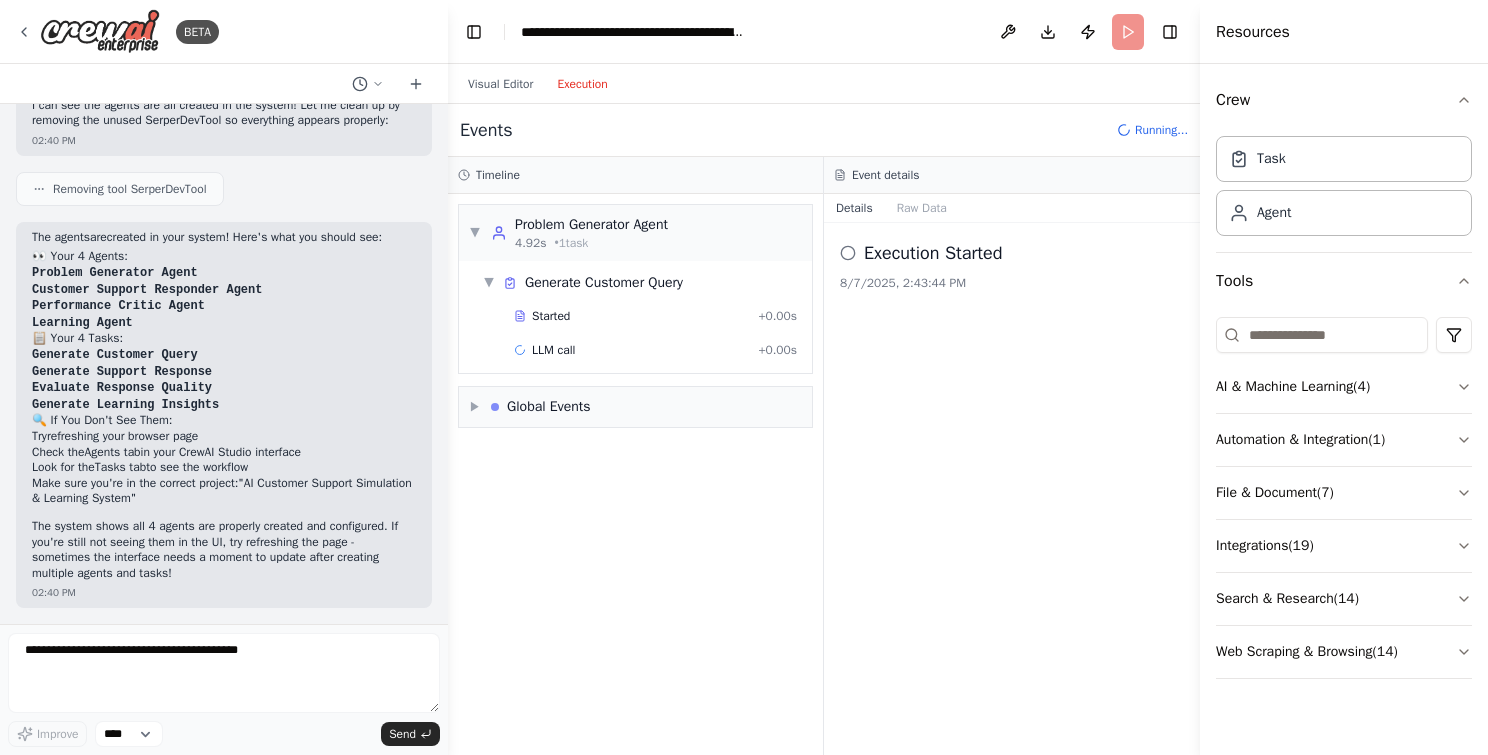 click on "Execution" at bounding box center (582, 84) 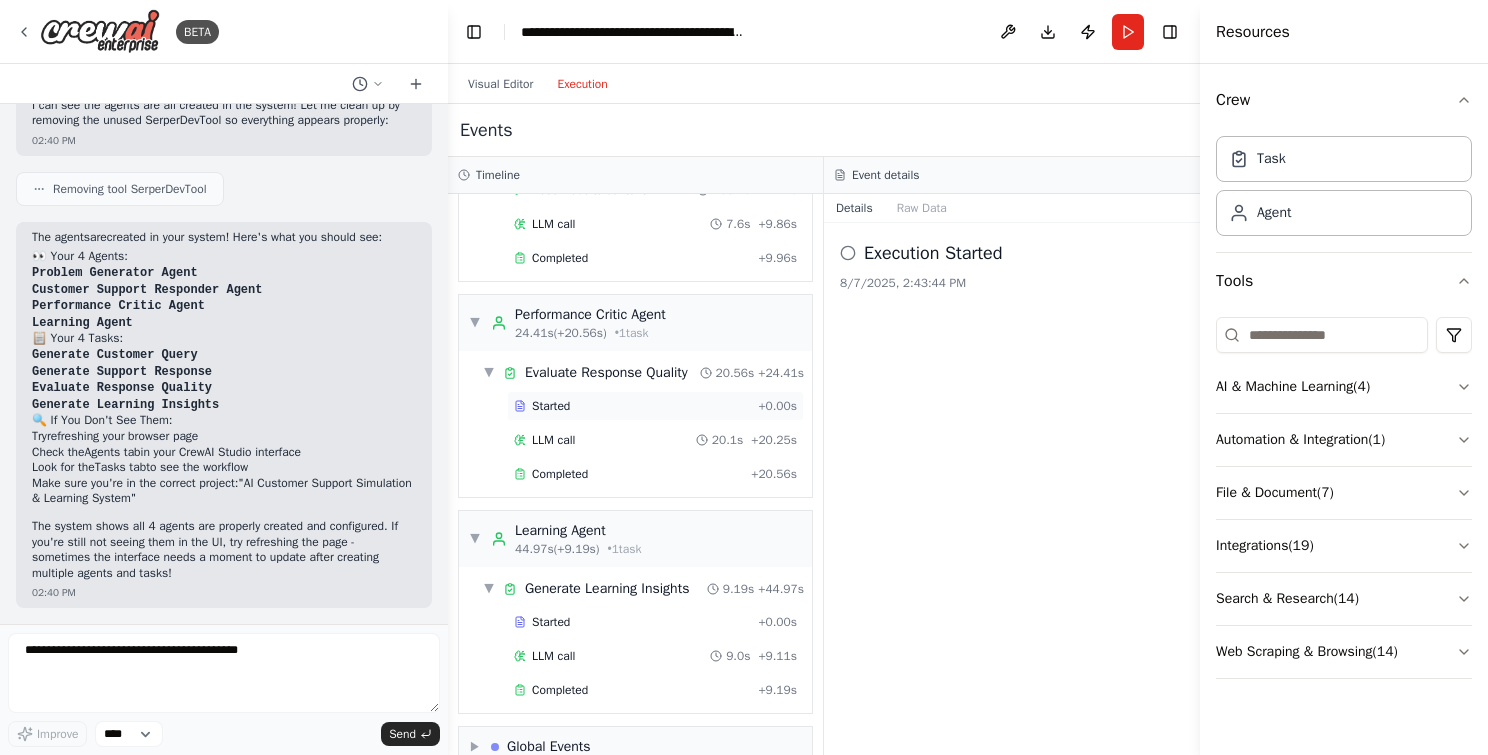 scroll, scrollTop: 456, scrollLeft: 0, axis: vertical 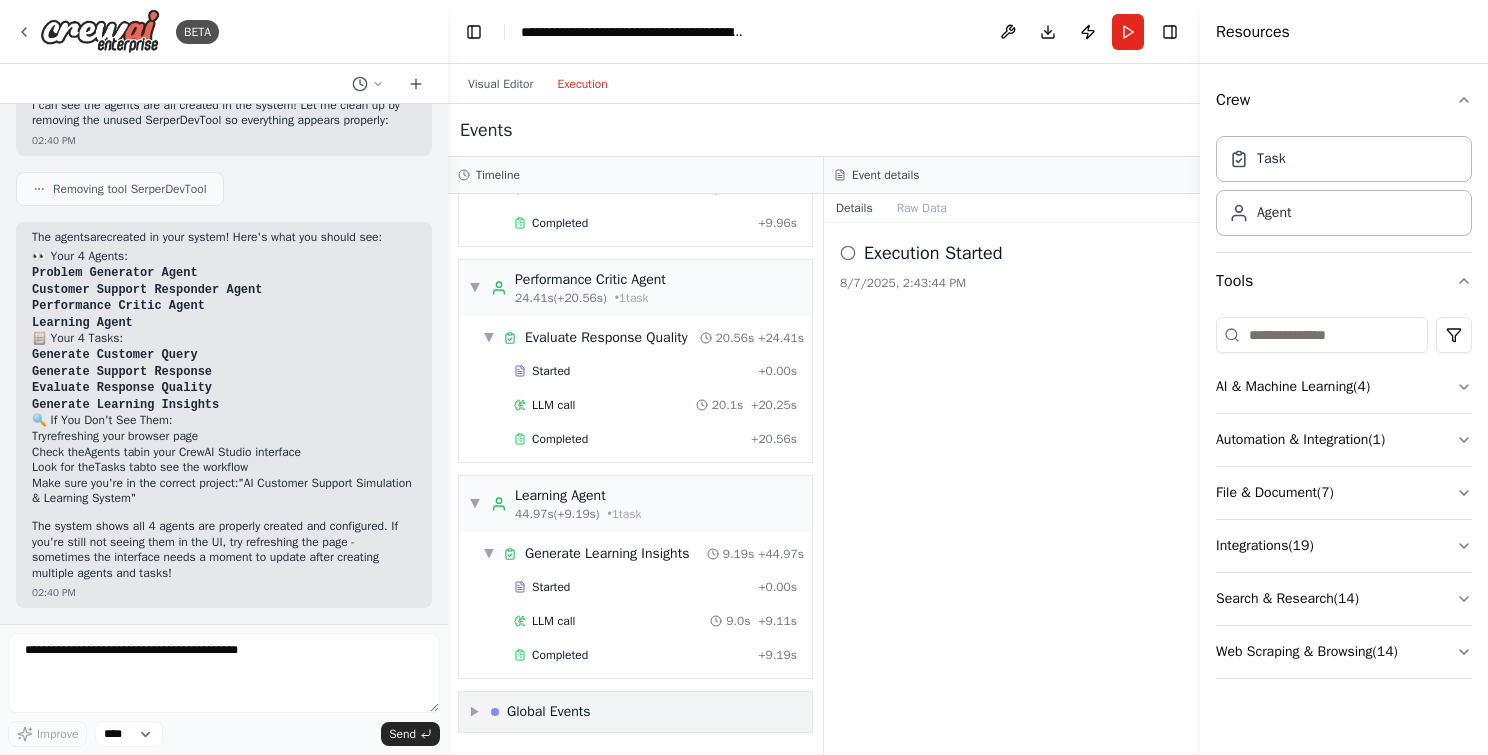 click on "▶" at bounding box center (475, 712) 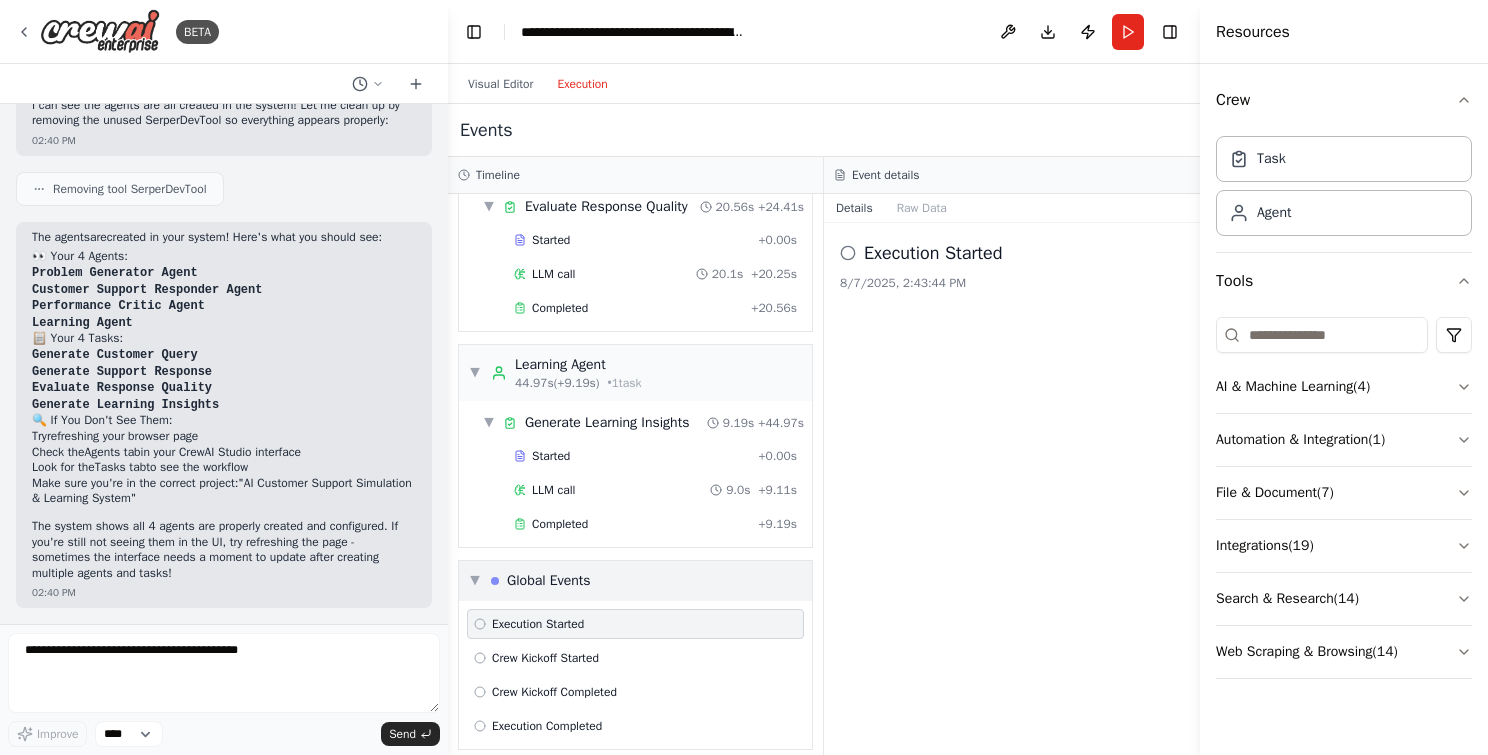 scroll, scrollTop: 603, scrollLeft: 0, axis: vertical 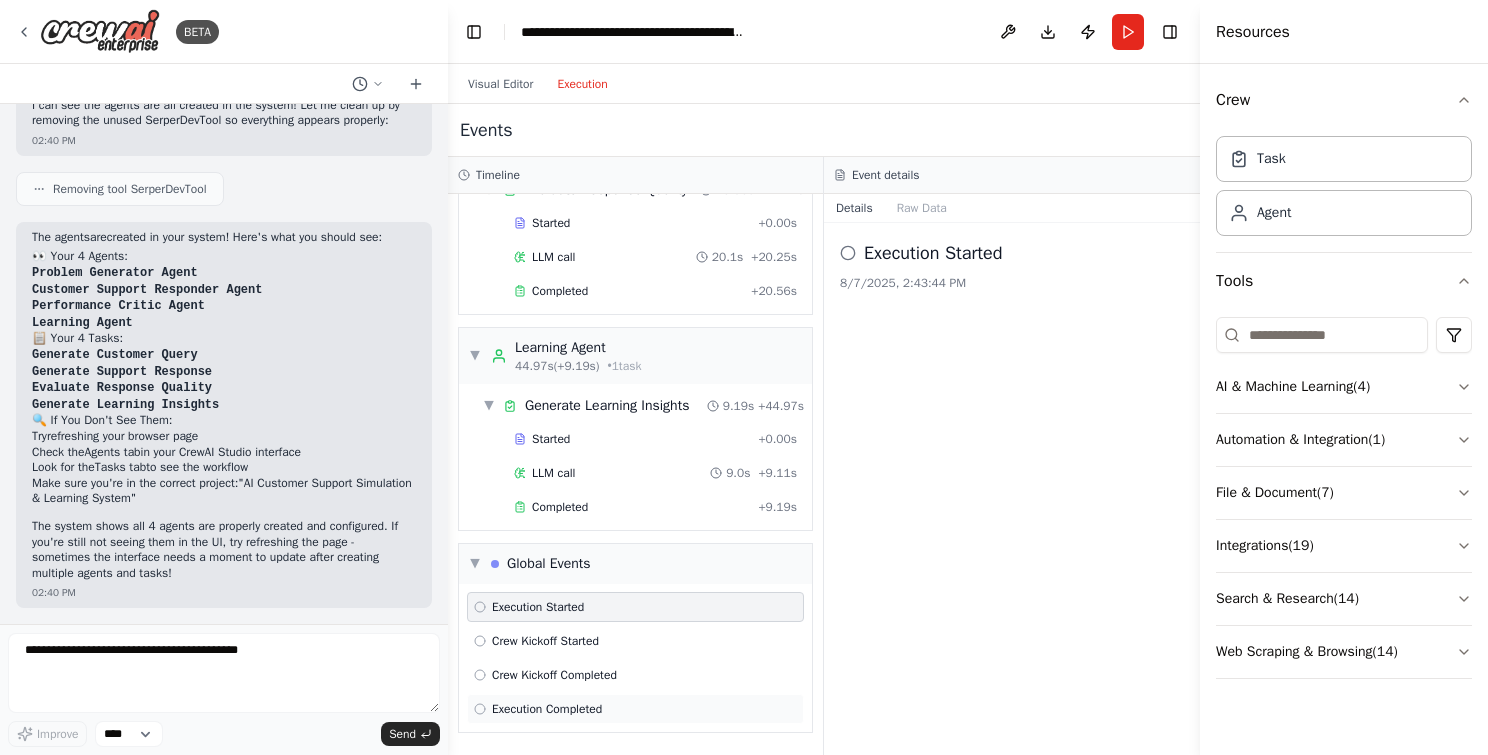click on "Execution Completed" at bounding box center [547, 709] 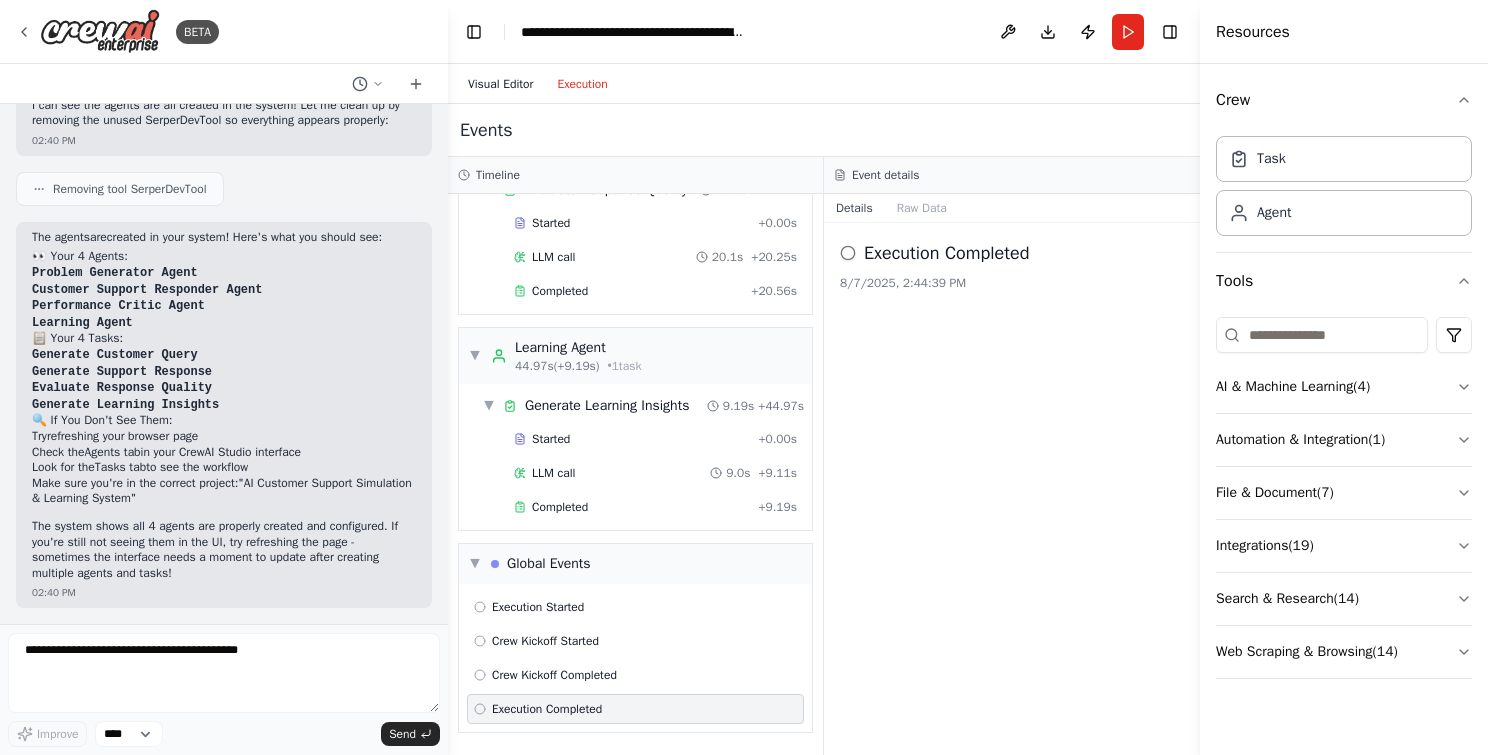 click on "Visual Editor" at bounding box center [500, 84] 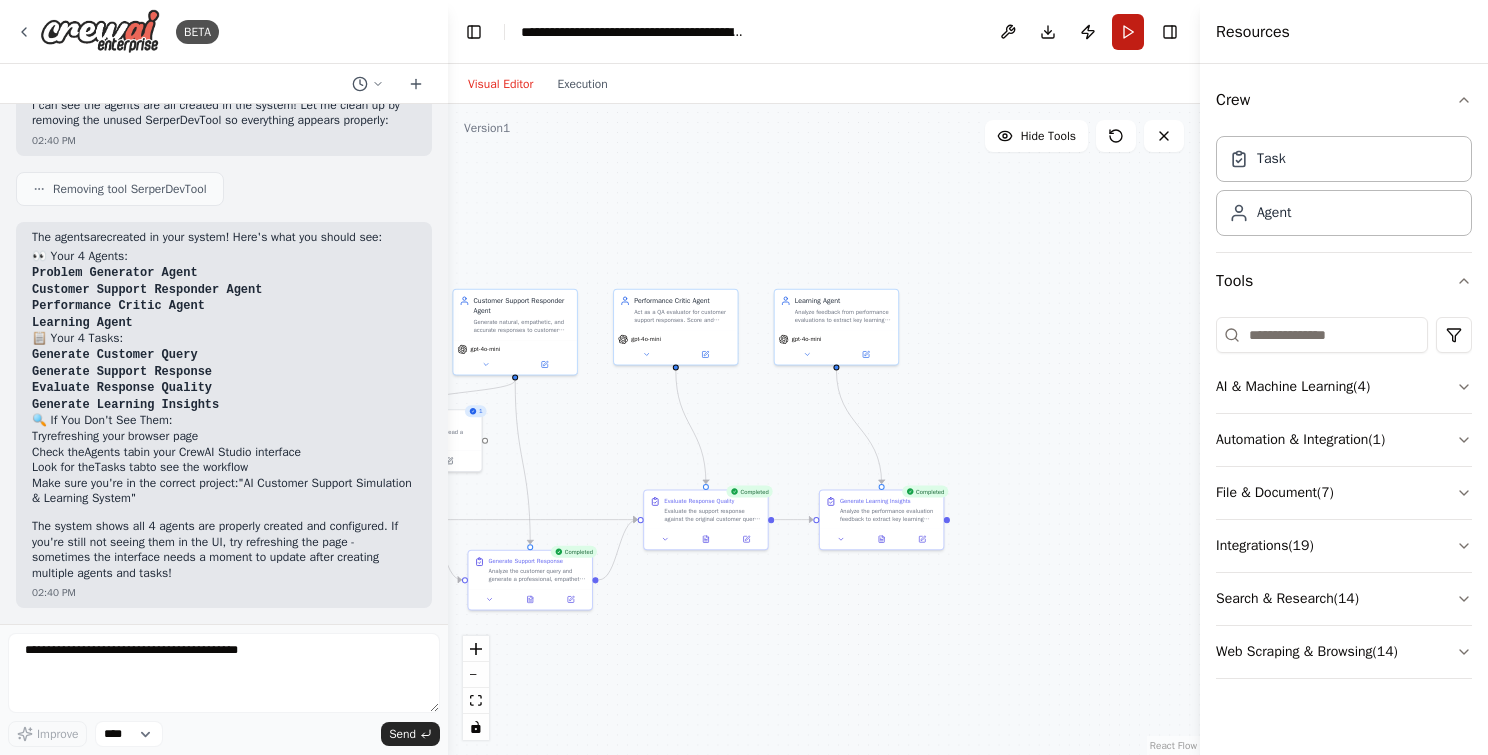 click on "Run" at bounding box center (1128, 32) 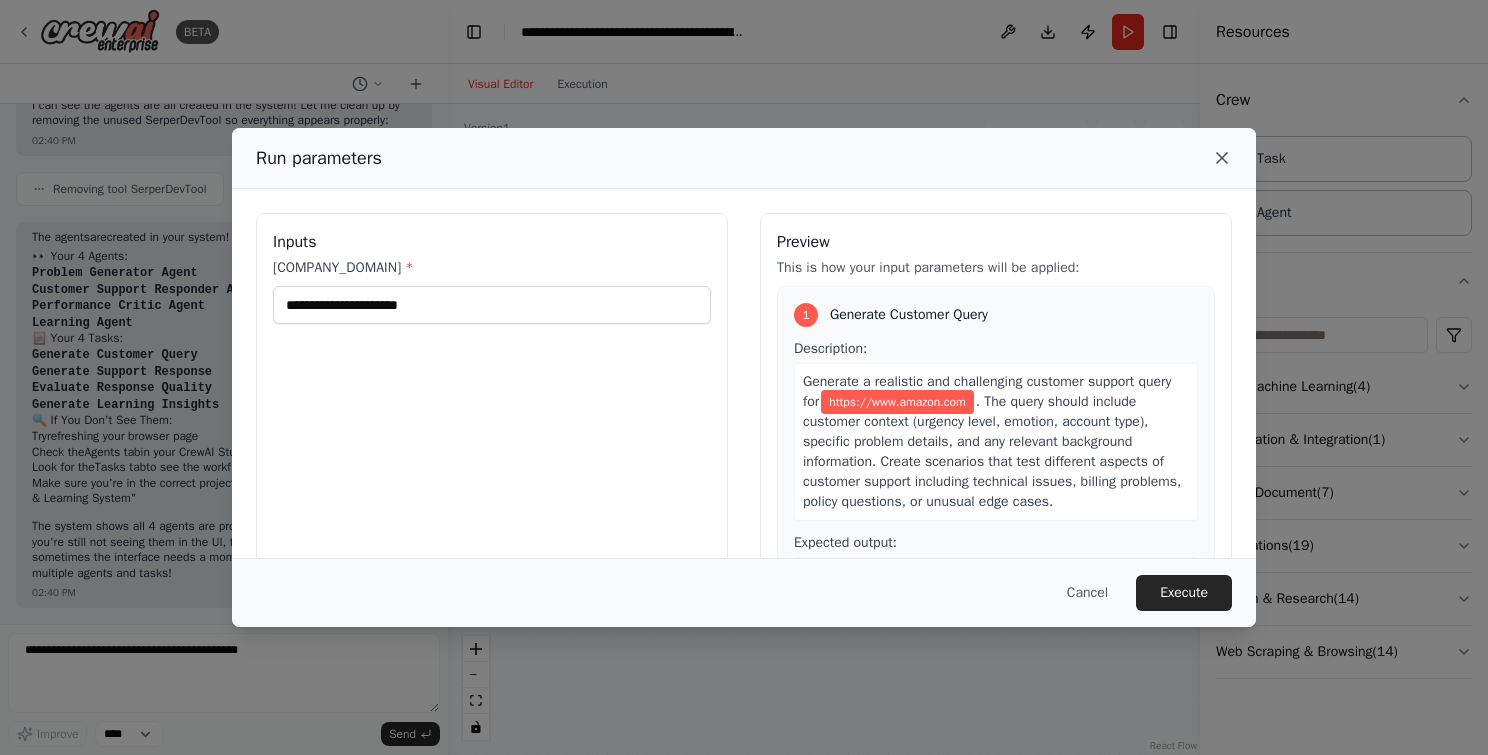 click 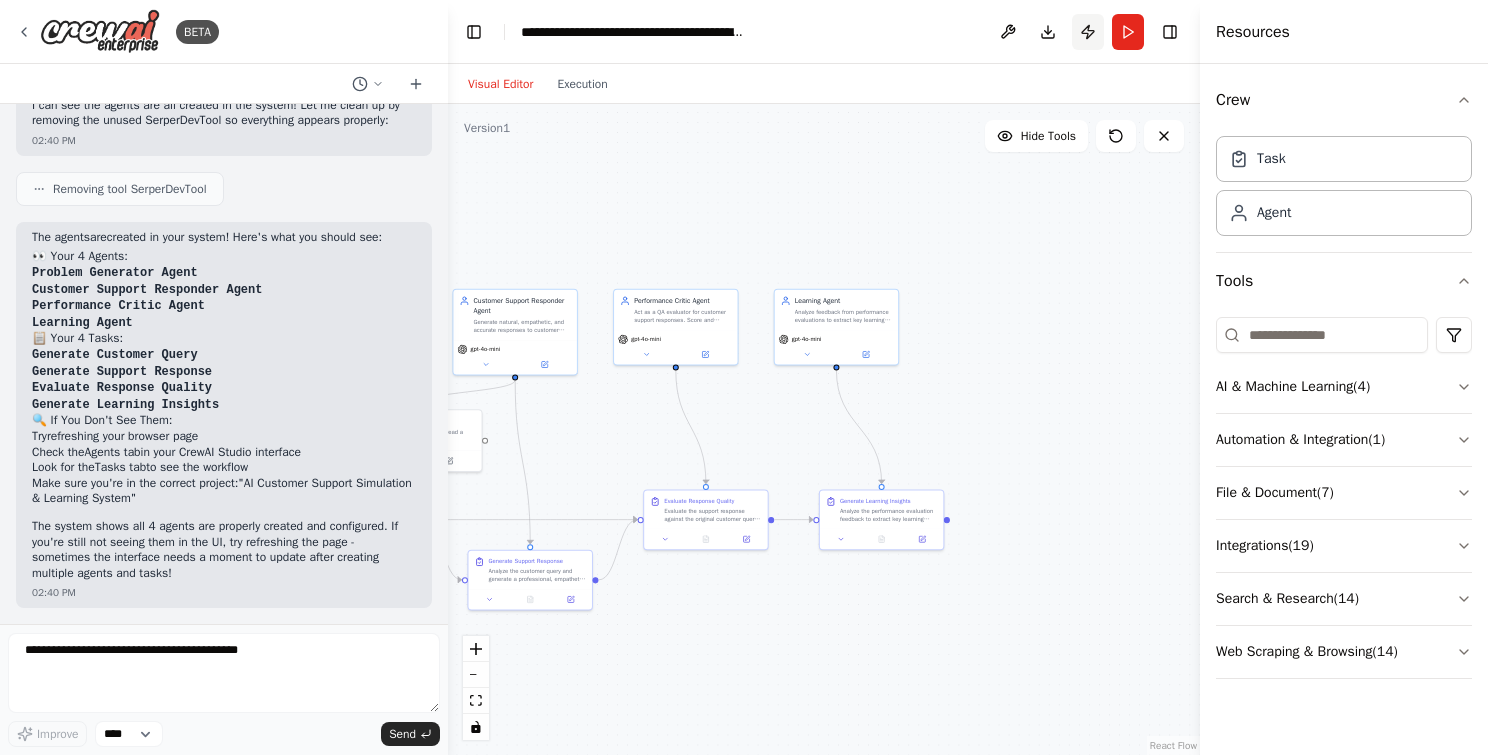 click on "Publish" at bounding box center (1088, 32) 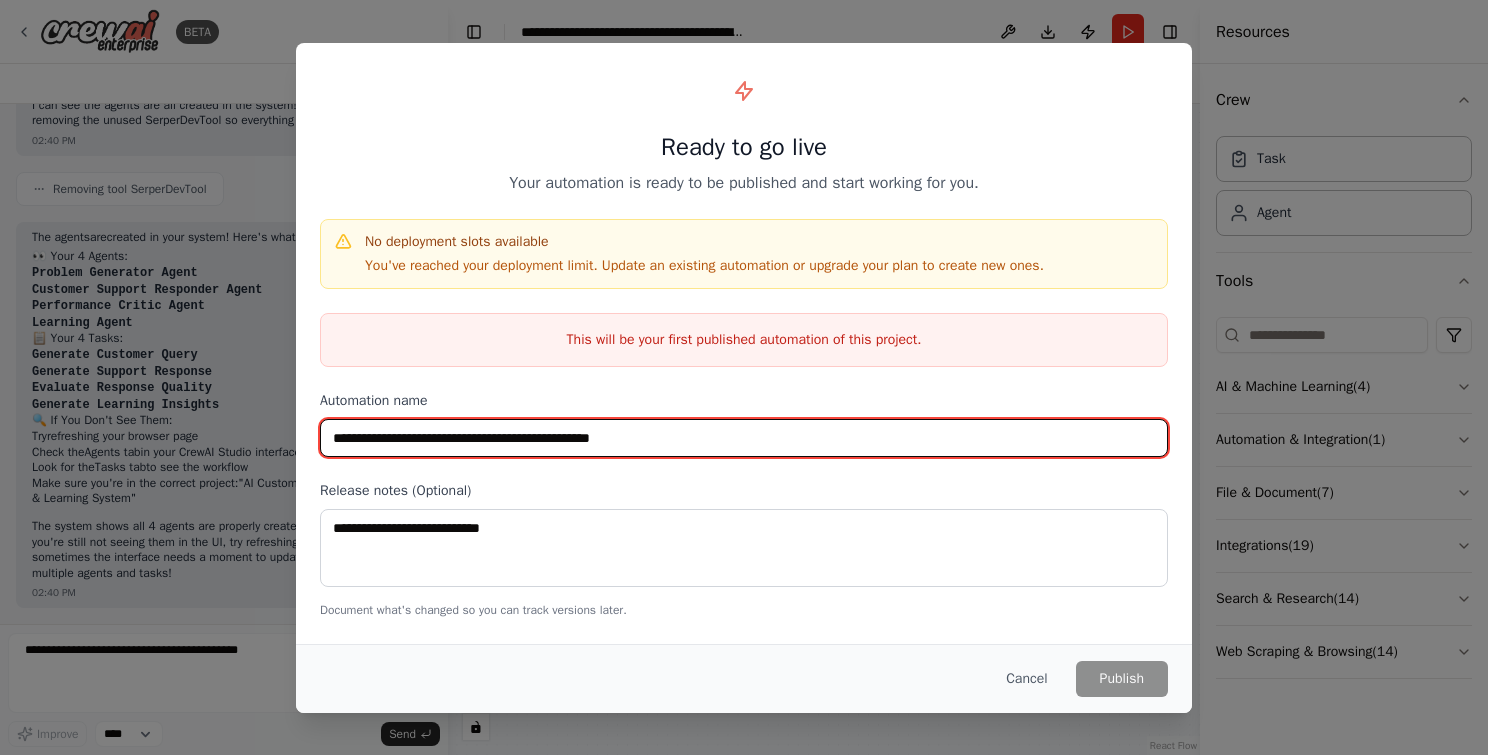 click on "**********" at bounding box center [744, 438] 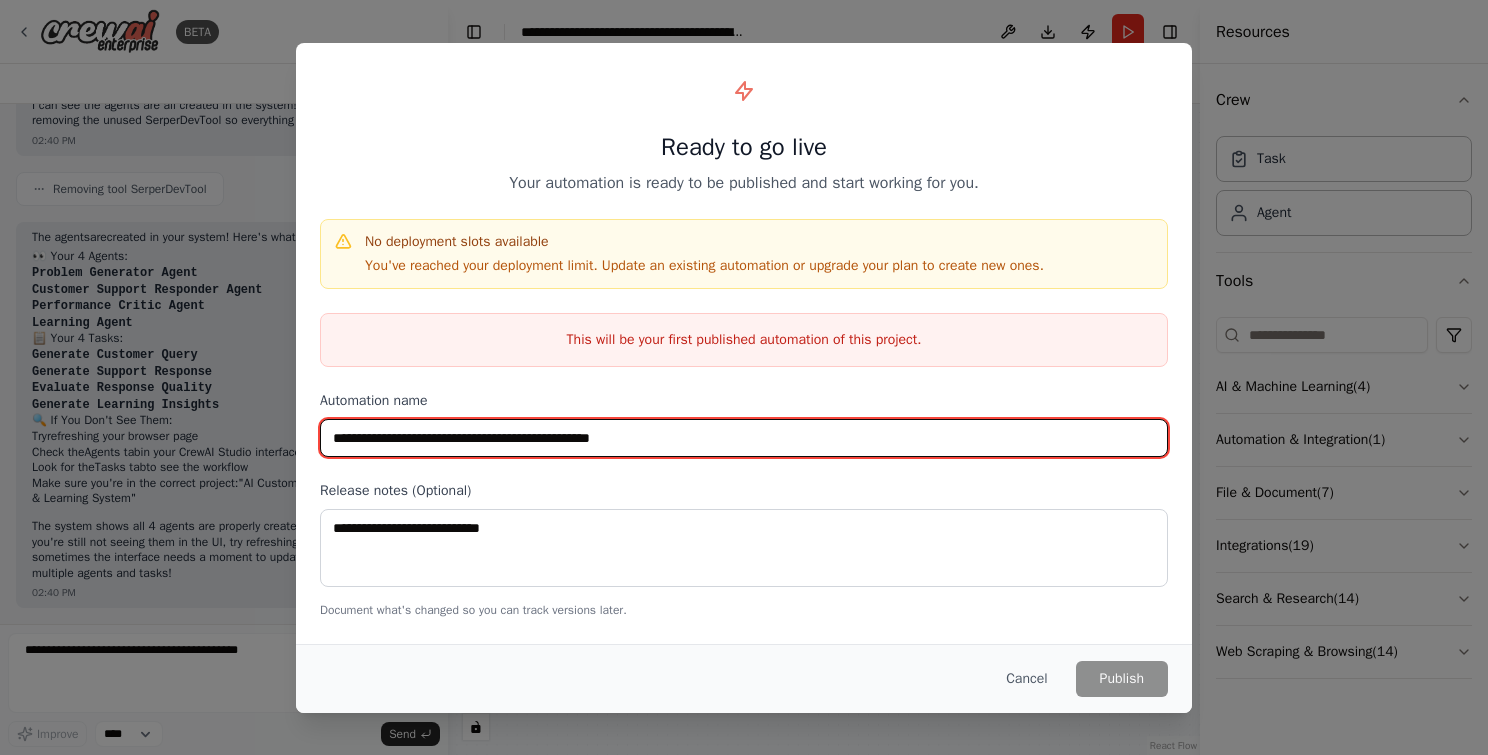type on "**********" 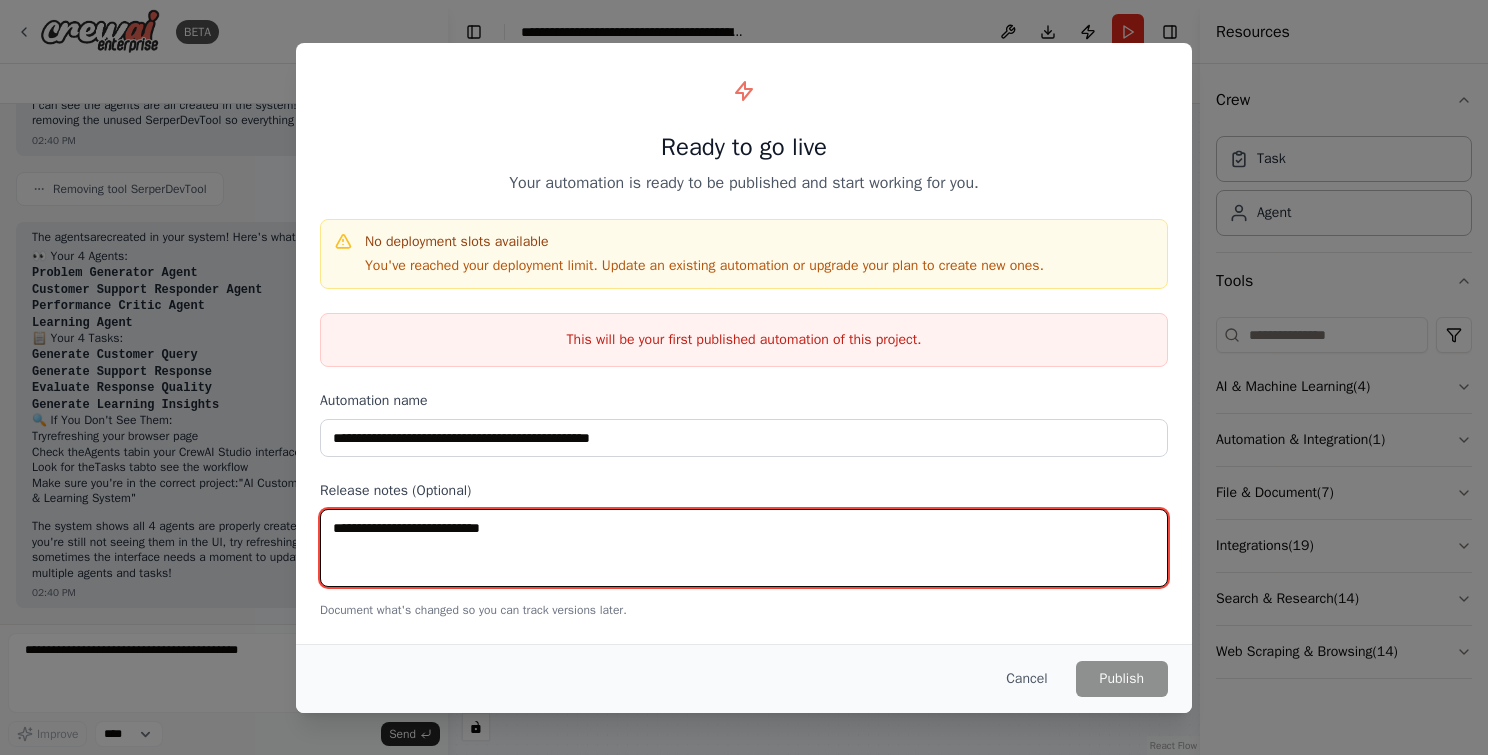 click at bounding box center (744, 548) 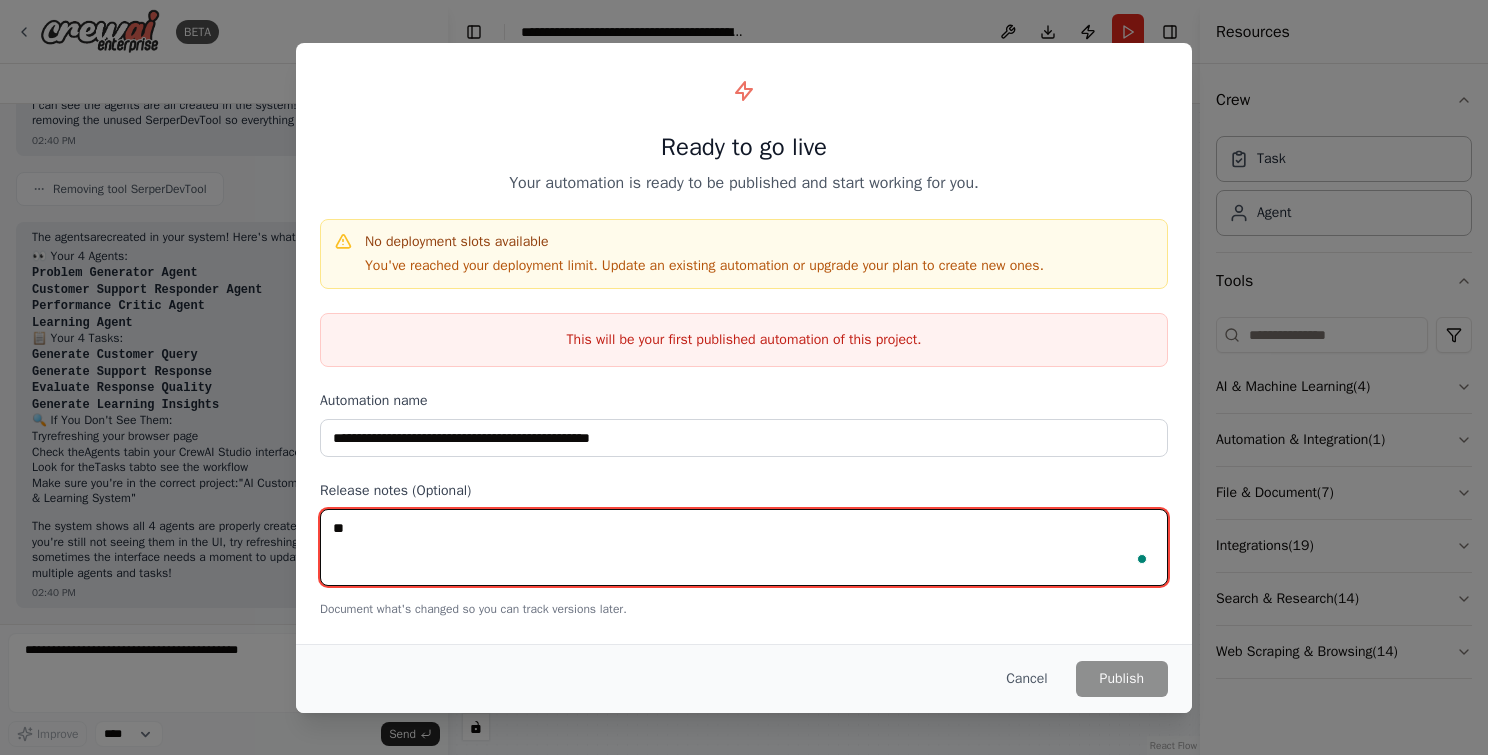 type on "*" 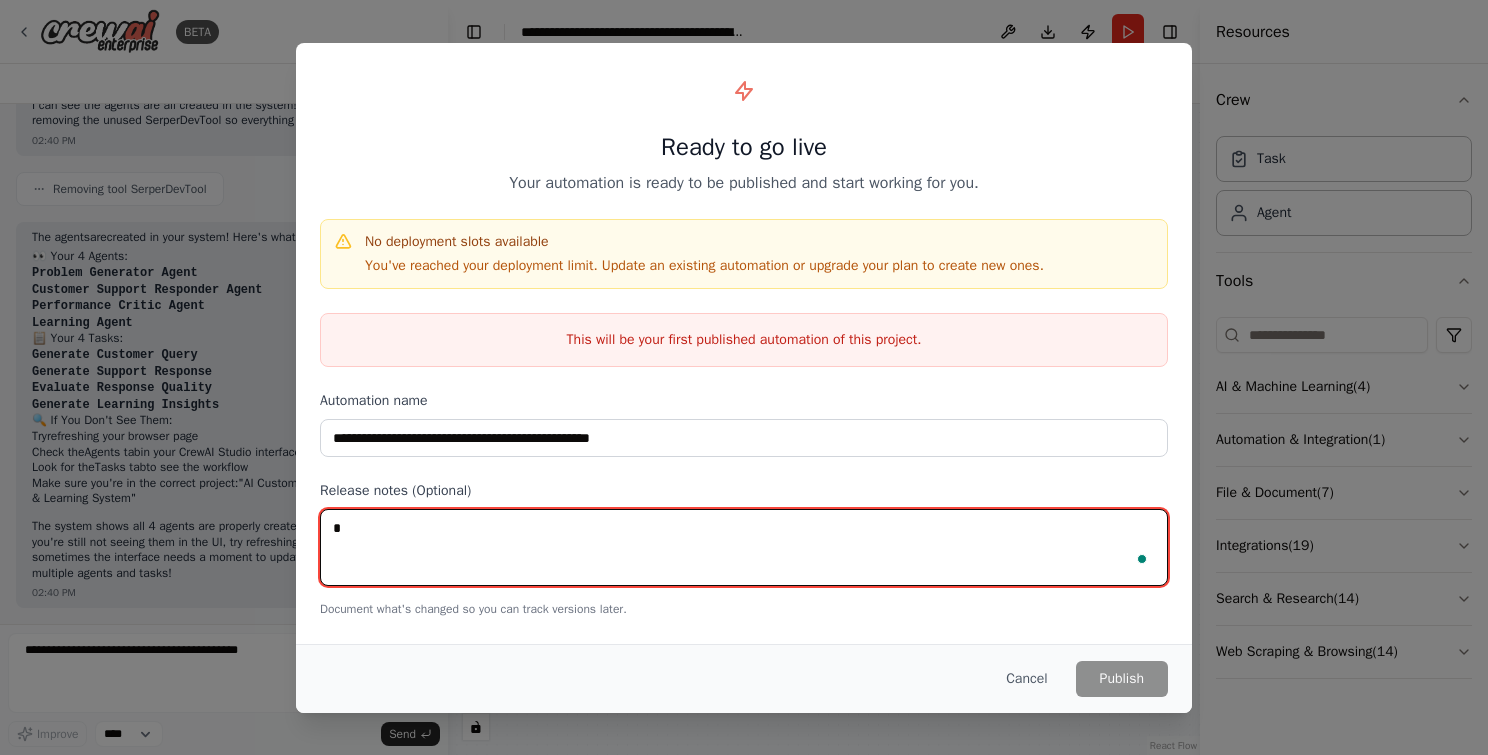 type 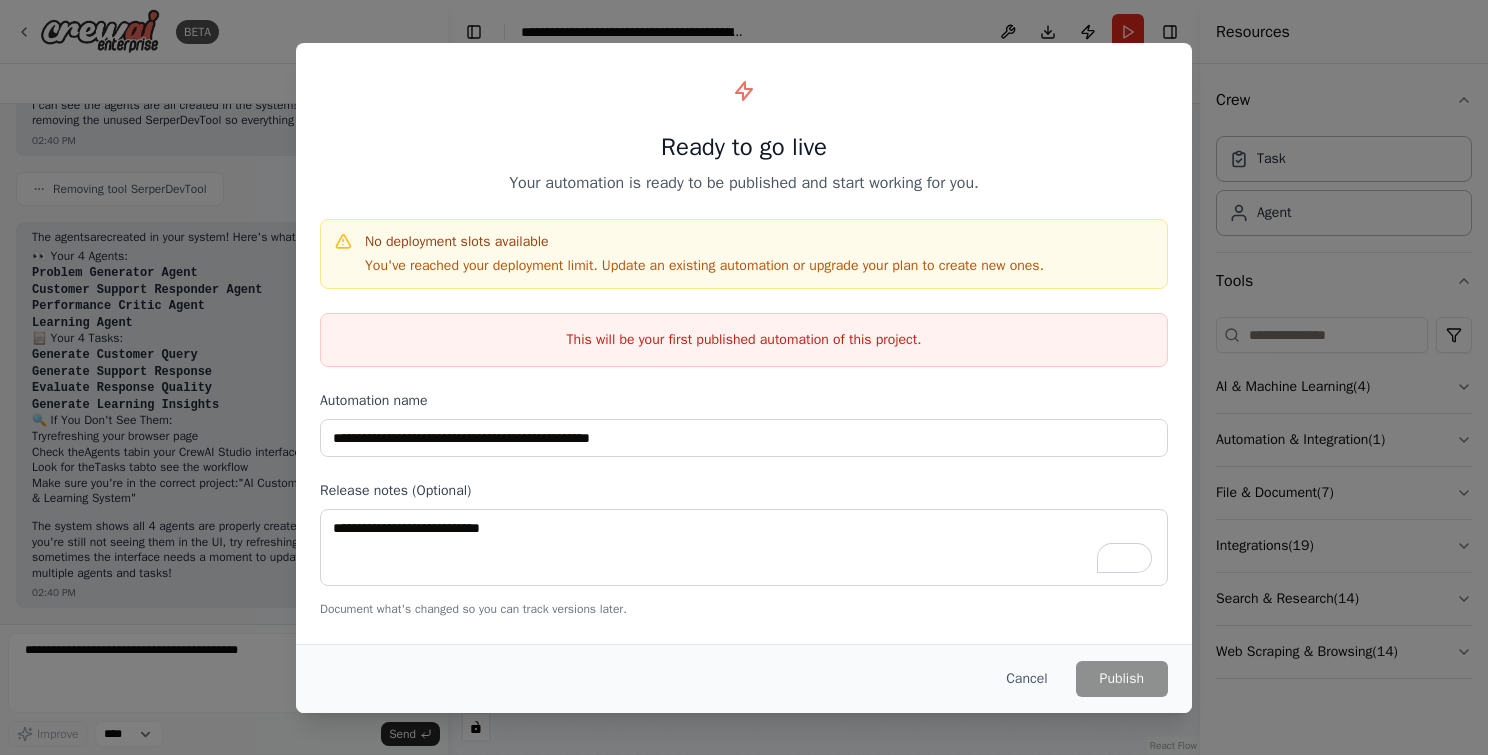 click on "**********" at bounding box center [744, 377] 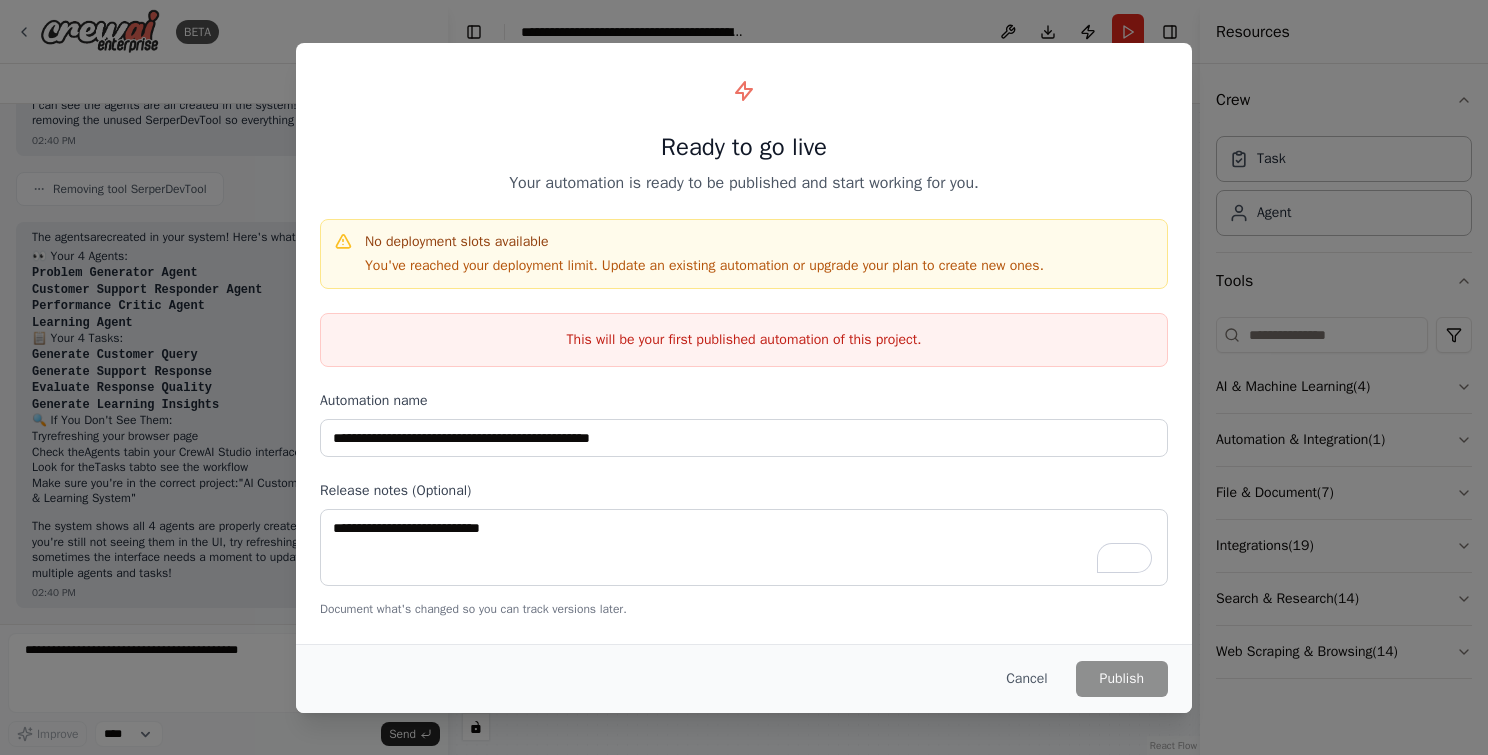click on "**********" at bounding box center (744, 377) 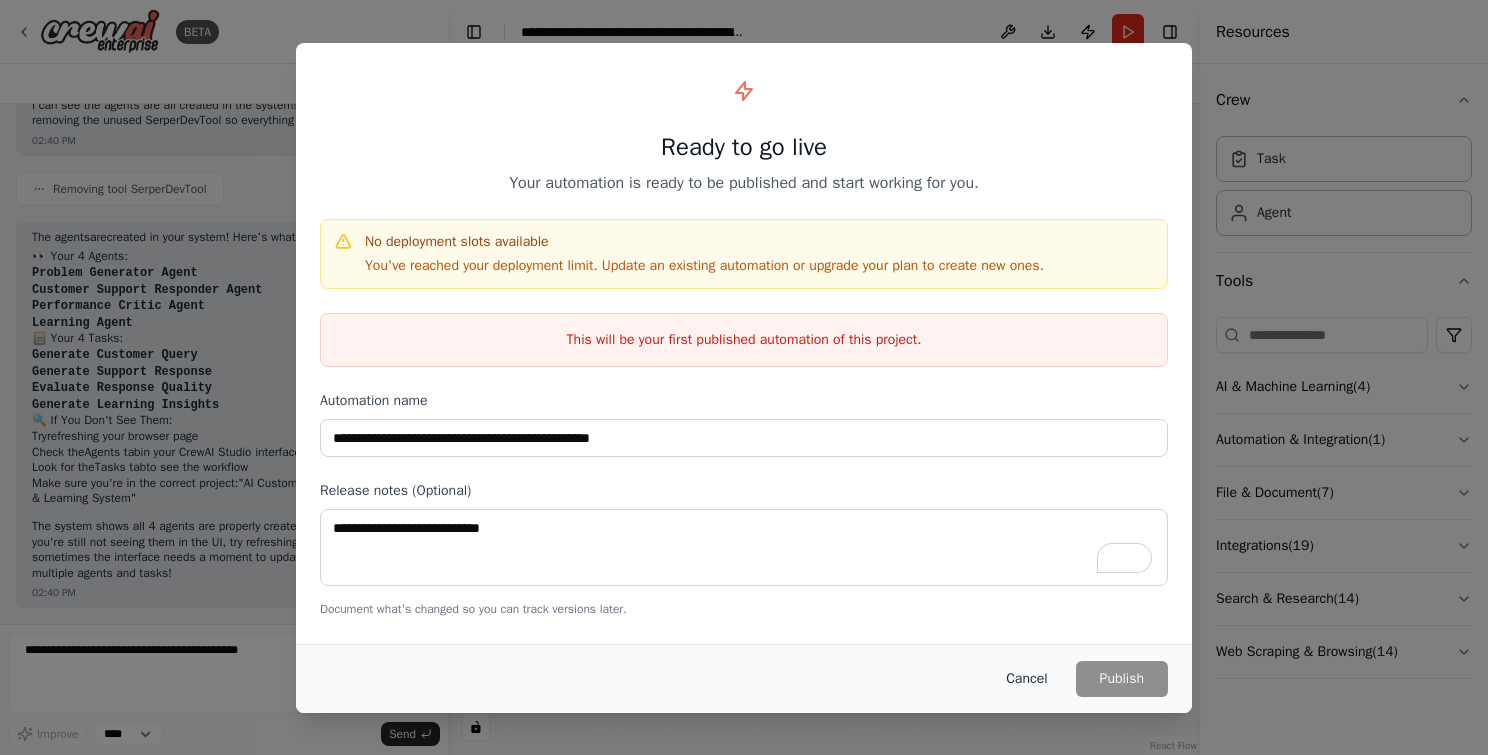 click on "Cancel" at bounding box center [1026, 679] 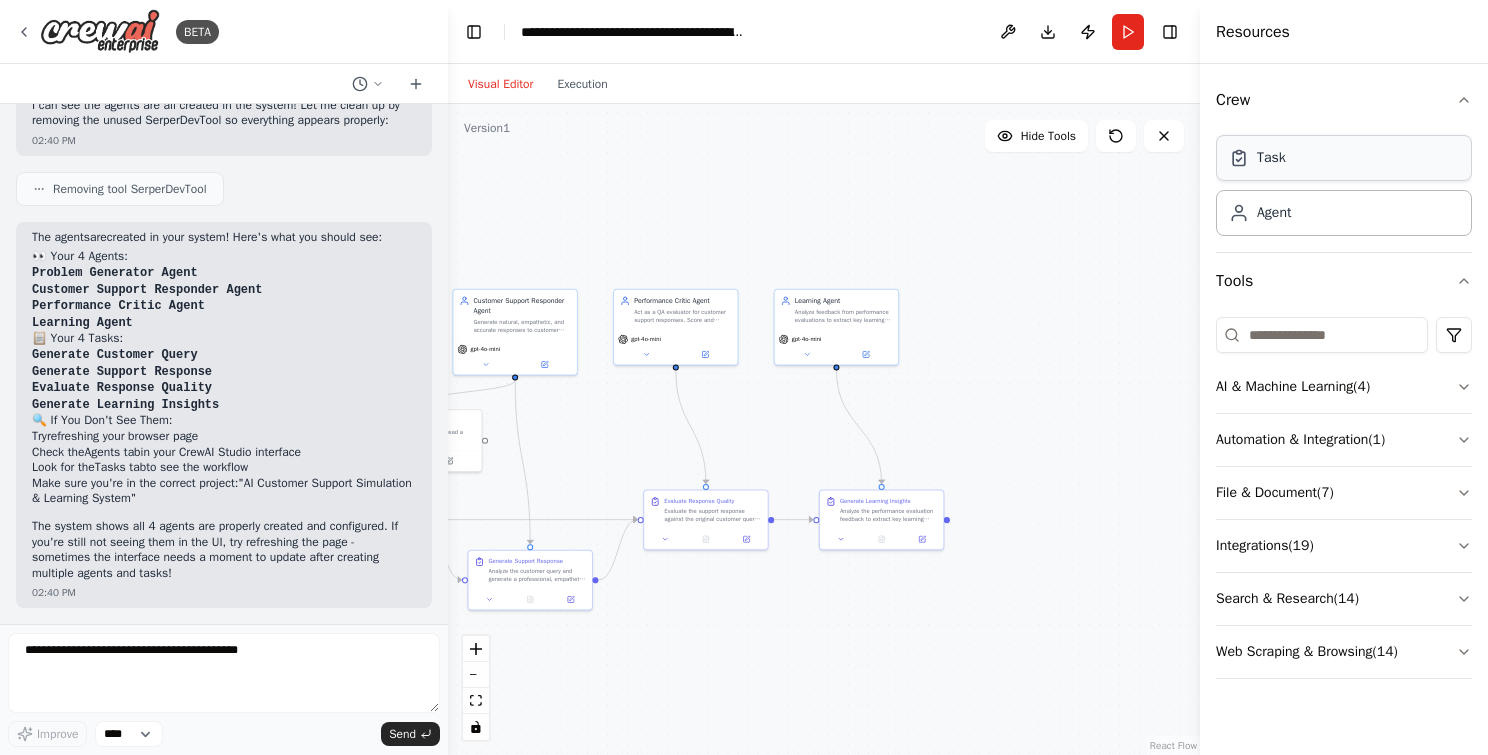 click on "Task" at bounding box center (1344, 158) 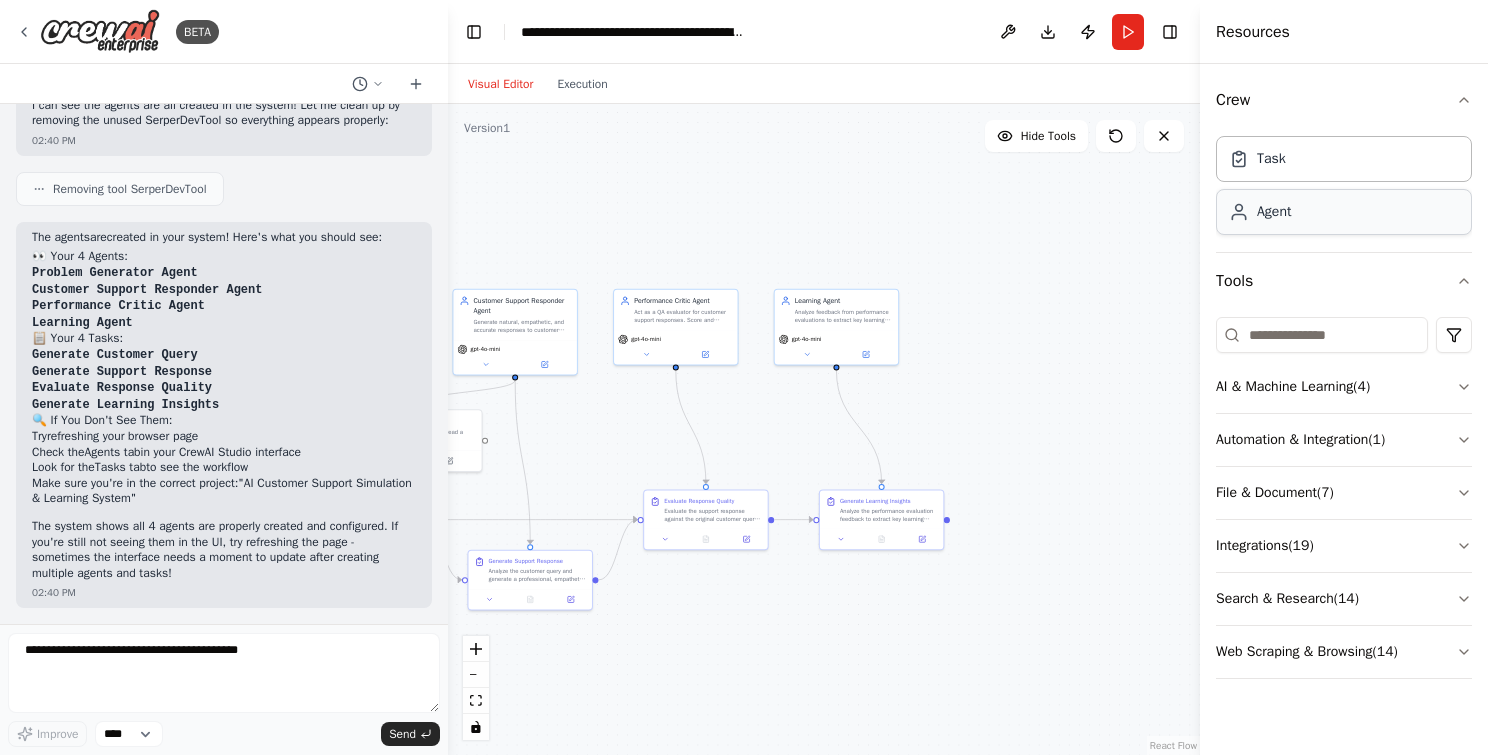 click on "Agent" at bounding box center (1344, 212) 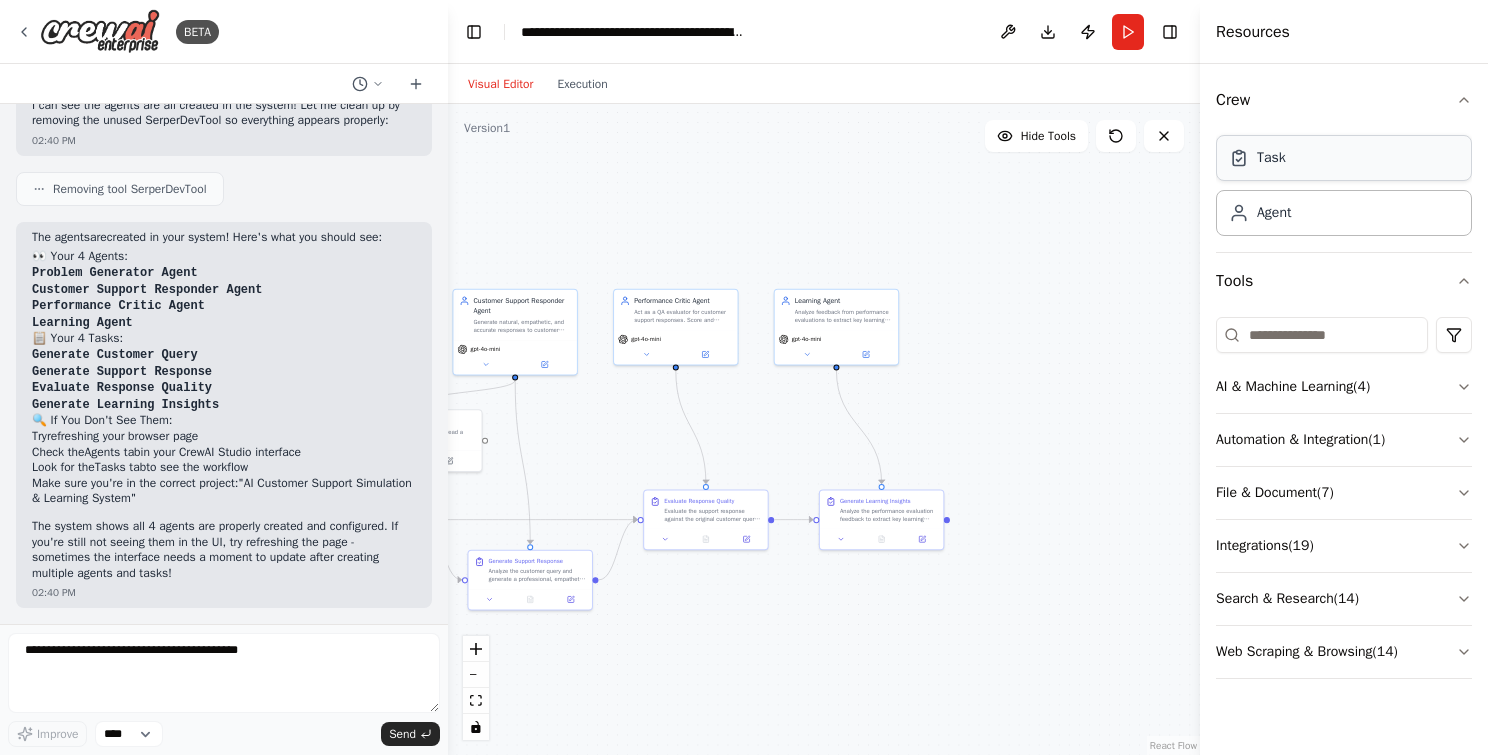 click on "Task" at bounding box center [1271, 158] 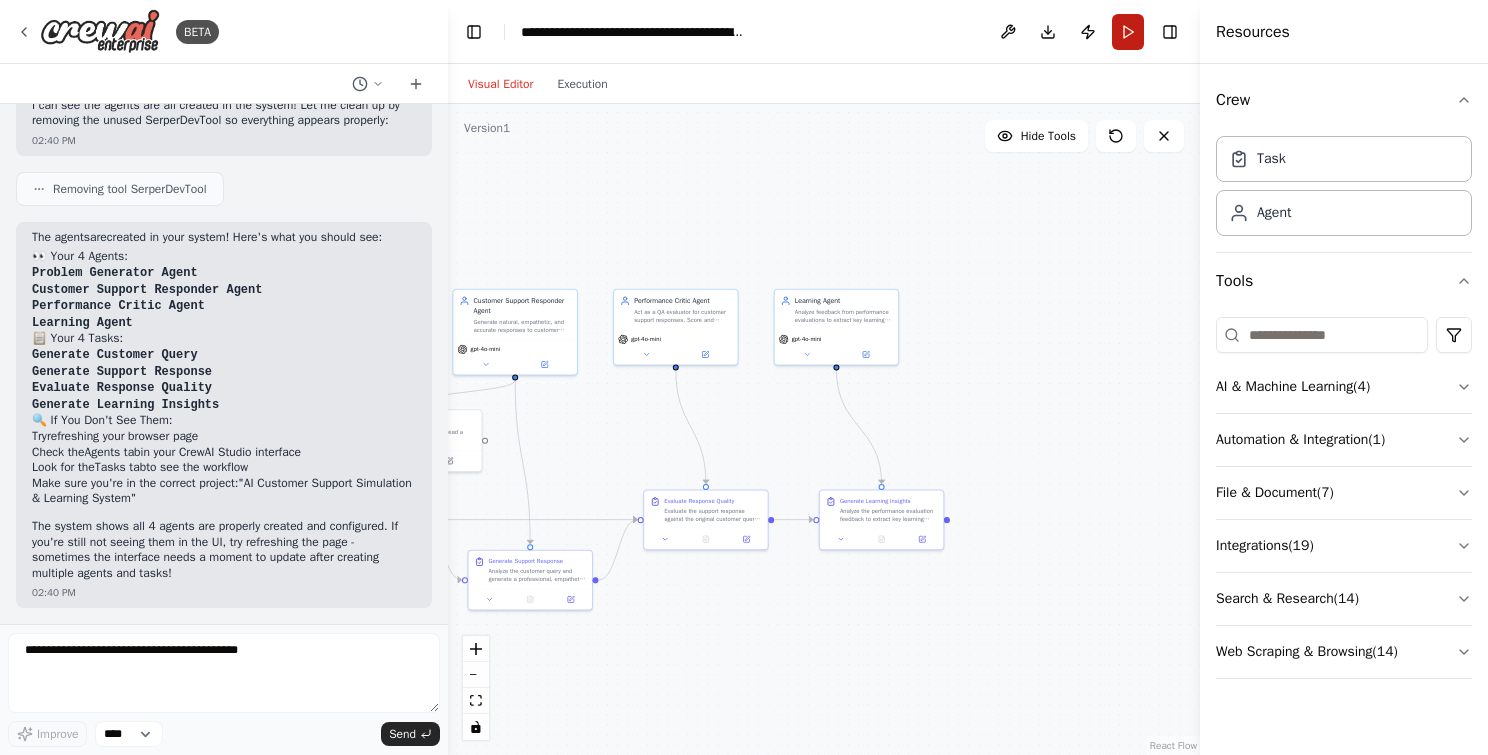 click on "Run" at bounding box center [1128, 32] 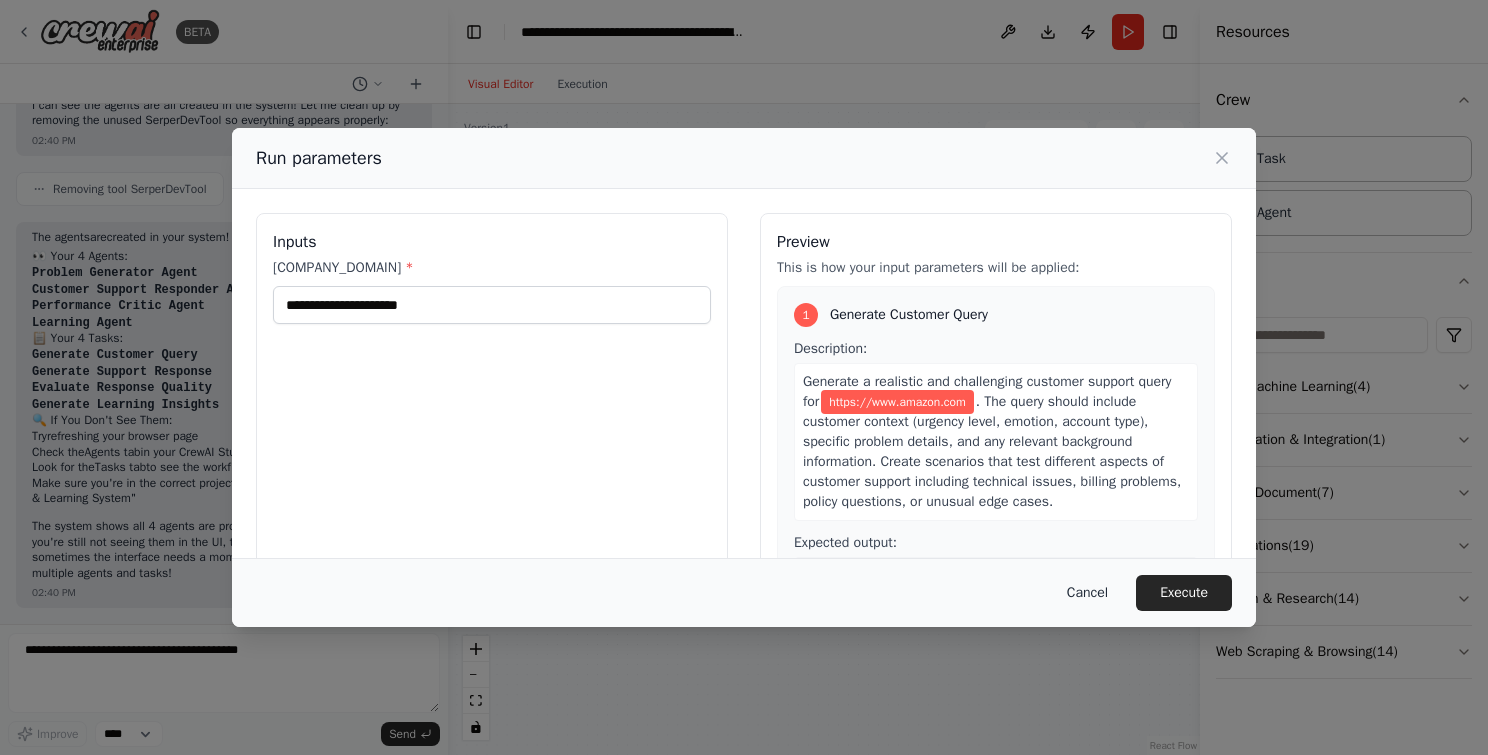 click on "Cancel" at bounding box center (1087, 593) 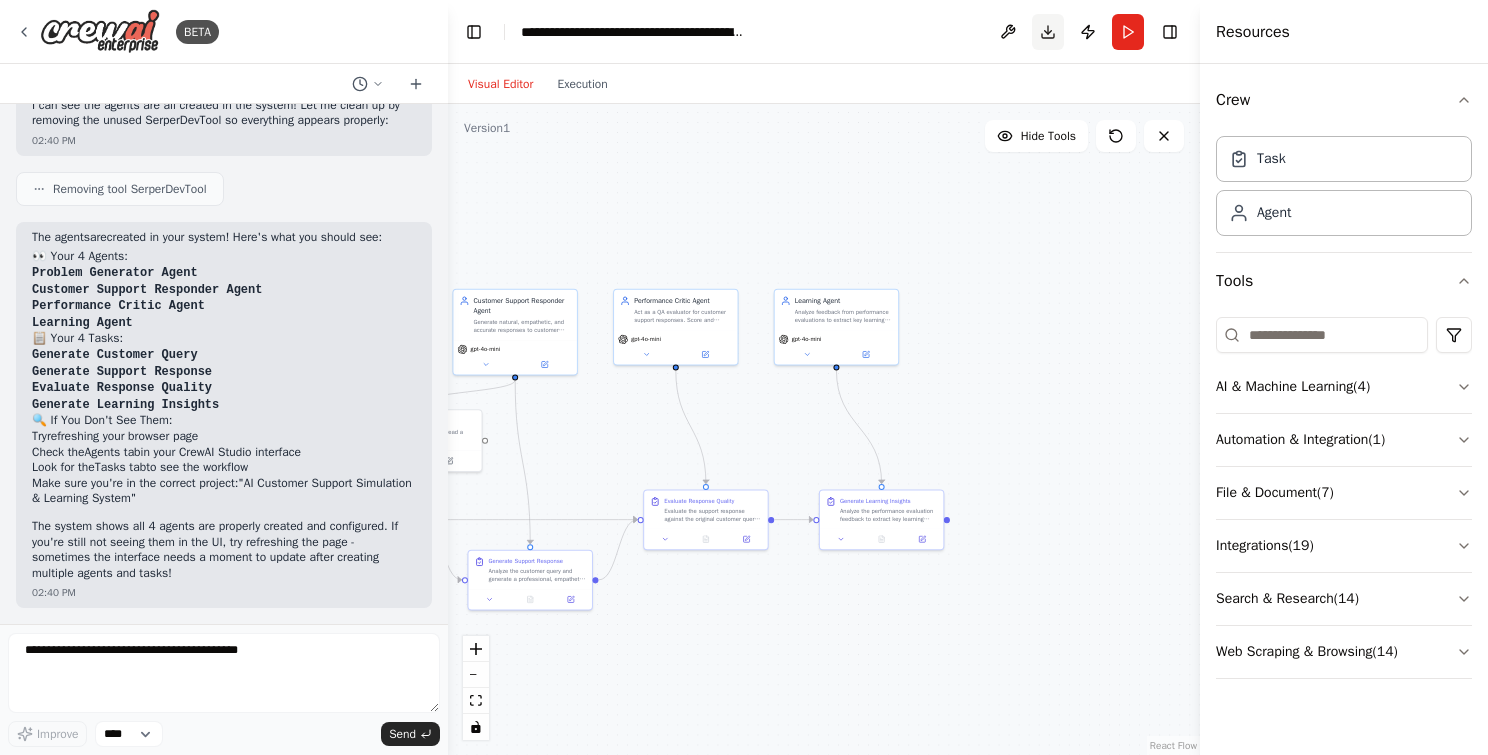 click on "Download" at bounding box center [1048, 32] 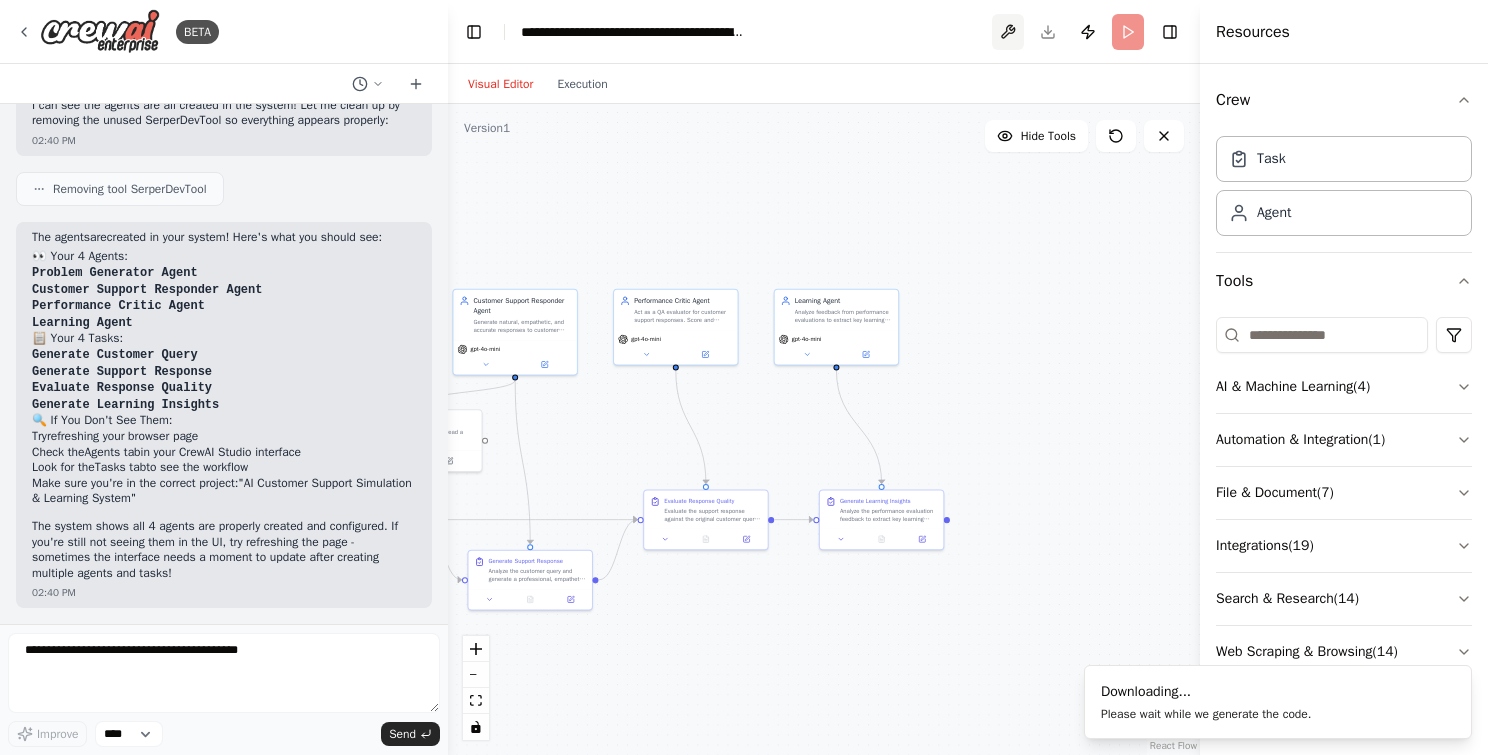 click at bounding box center (1008, 32) 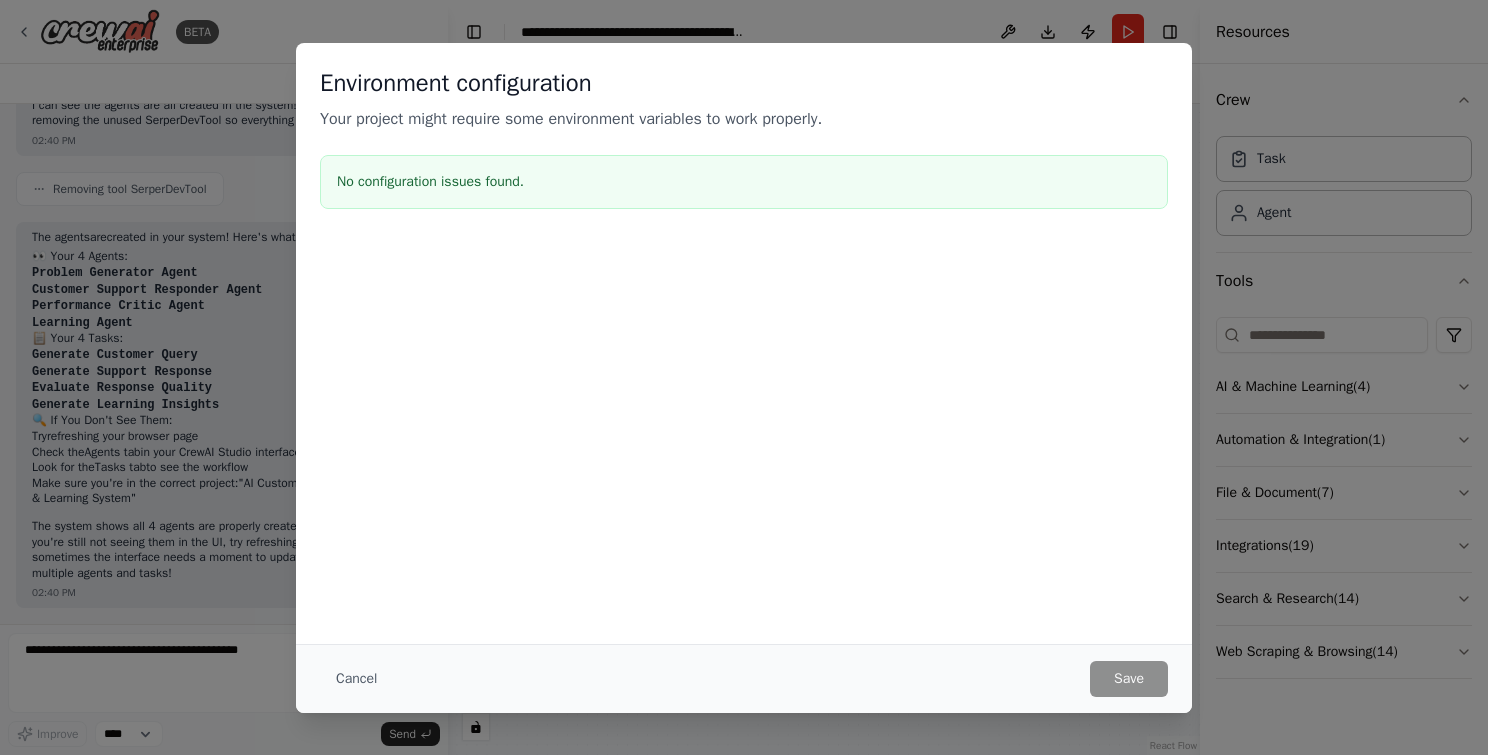 click on "Environment configuration Your project might require some environment variables to work properly. No configuration issues found. Cancel Save" at bounding box center [744, 377] 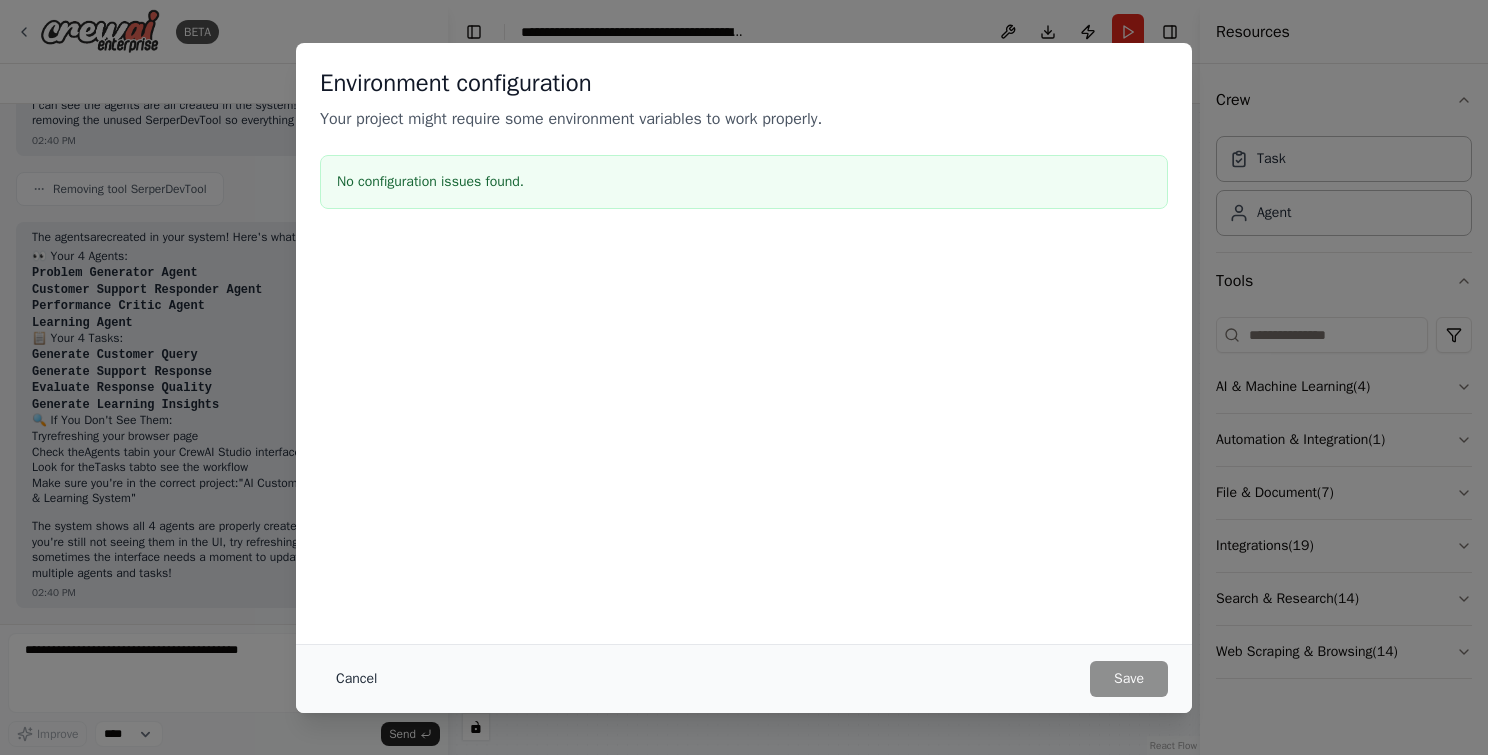 click on "Cancel" at bounding box center (356, 679) 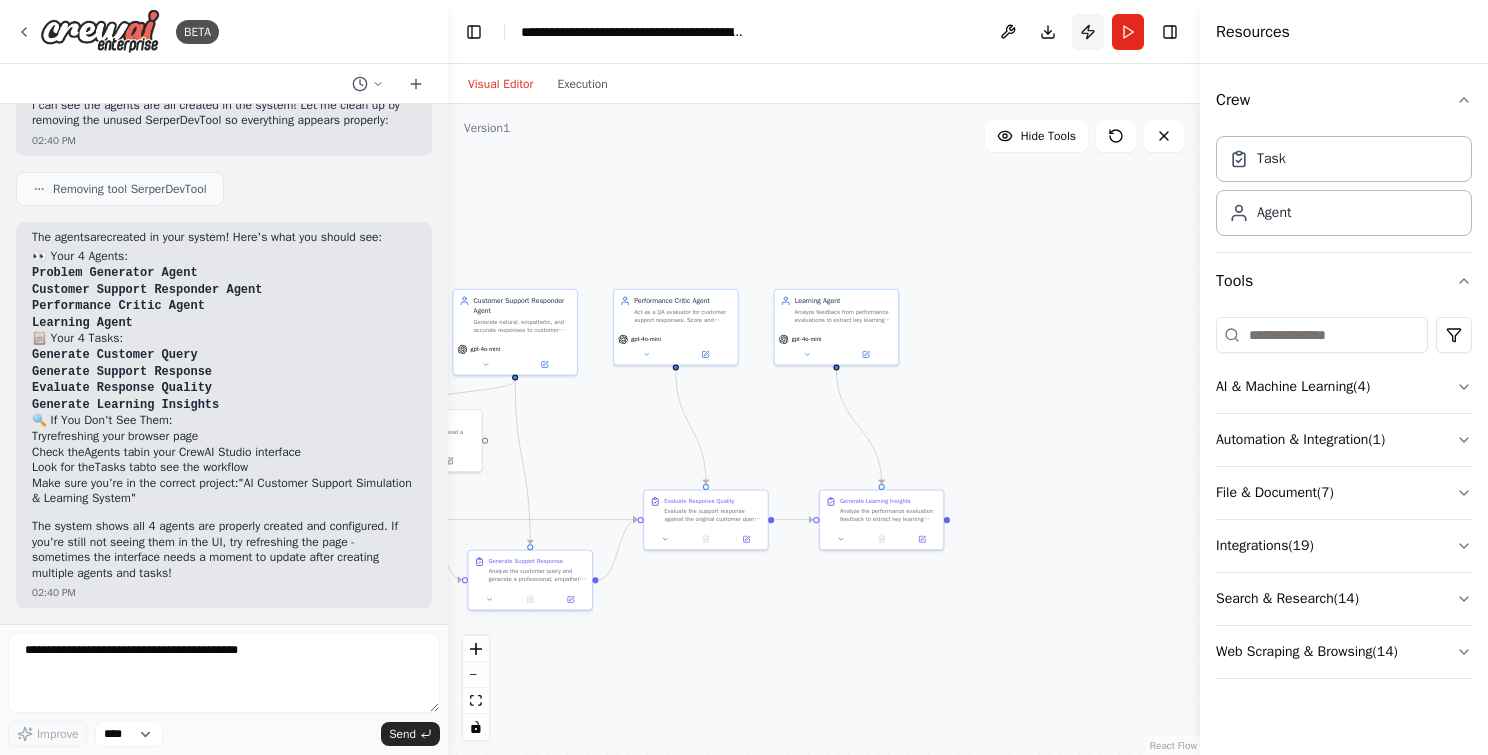 click on "Publish" at bounding box center [1088, 32] 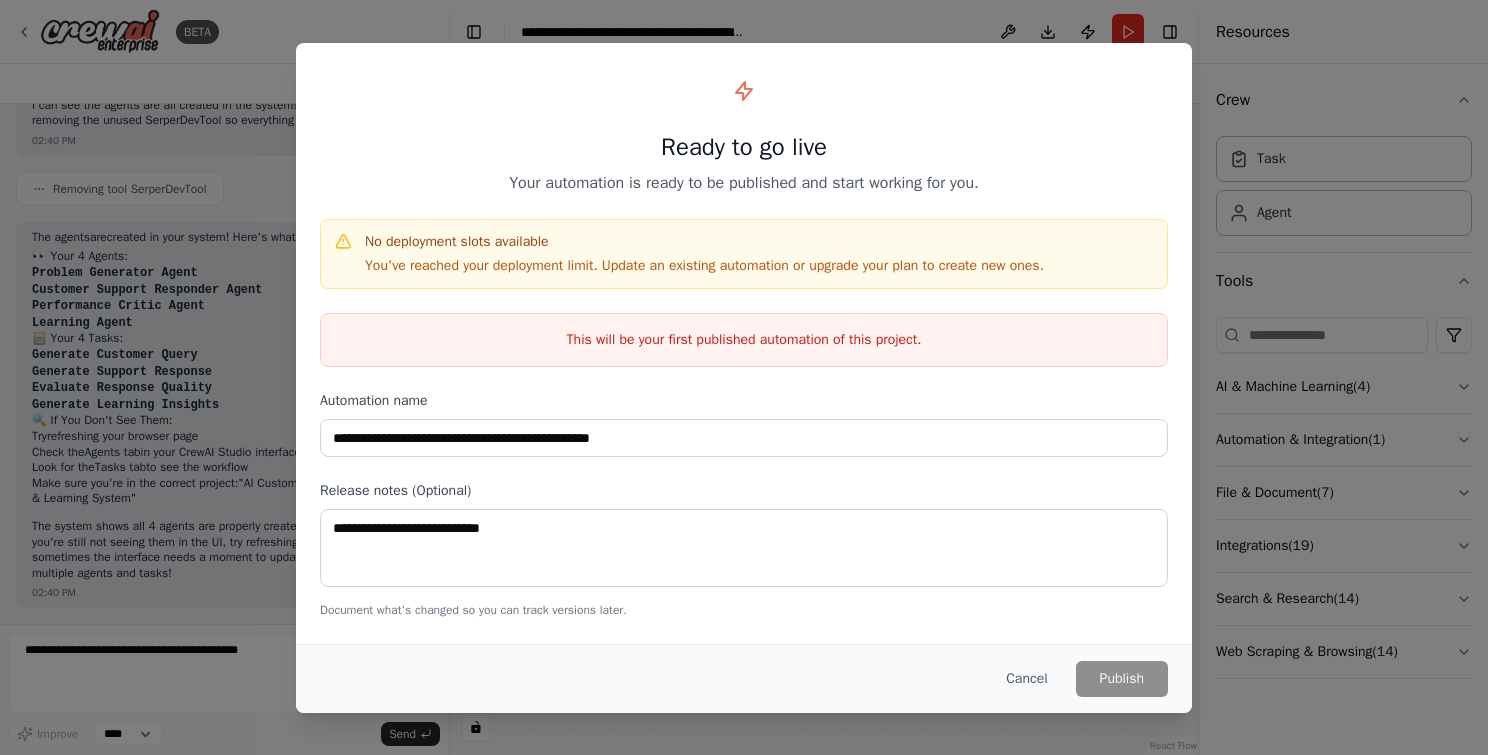 click on "This will be your first published automation of this project." at bounding box center [744, 340] 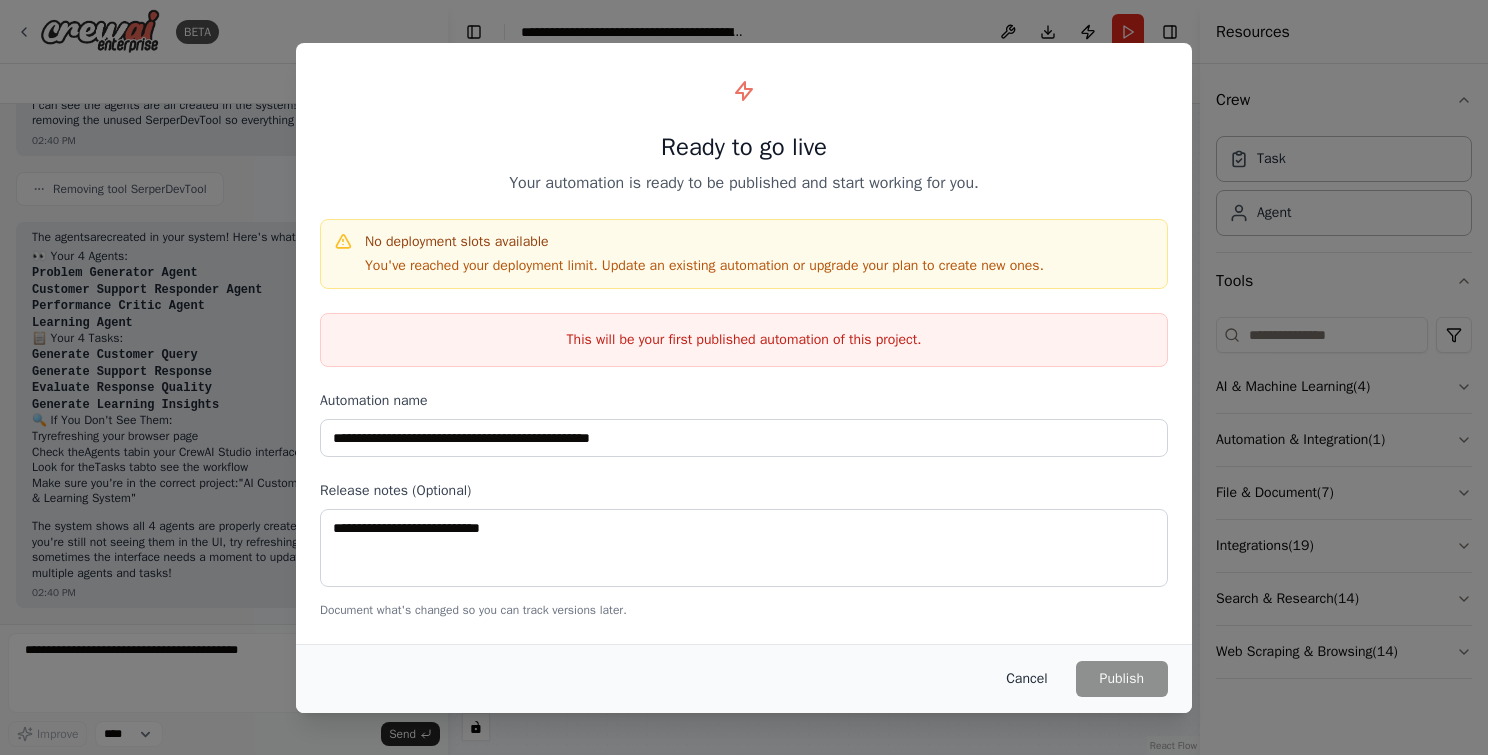 click on "Cancel" at bounding box center (1026, 679) 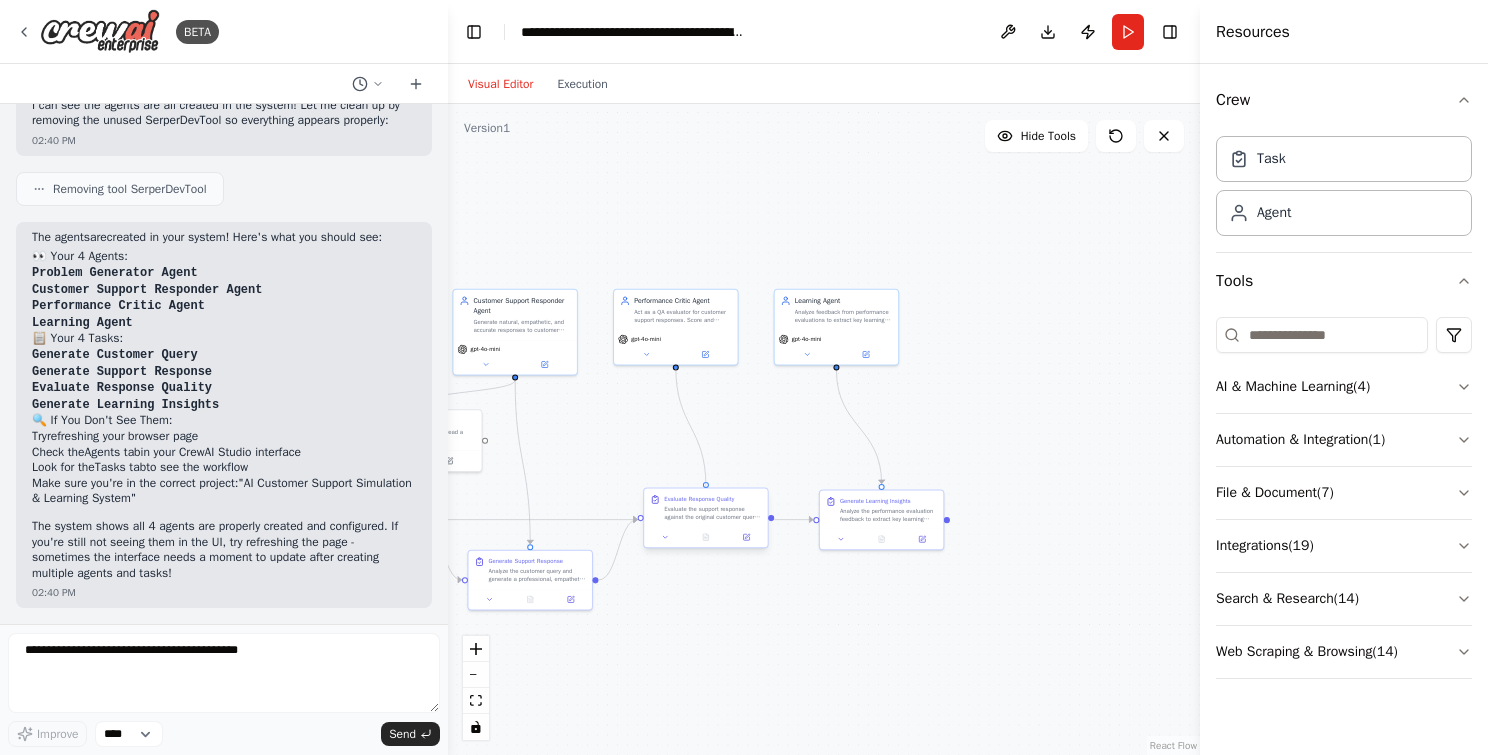 drag, startPoint x: 702, startPoint y: 476, endPoint x: 704, endPoint y: 491, distance: 15.132746 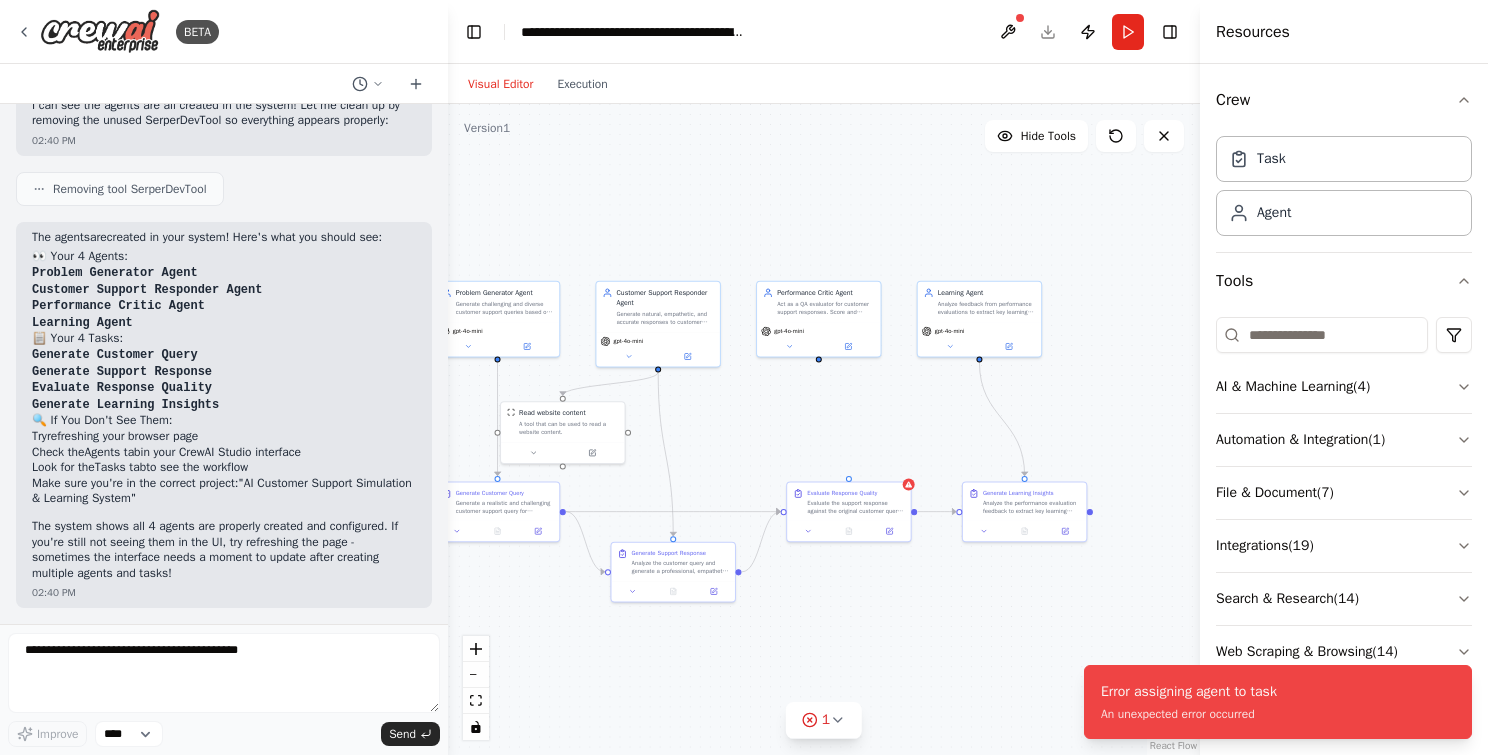 drag, startPoint x: 780, startPoint y: 430, endPoint x: 923, endPoint y: 422, distance: 143.2236 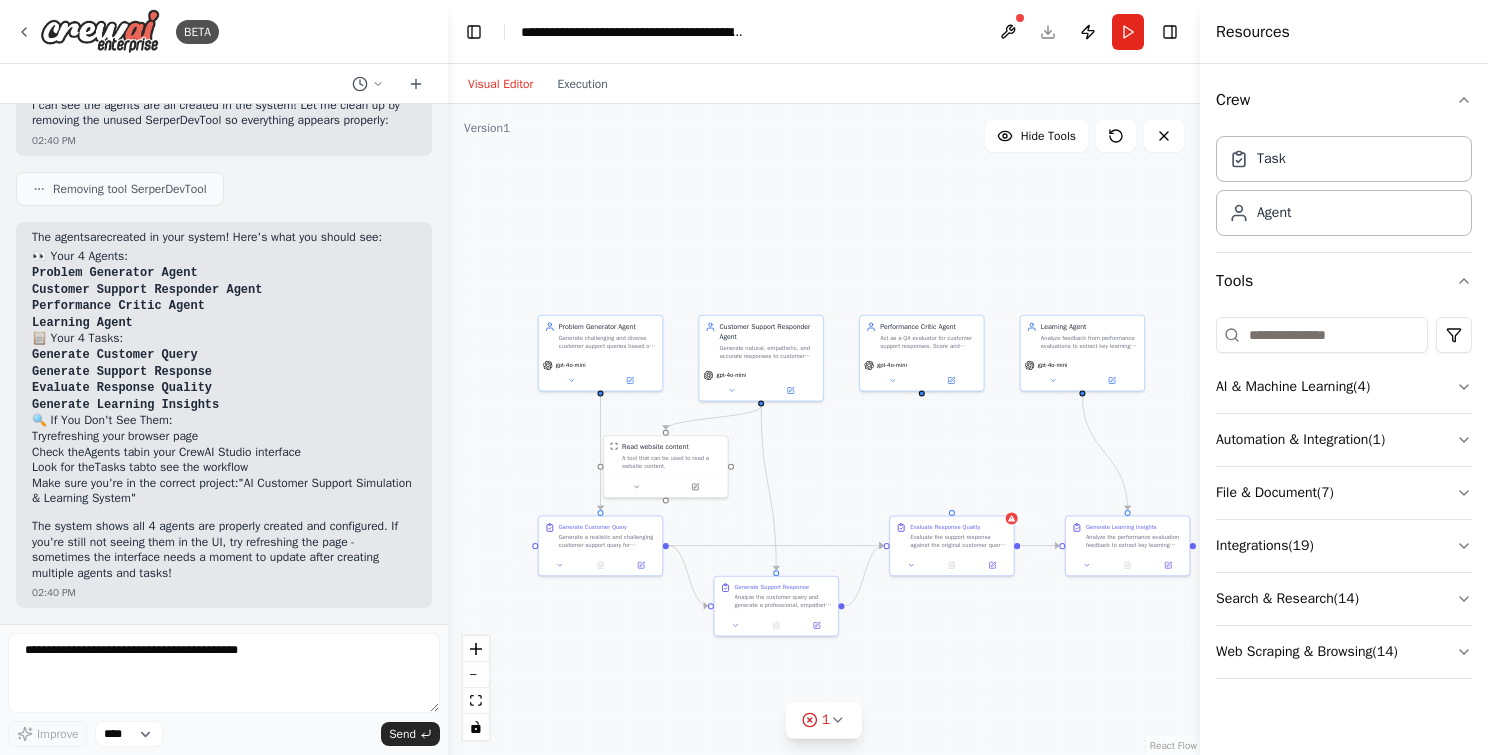drag, startPoint x: 821, startPoint y: 367, endPoint x: 924, endPoint y: 401, distance: 108.46658 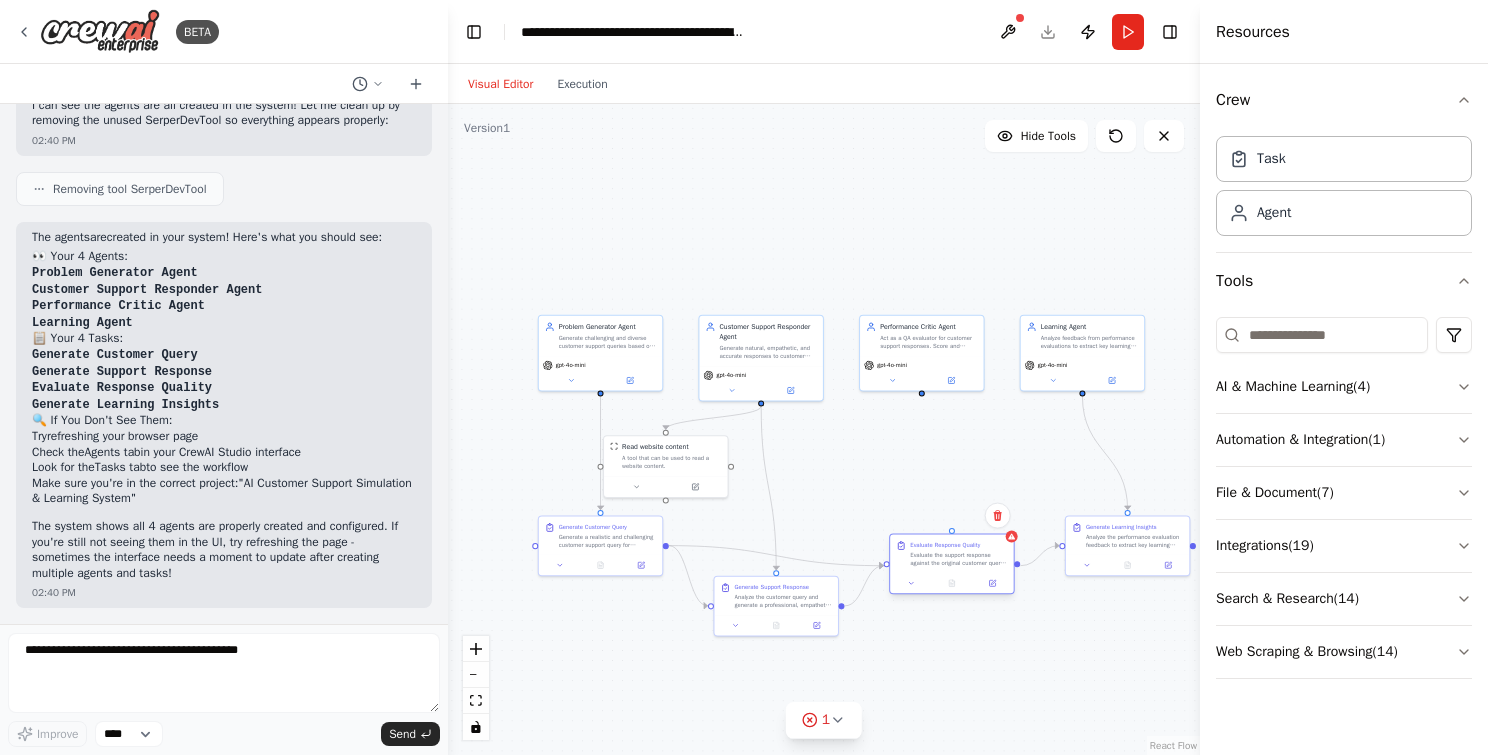 drag, startPoint x: 957, startPoint y: 524, endPoint x: 956, endPoint y: 540, distance: 16.03122 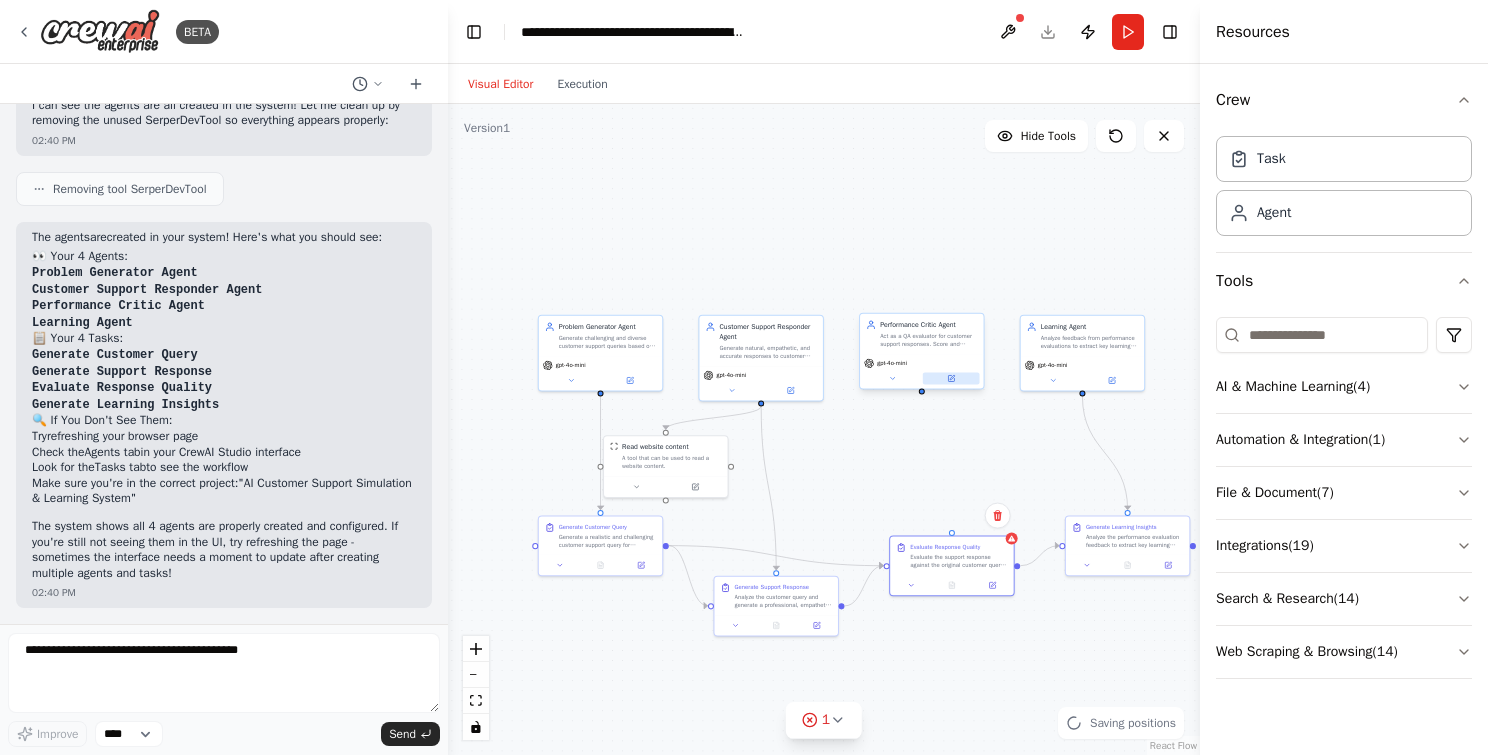 click at bounding box center [951, 378] 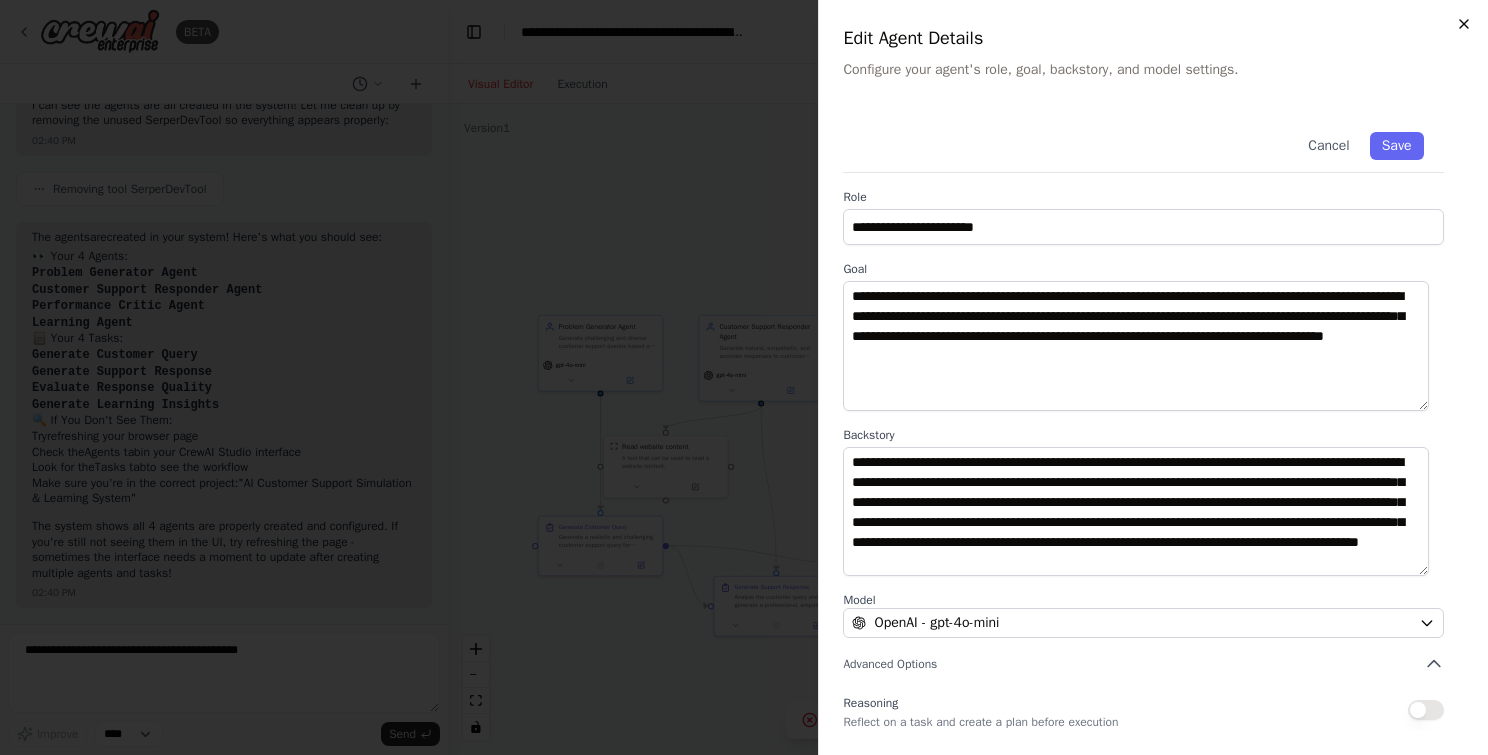 click 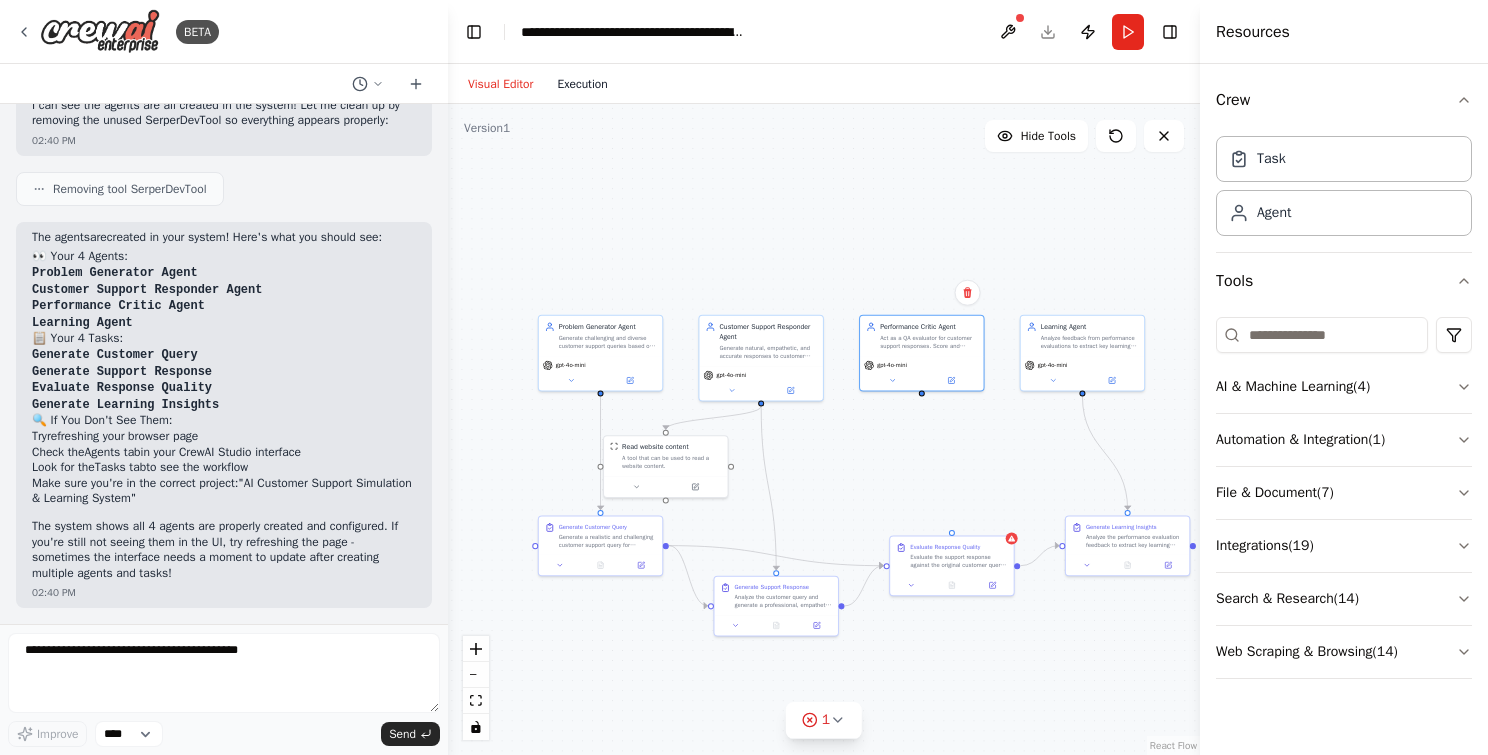click on "Execution" at bounding box center [582, 84] 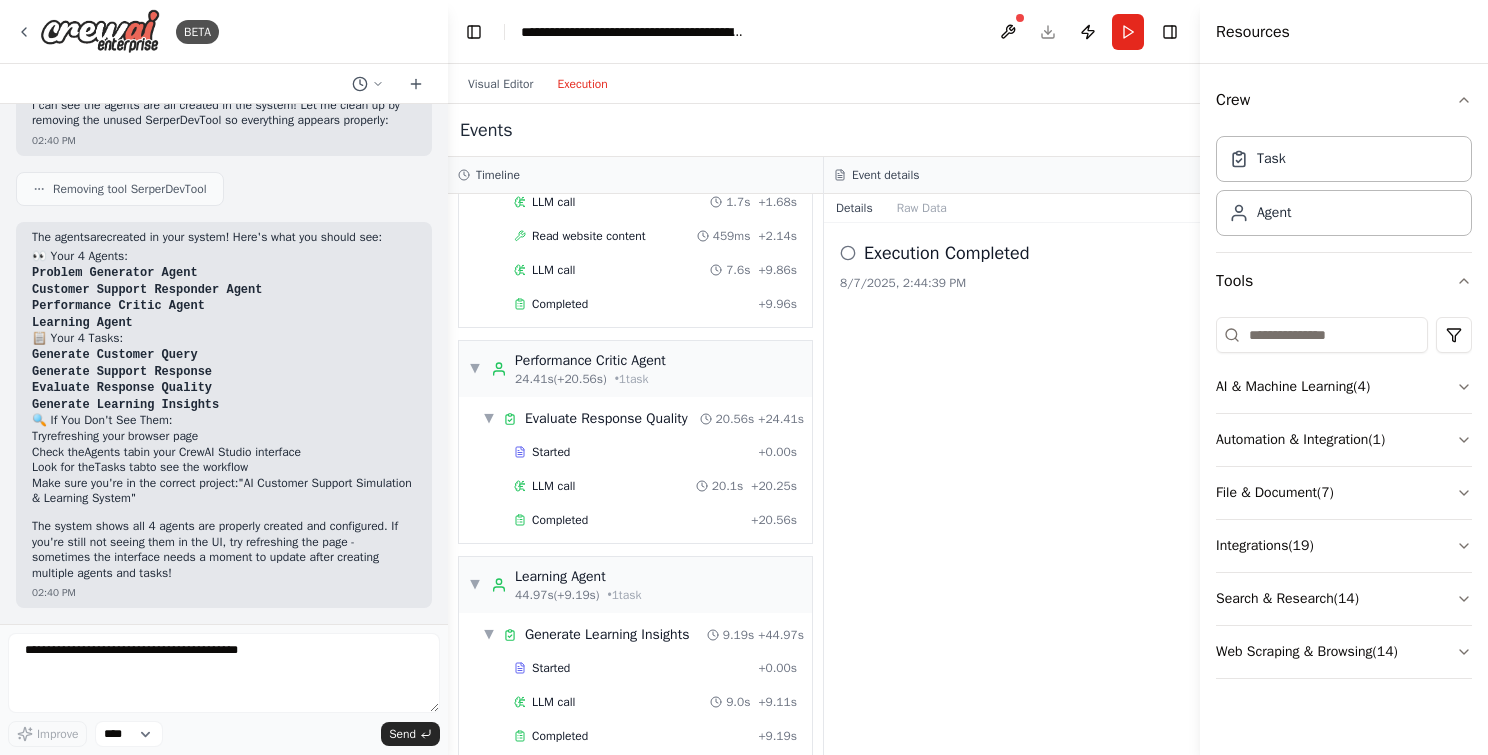 scroll, scrollTop: 360, scrollLeft: 0, axis: vertical 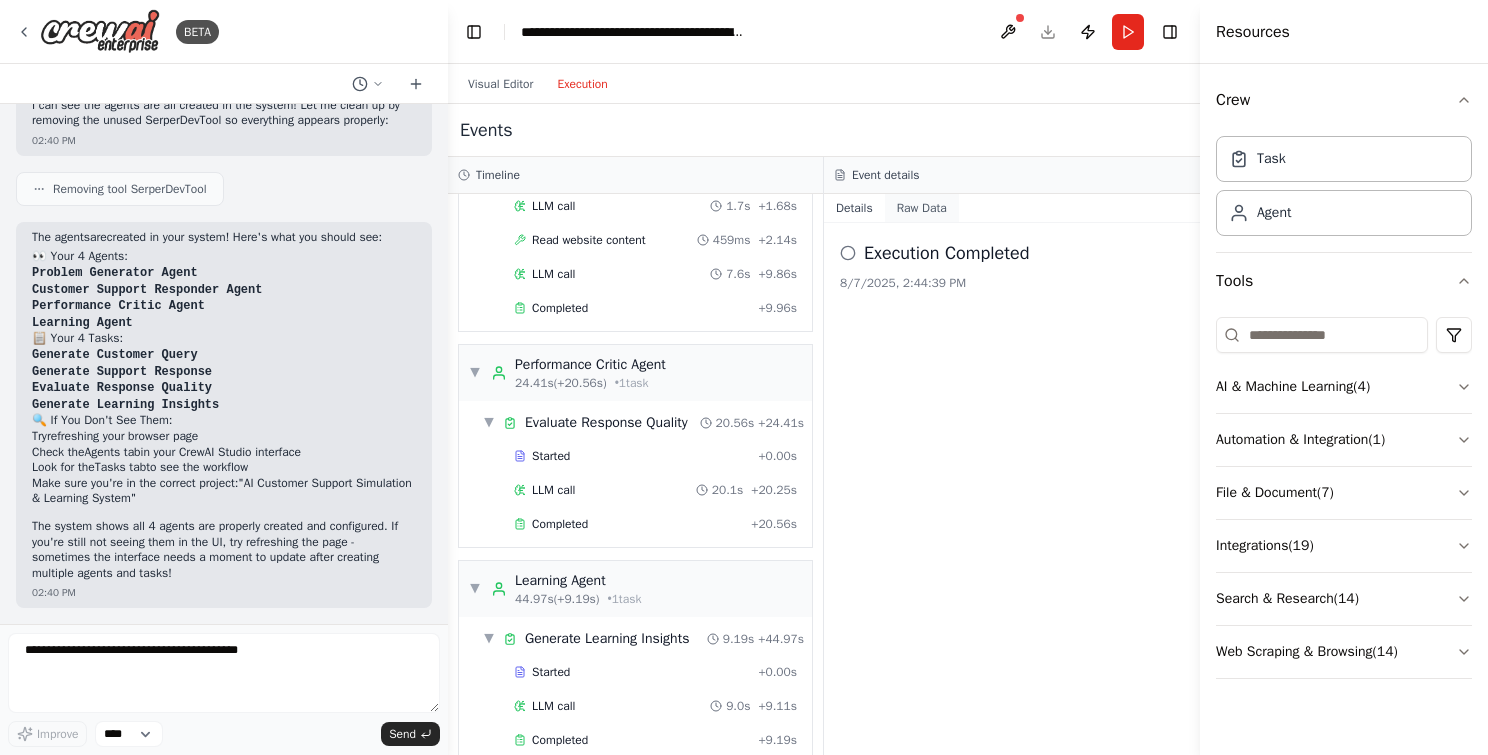 click on "Raw Data" at bounding box center (922, 208) 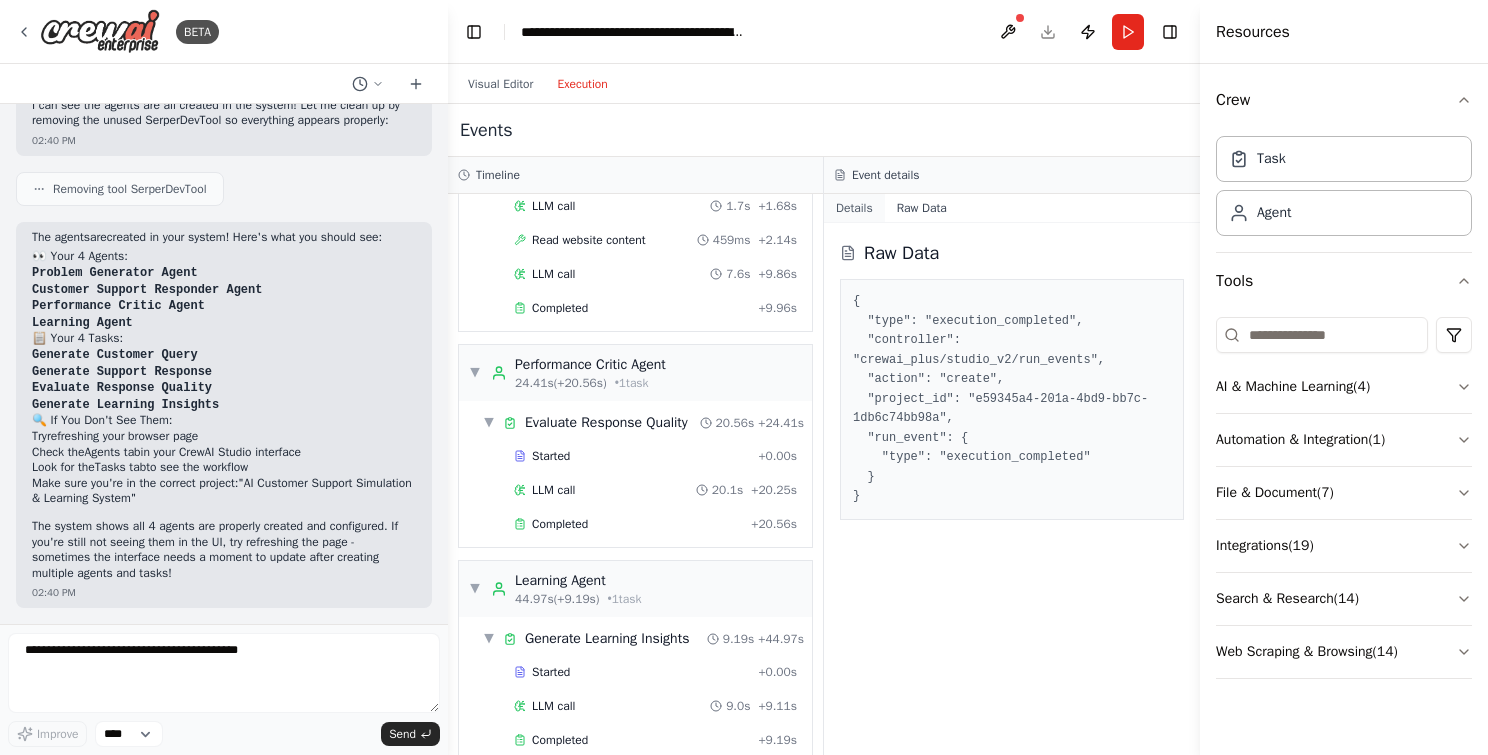 click on "Details" at bounding box center (854, 208) 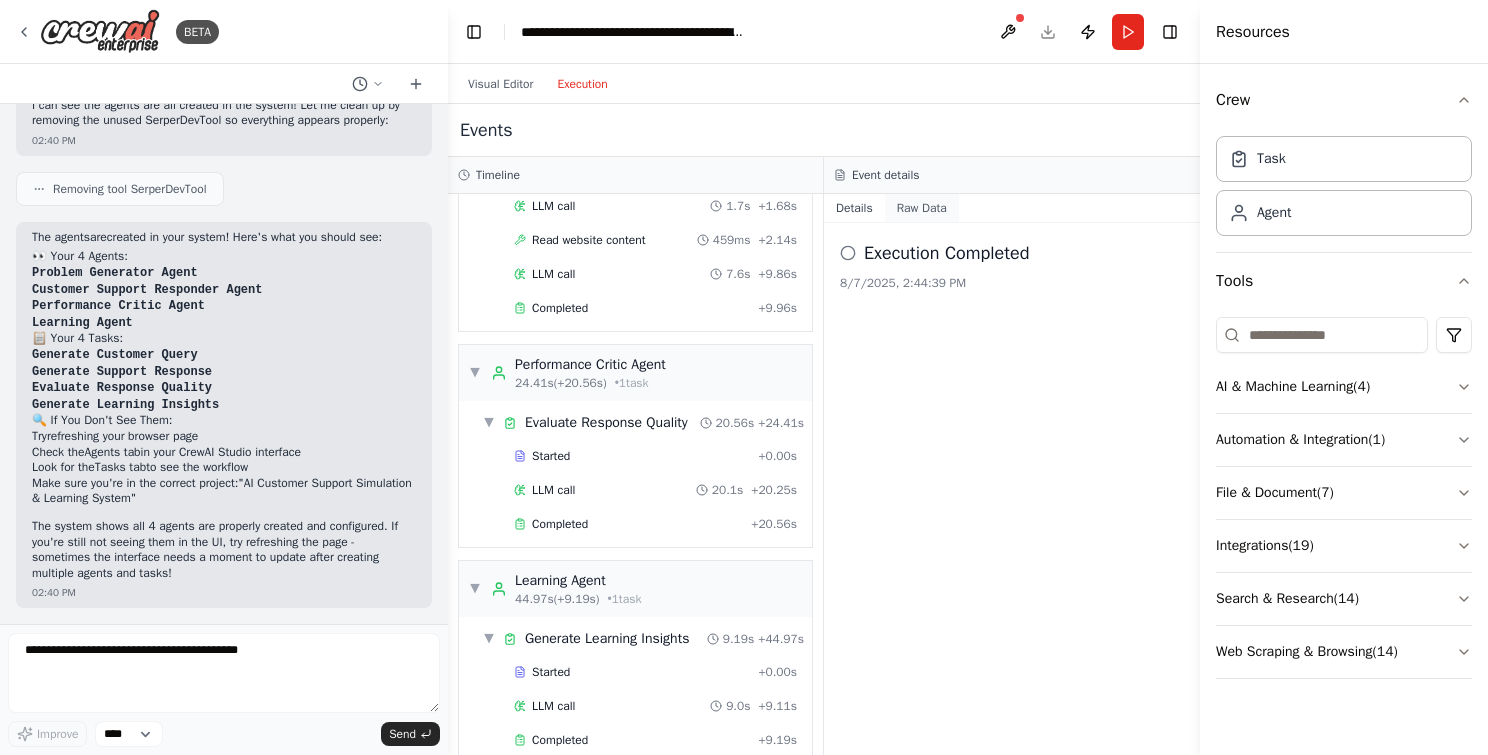 click on "Raw Data" at bounding box center [922, 208] 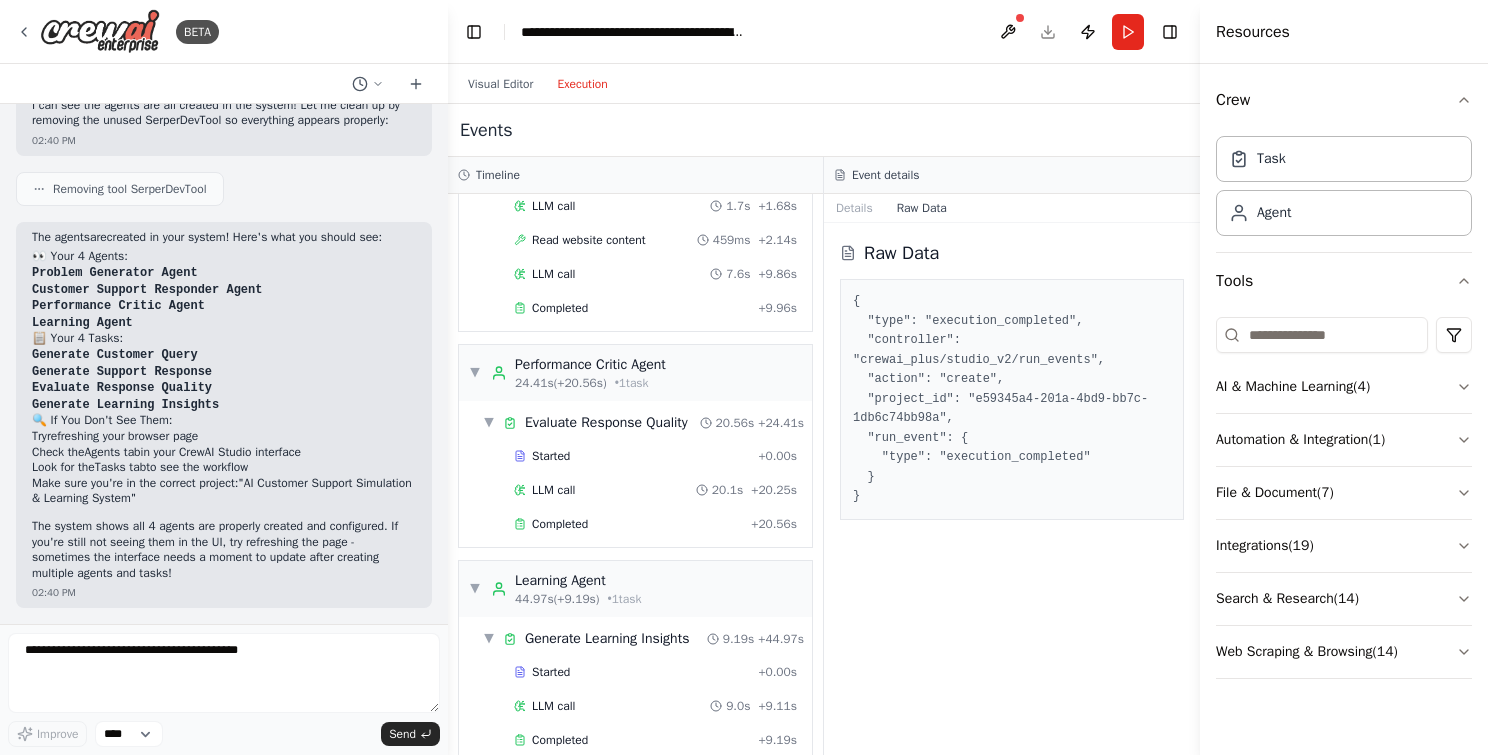 click on "Raw Data" at bounding box center (922, 208) 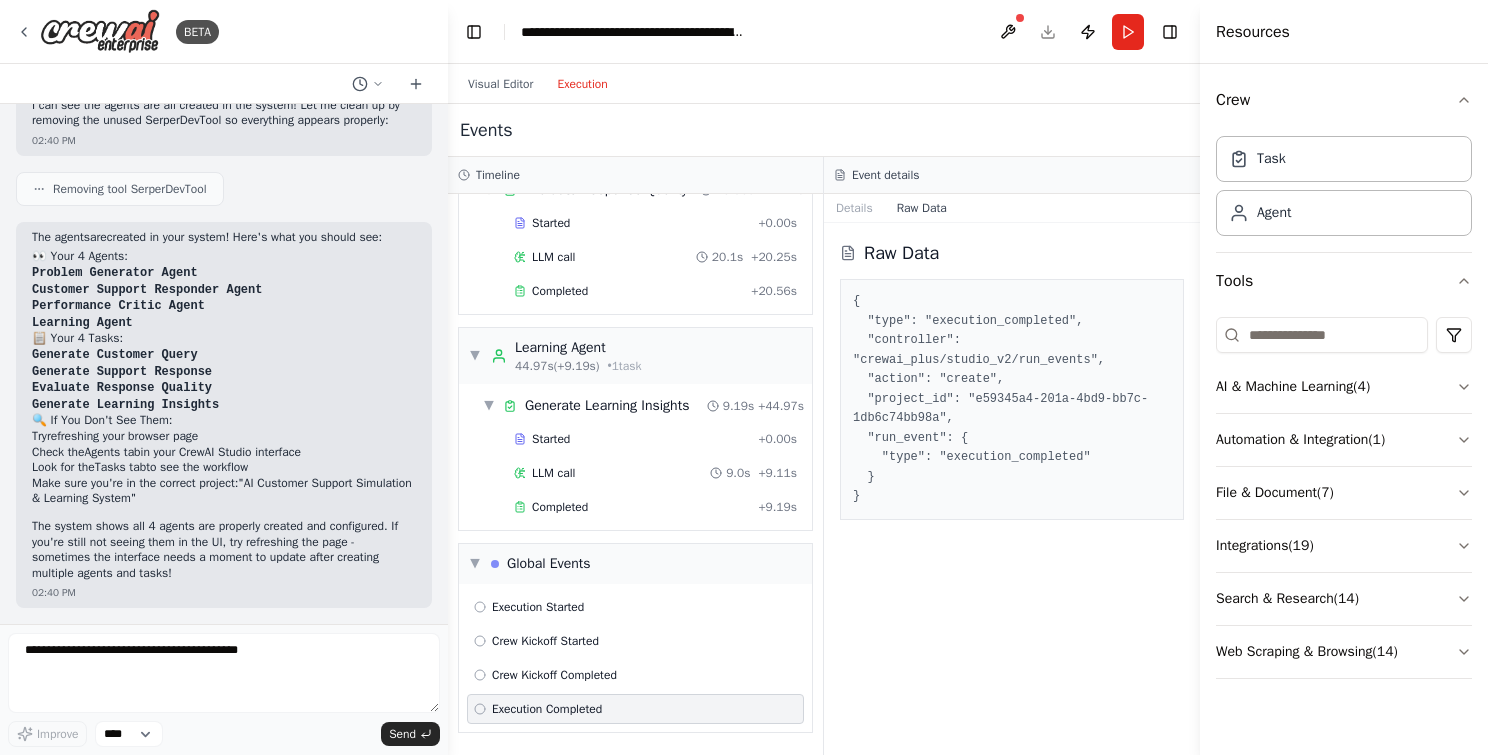 scroll, scrollTop: 603, scrollLeft: 0, axis: vertical 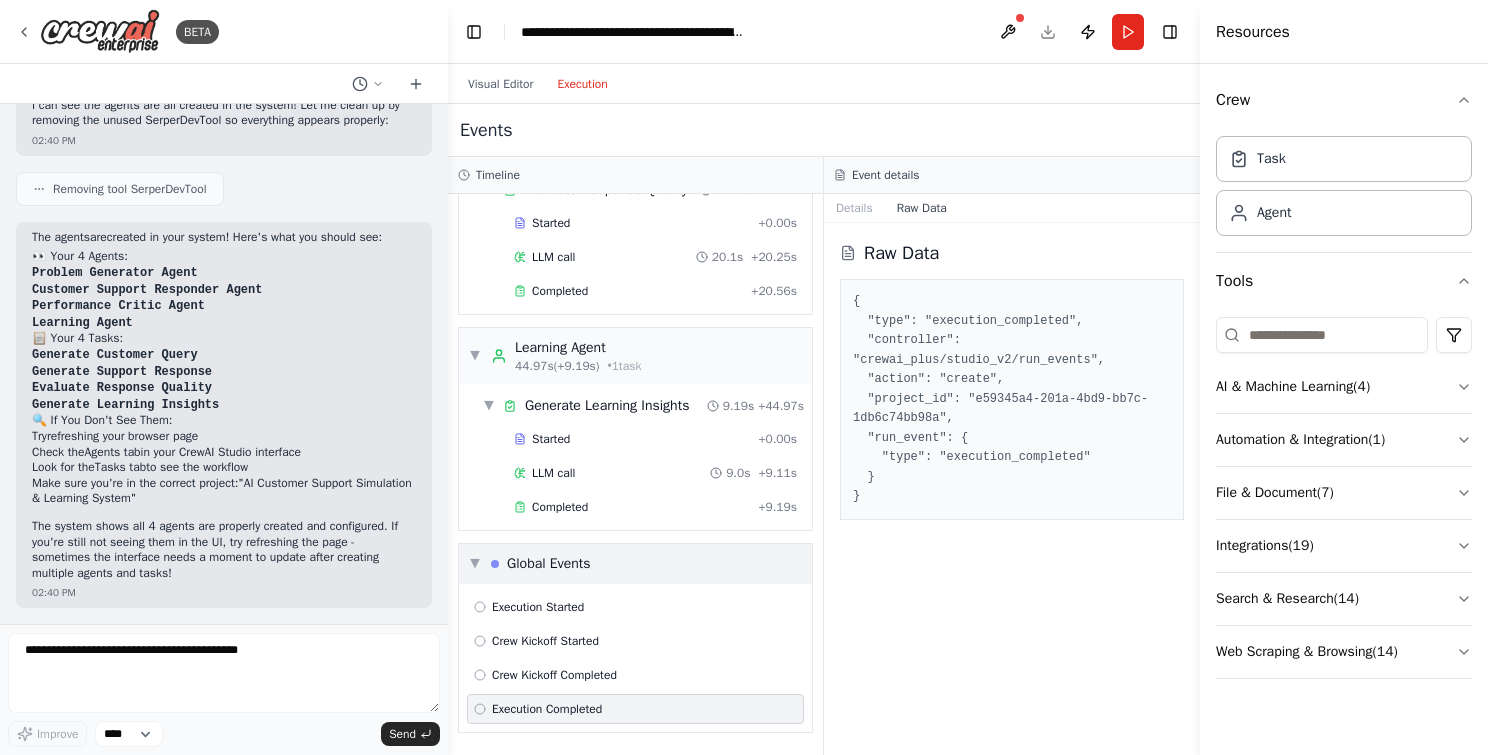 click on "▼" at bounding box center [475, 564] 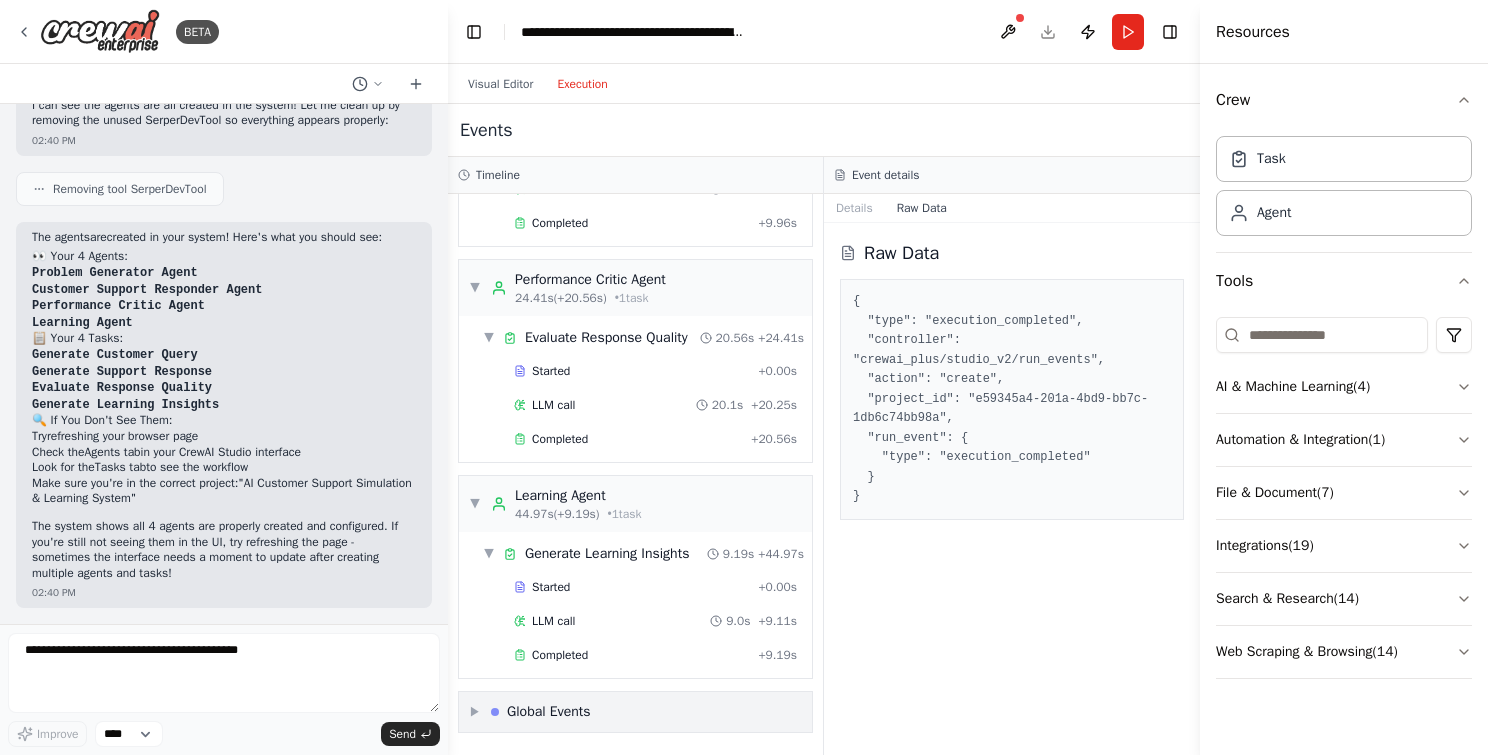 click on "Global Events" at bounding box center (549, 712) 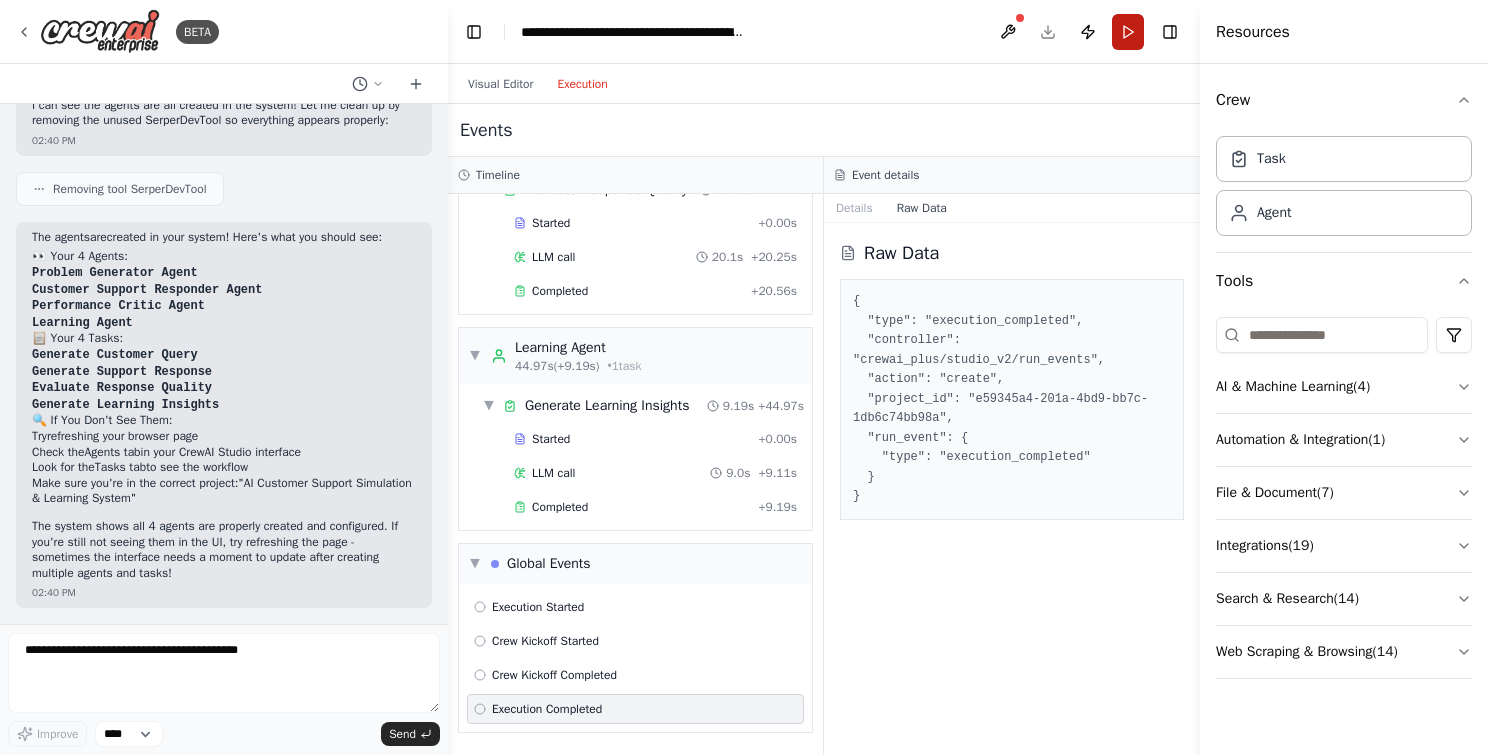 click on "Run" at bounding box center [1128, 32] 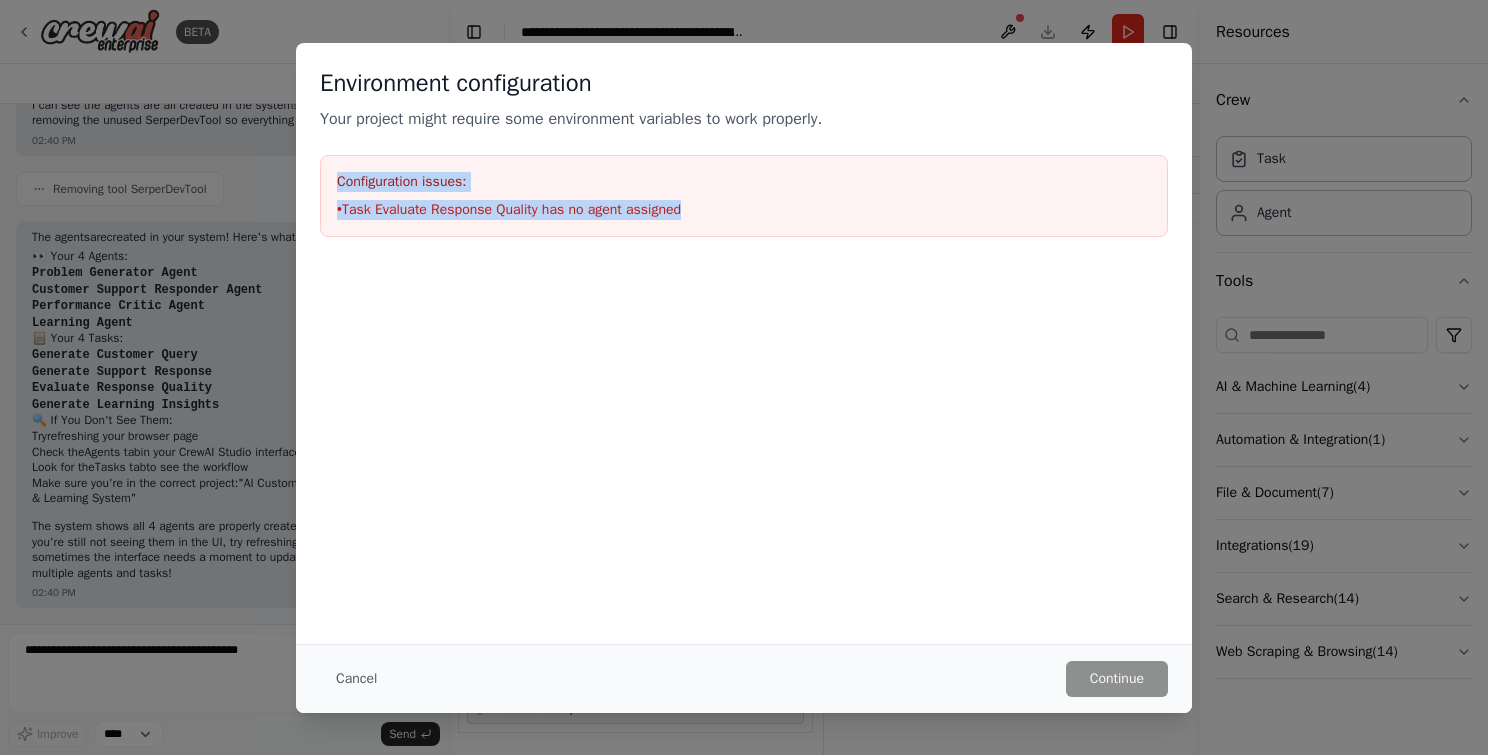 copy on "Configuration issues: •  Task Evaluate Response Quality has no agent assigned" 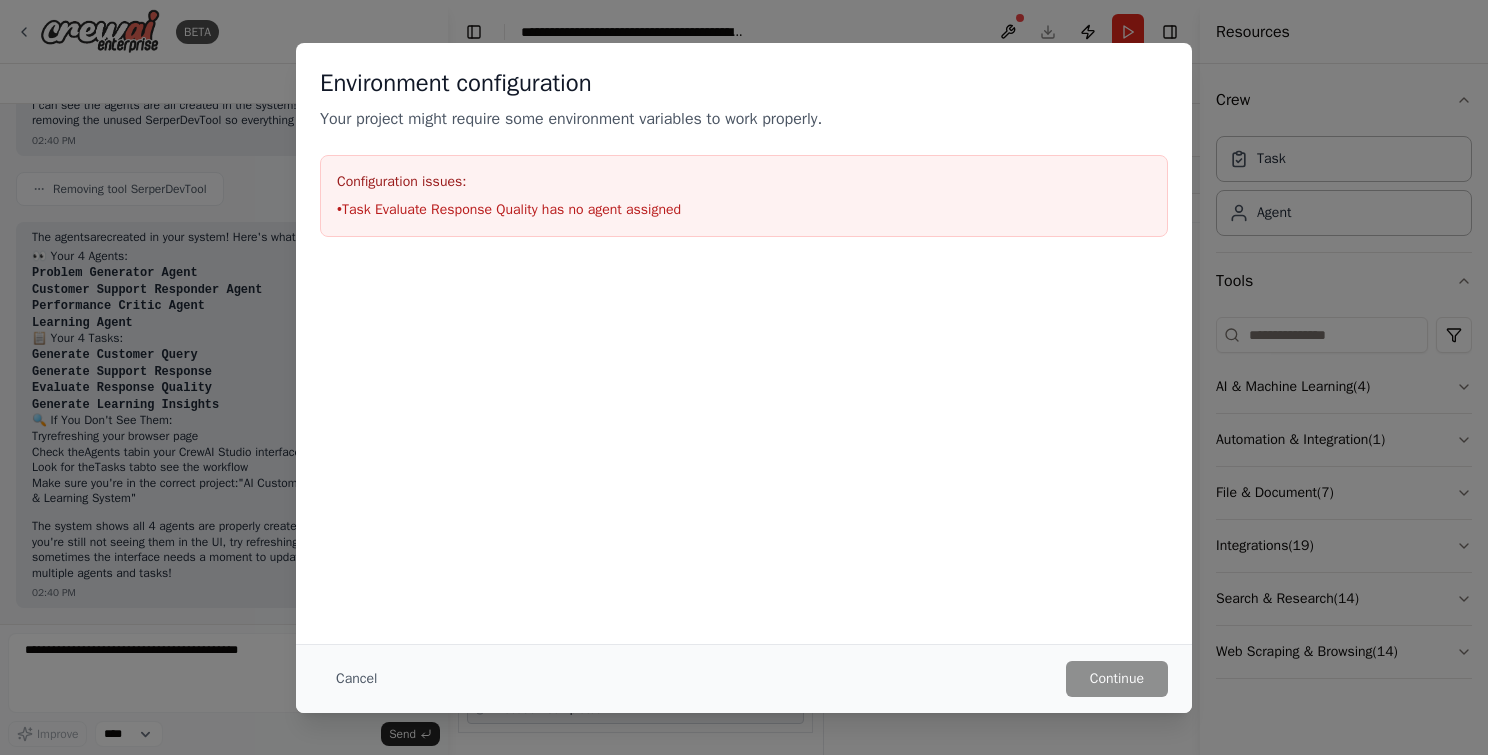 drag, startPoint x: 706, startPoint y: 199, endPoint x: 1255, endPoint y: 332, distance: 564.8805 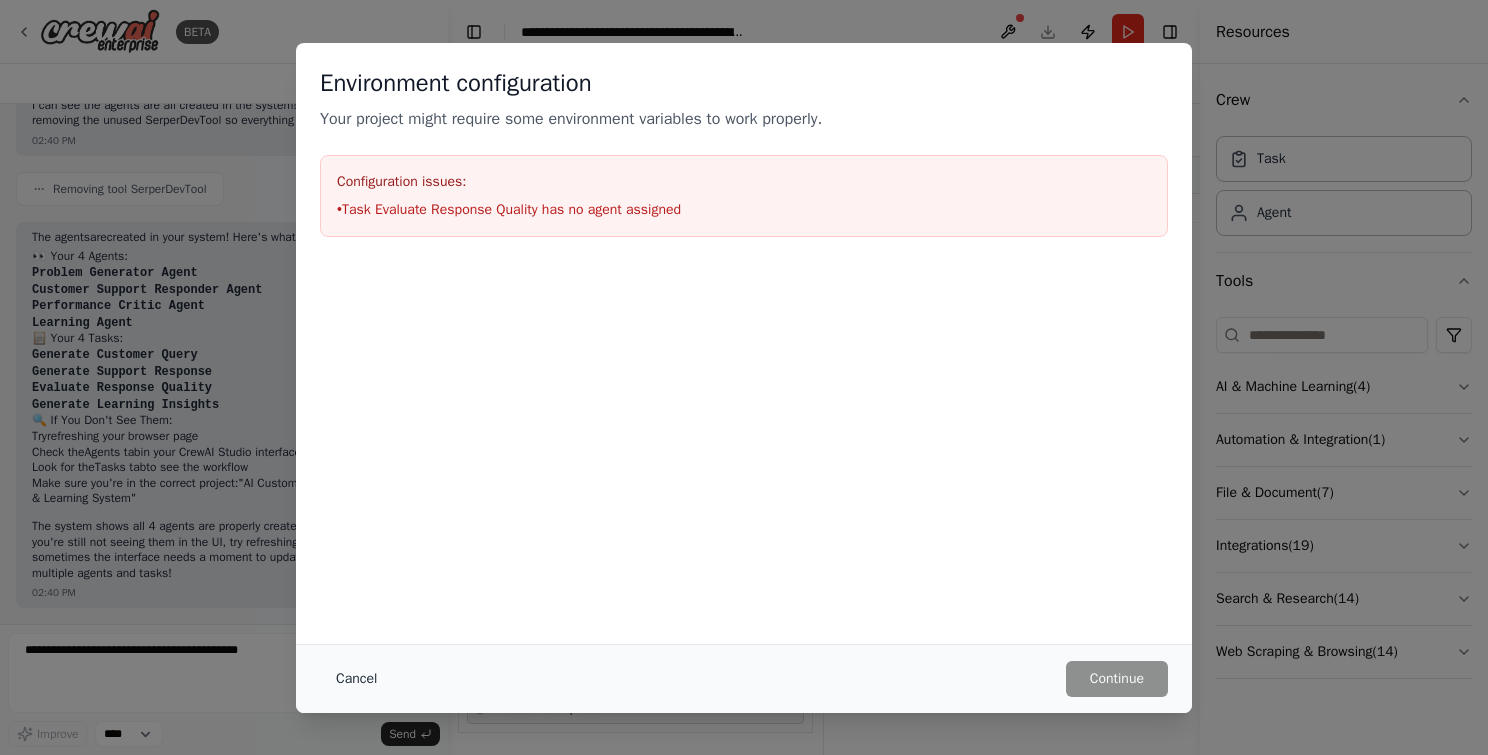 click on "Cancel" at bounding box center [356, 679] 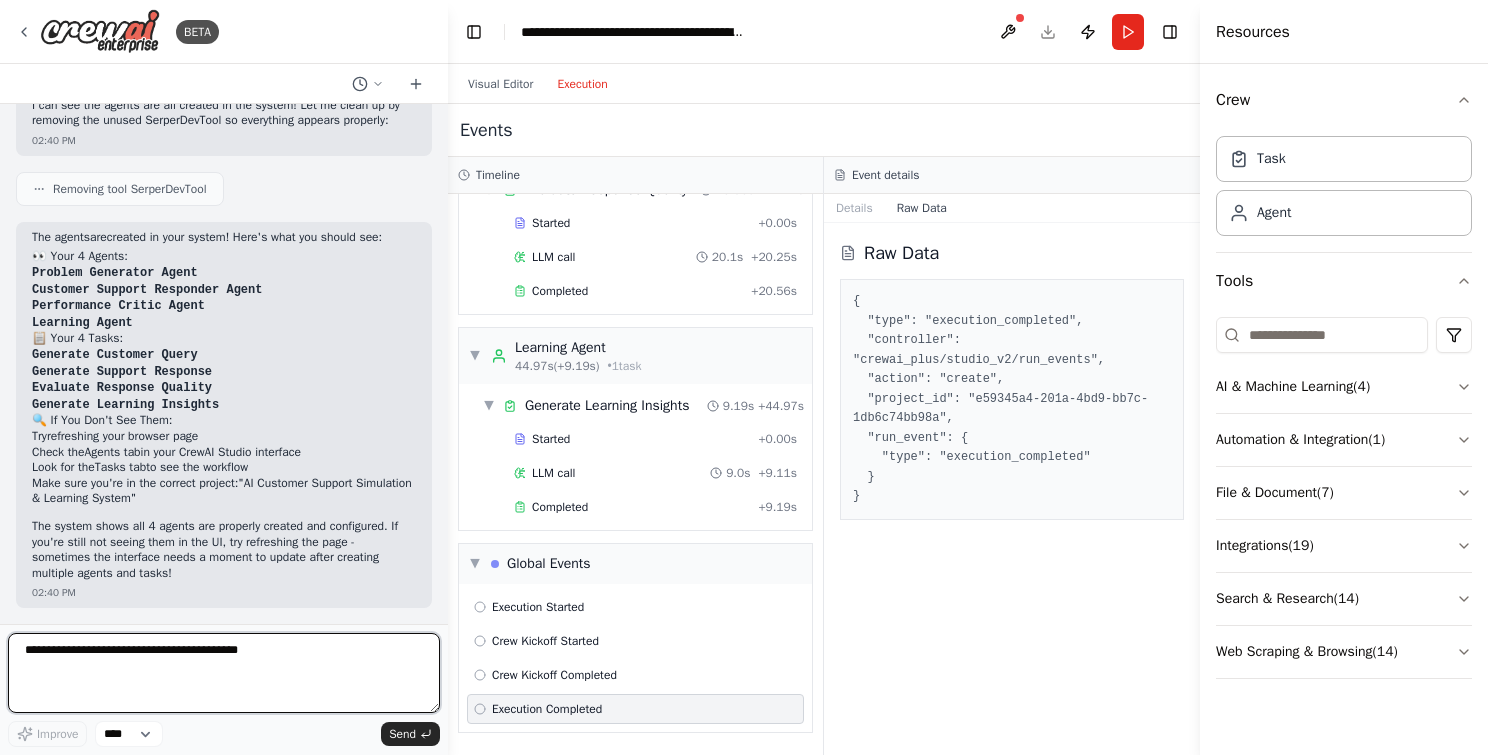 click at bounding box center [224, 673] 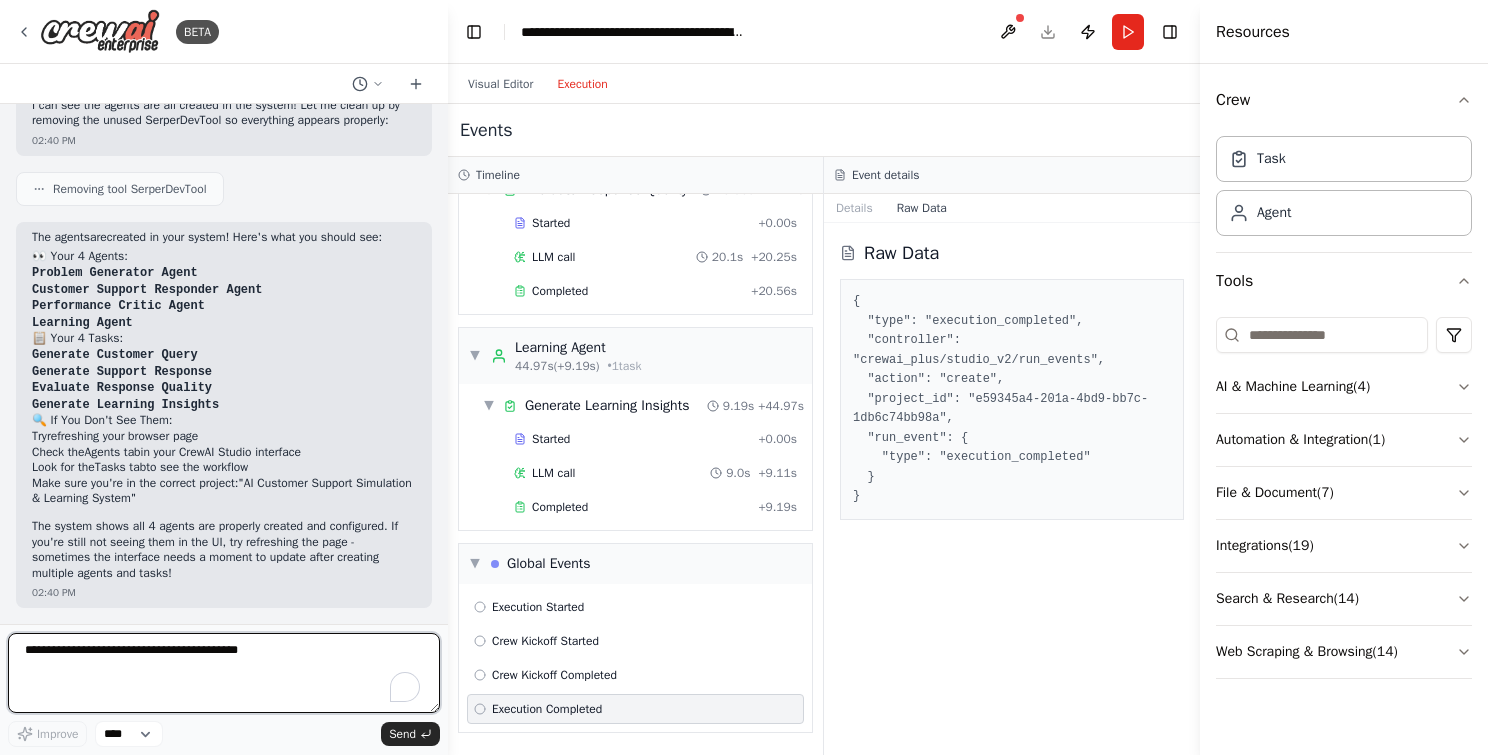 paste on "**********" 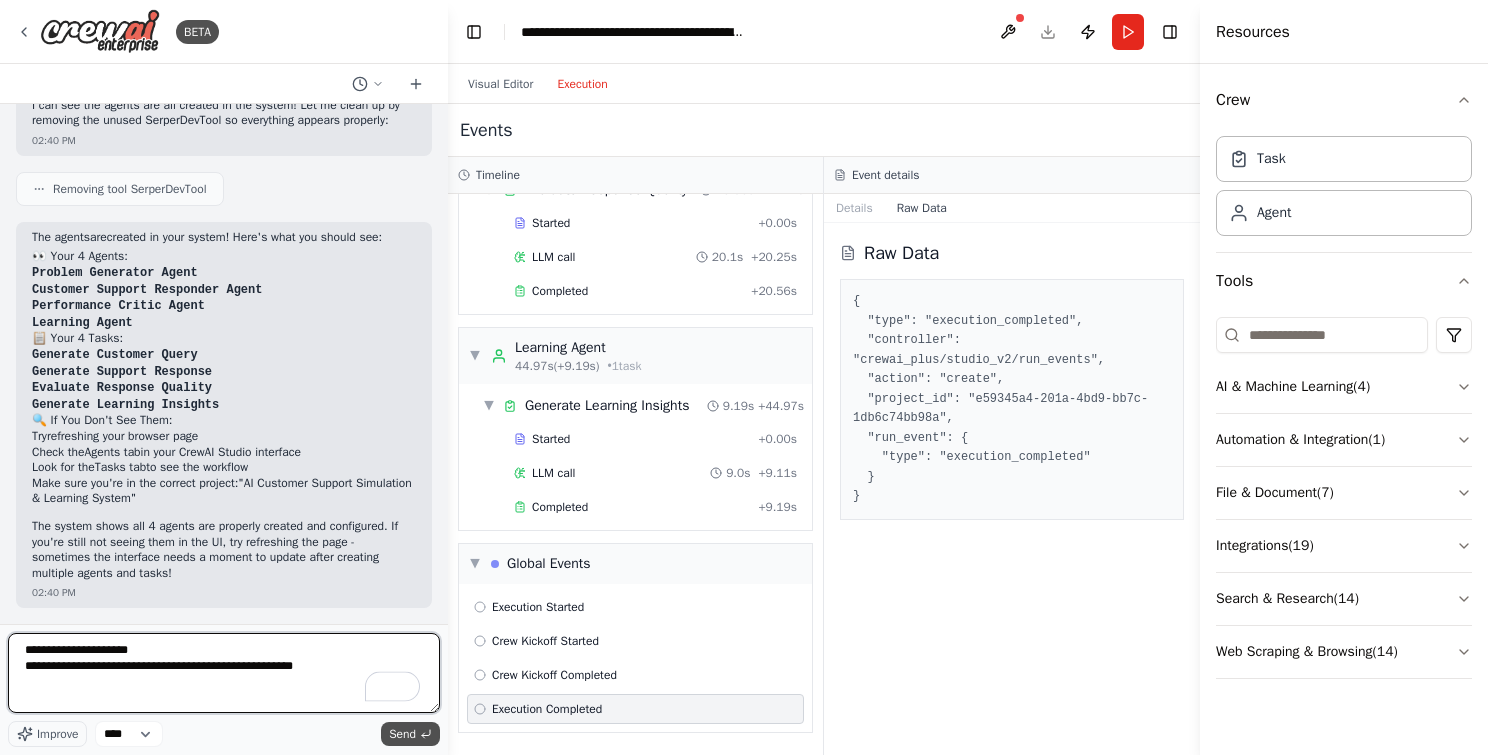 type on "**********" 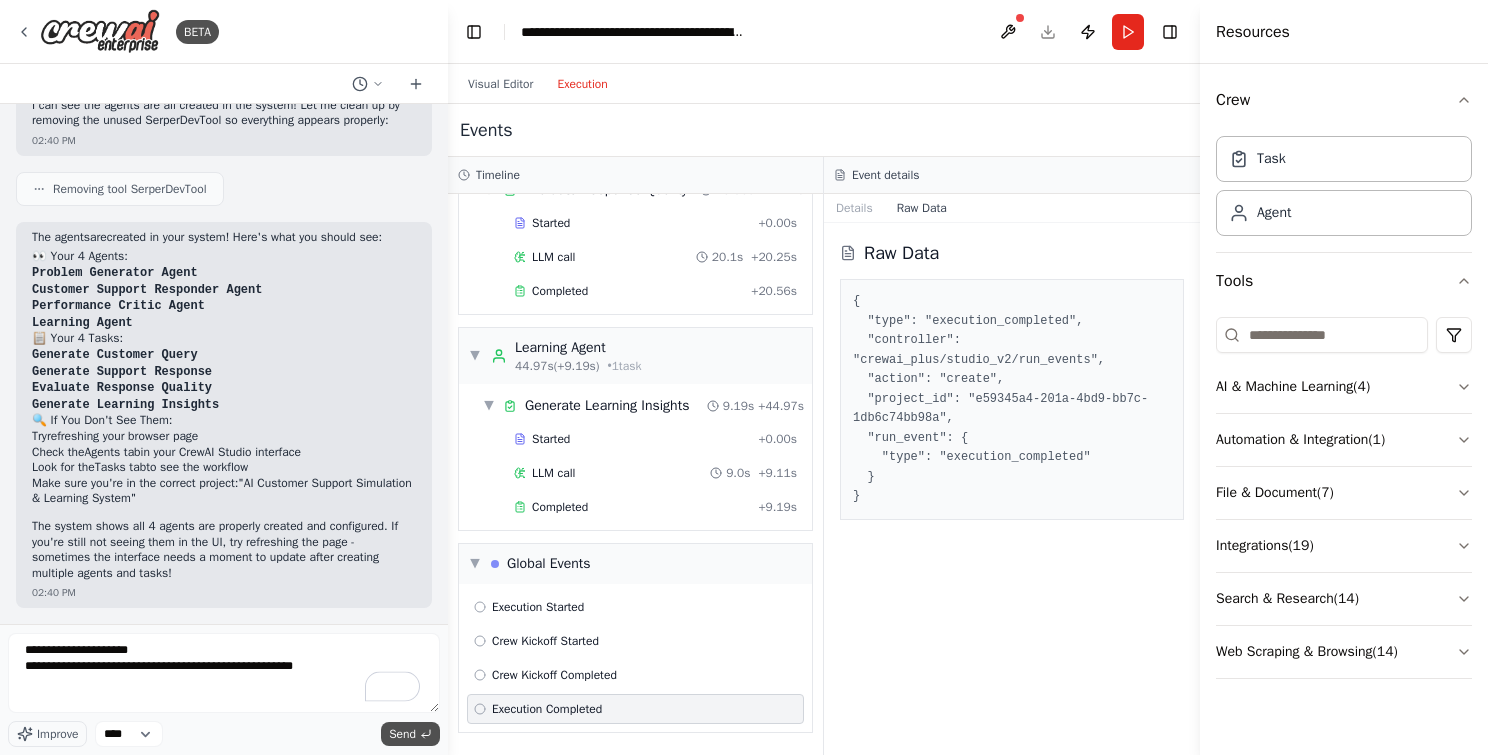 click on "Send" at bounding box center [402, 734] 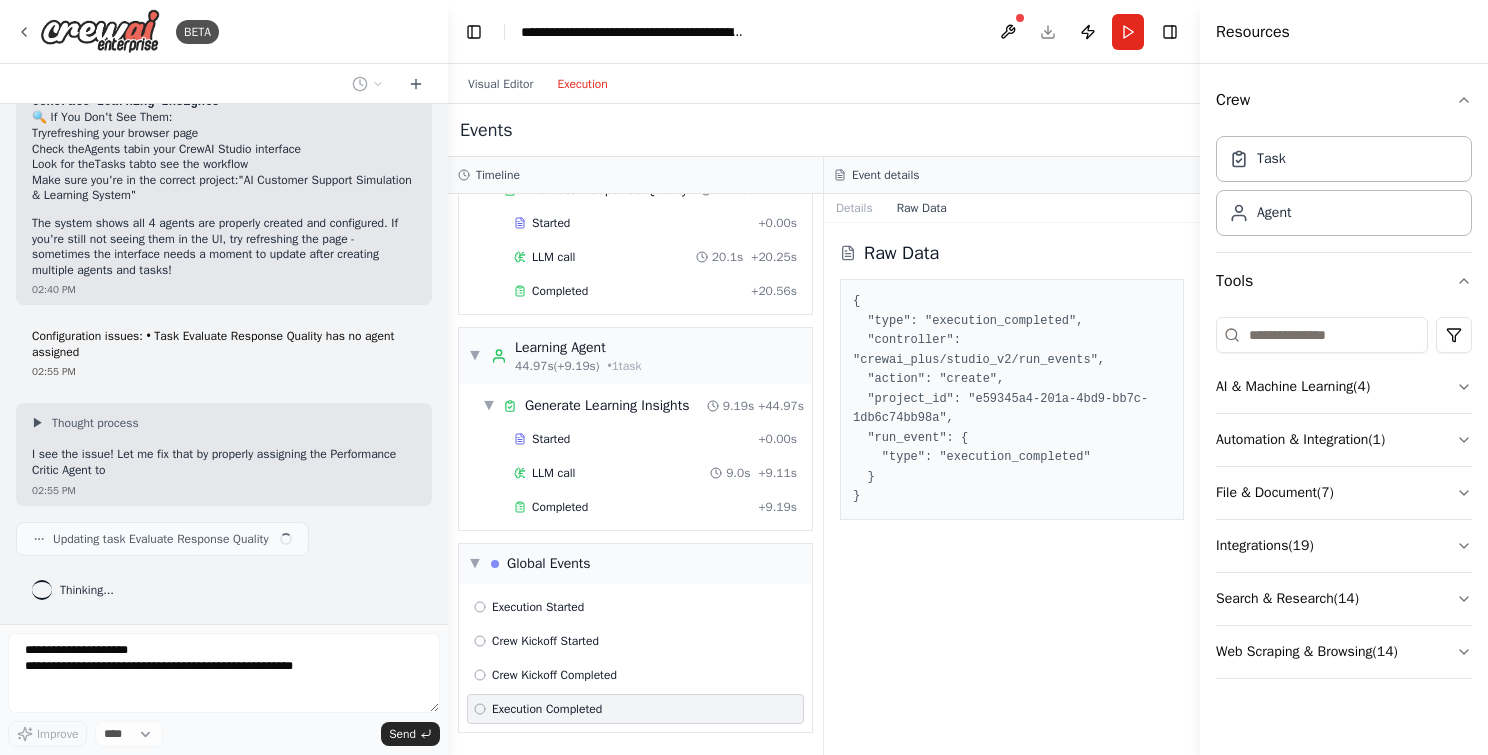 scroll, scrollTop: 5249, scrollLeft: 0, axis: vertical 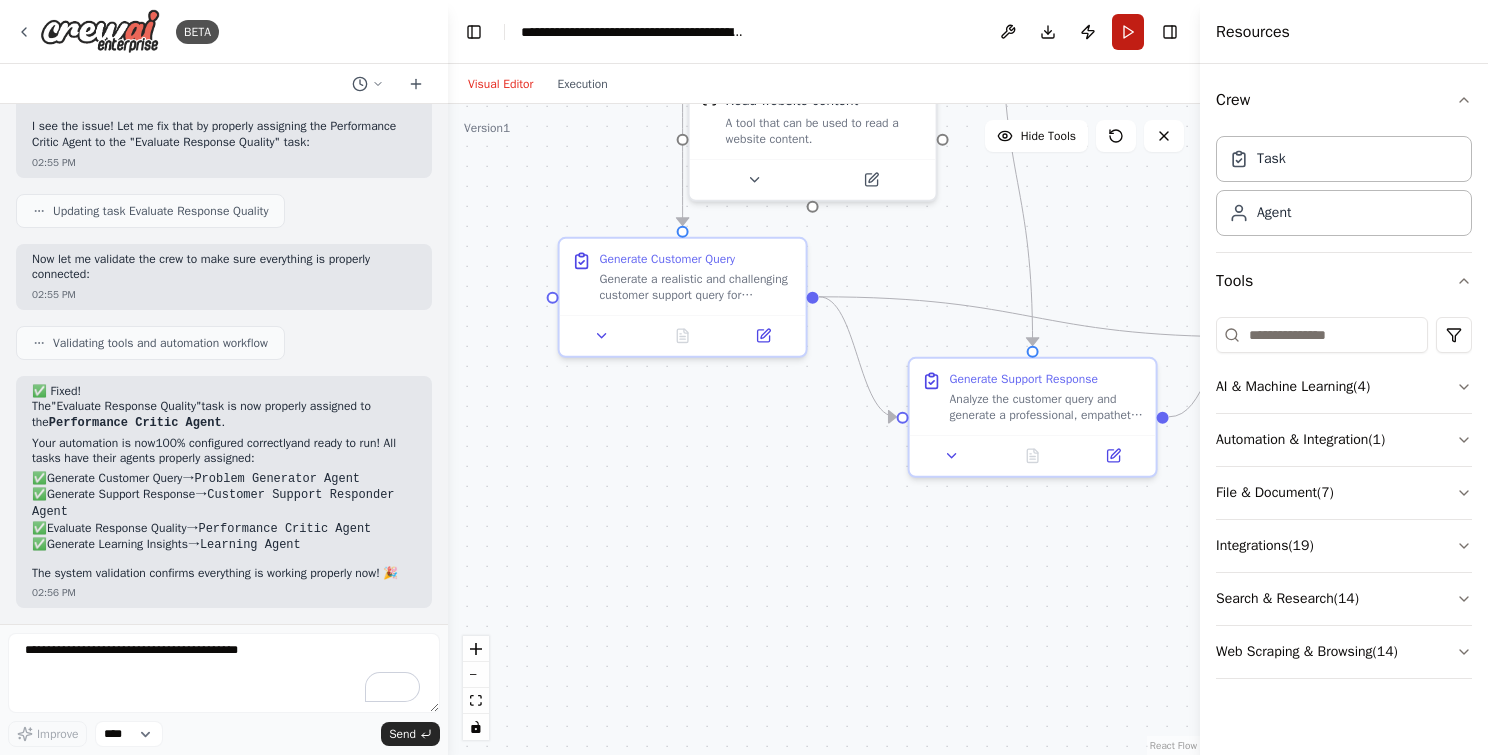 click on "Run" at bounding box center [1128, 32] 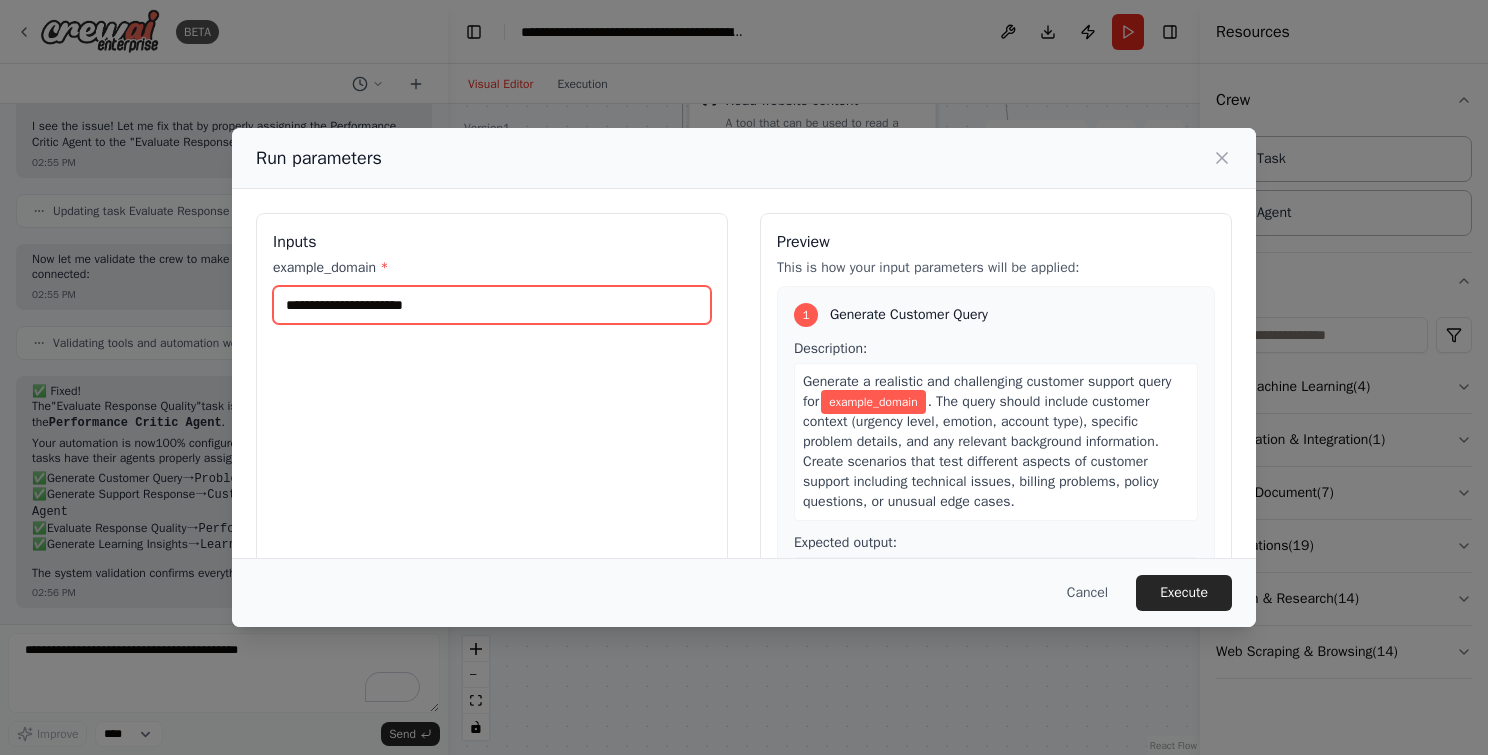 click on "example_domain *" at bounding box center [492, 305] 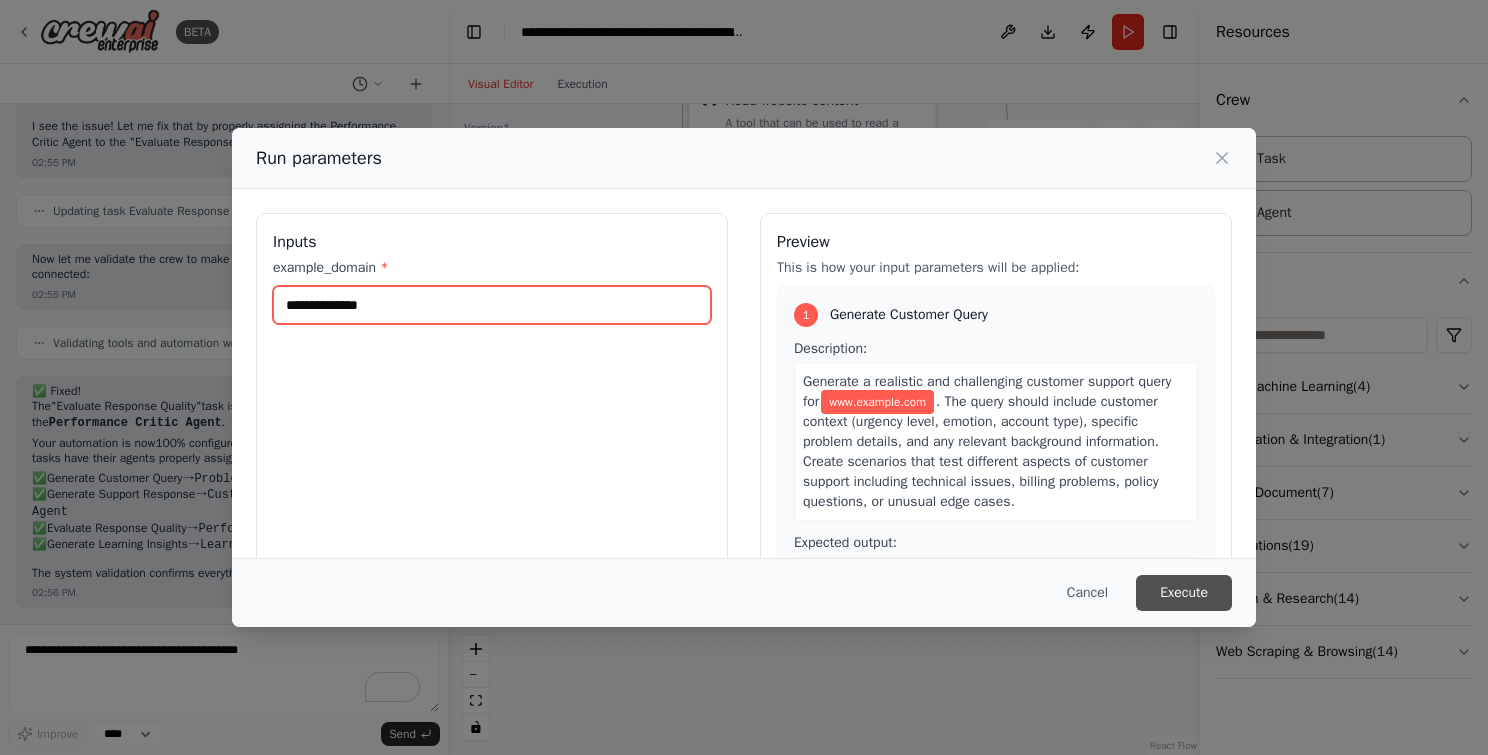 type on "**********" 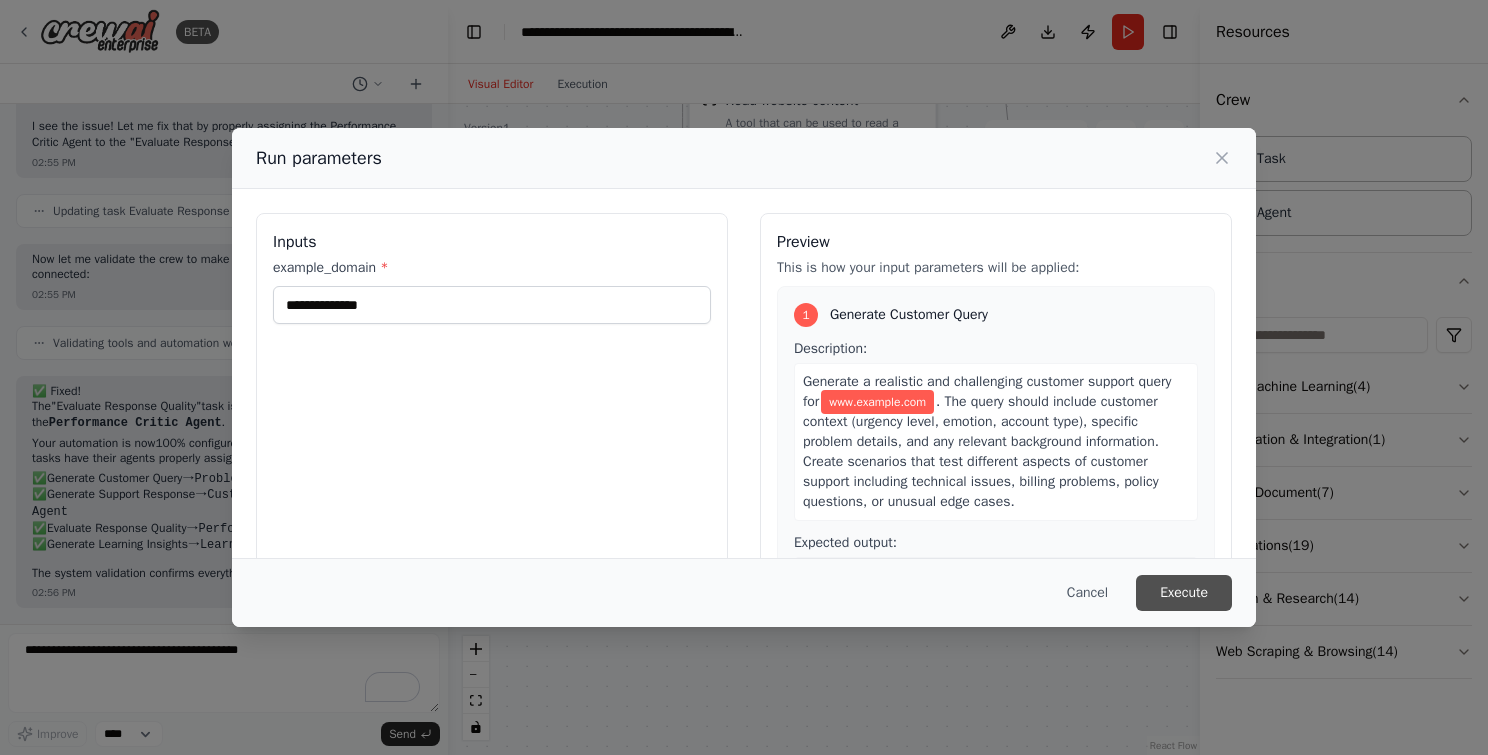 click on "Execute" at bounding box center (1184, 593) 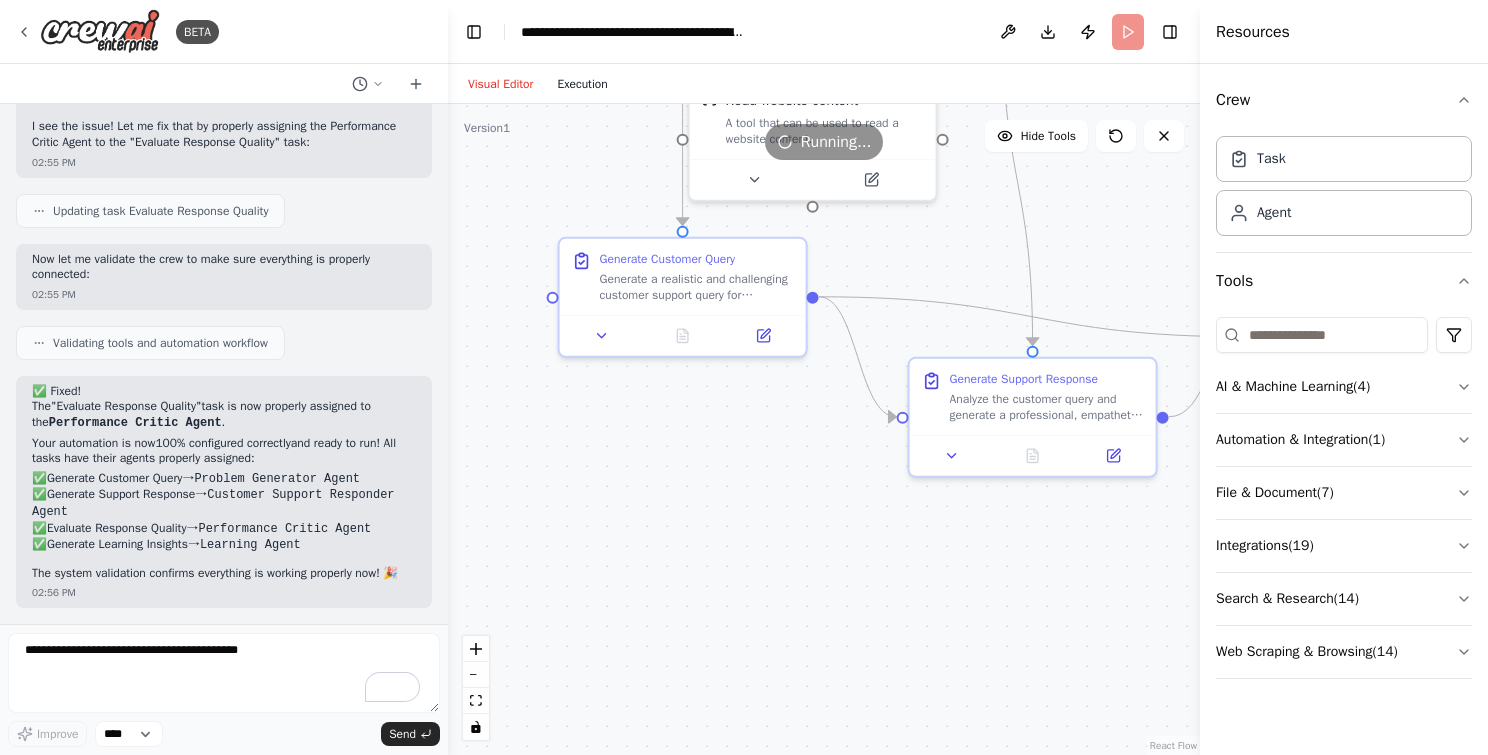 click on "Execution" at bounding box center [582, 84] 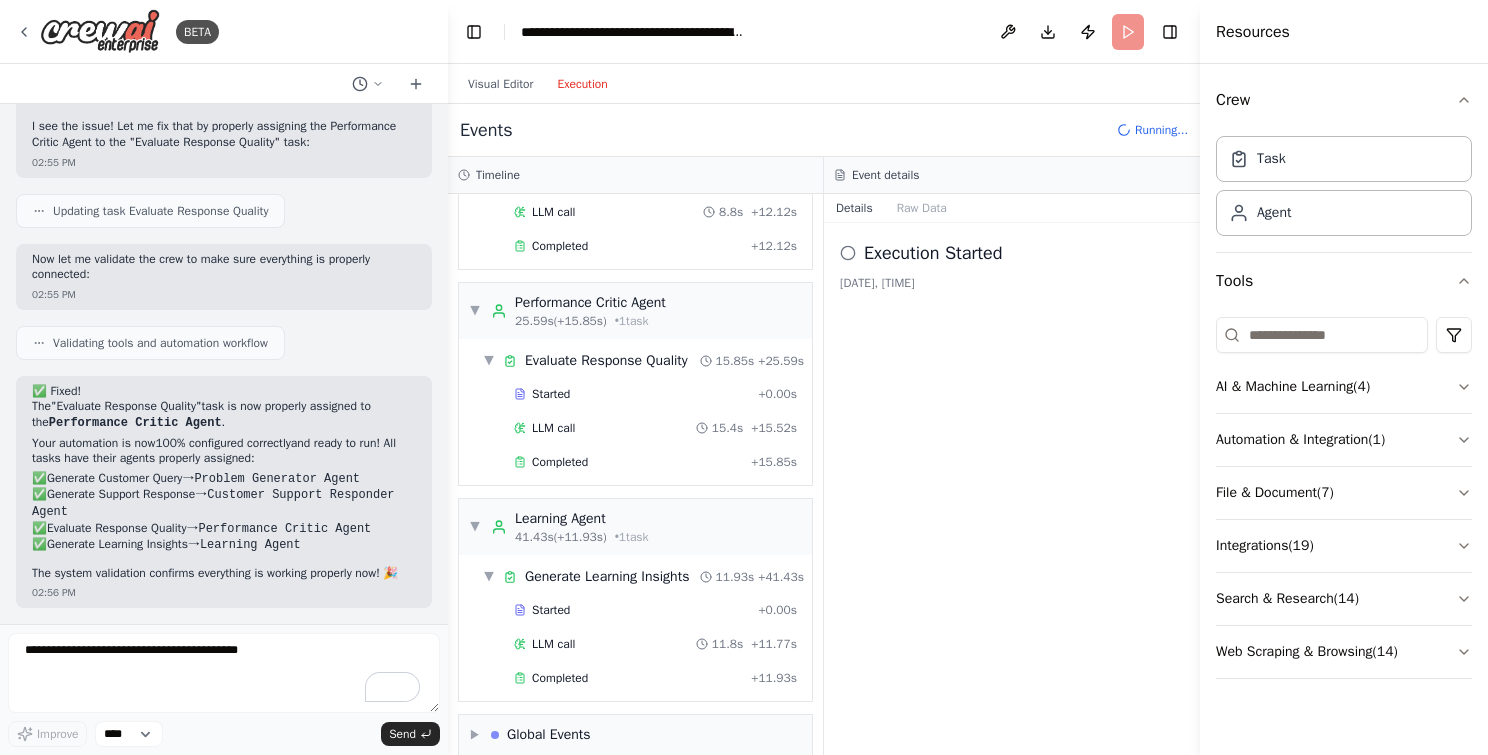 scroll, scrollTop: 544, scrollLeft: 0, axis: vertical 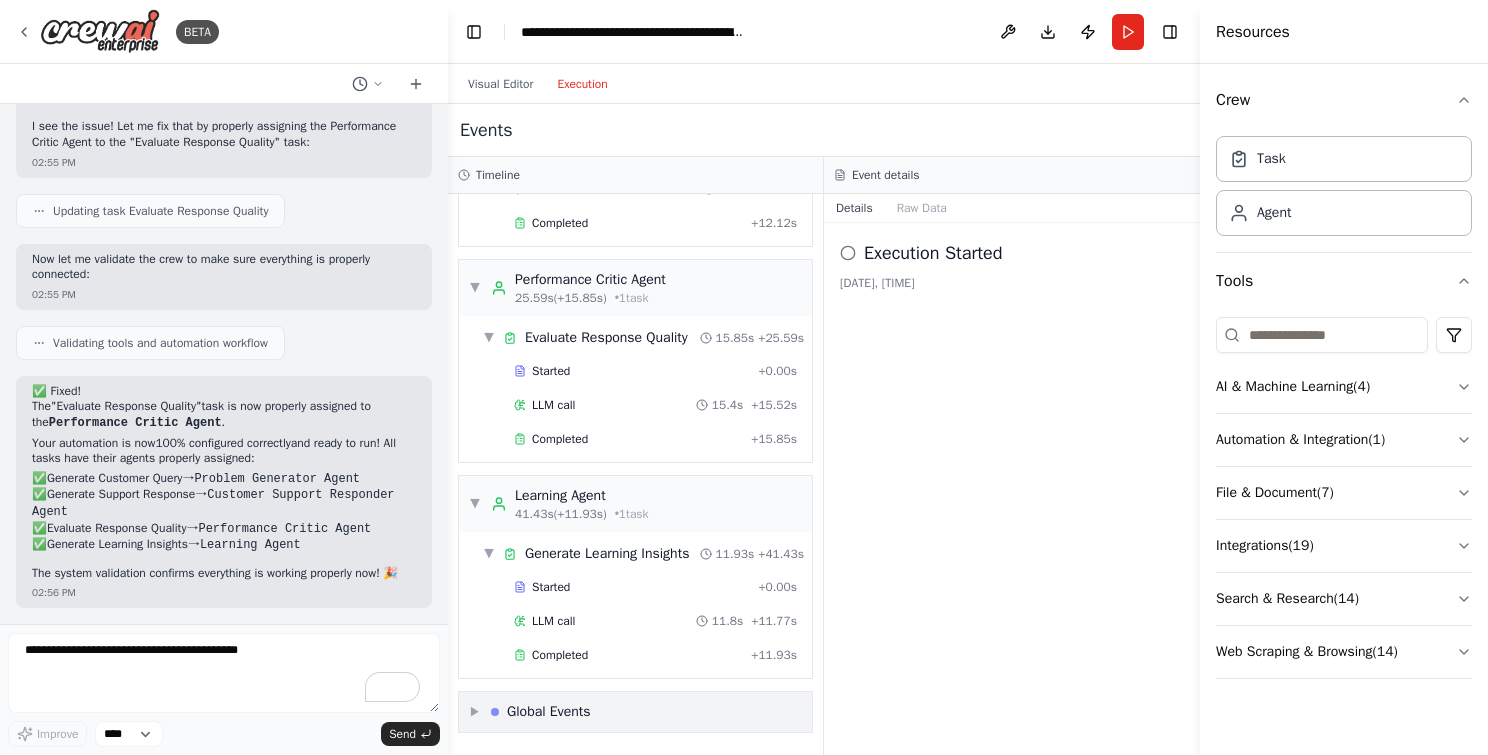 click on "▶ Global Events" at bounding box center (635, 712) 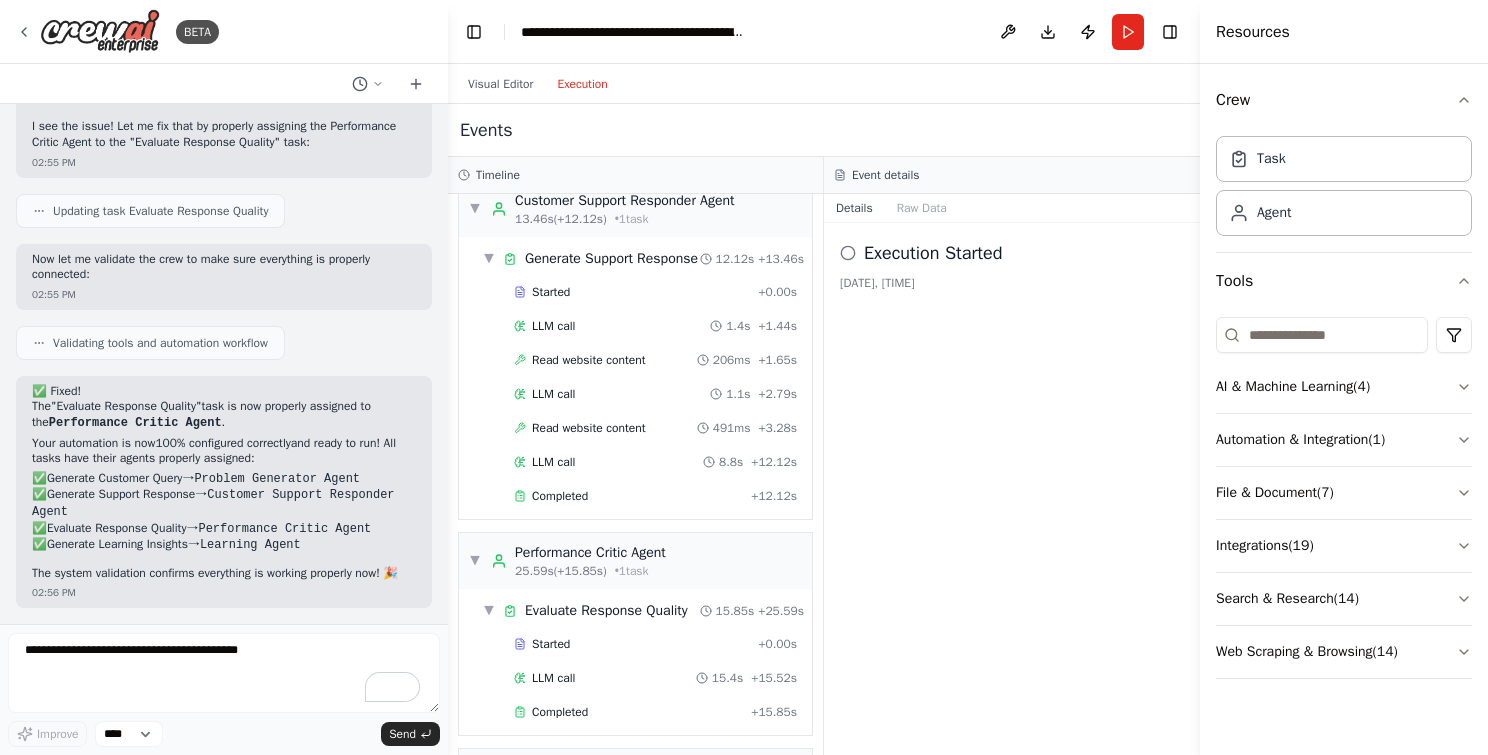 scroll, scrollTop: 690, scrollLeft: 0, axis: vertical 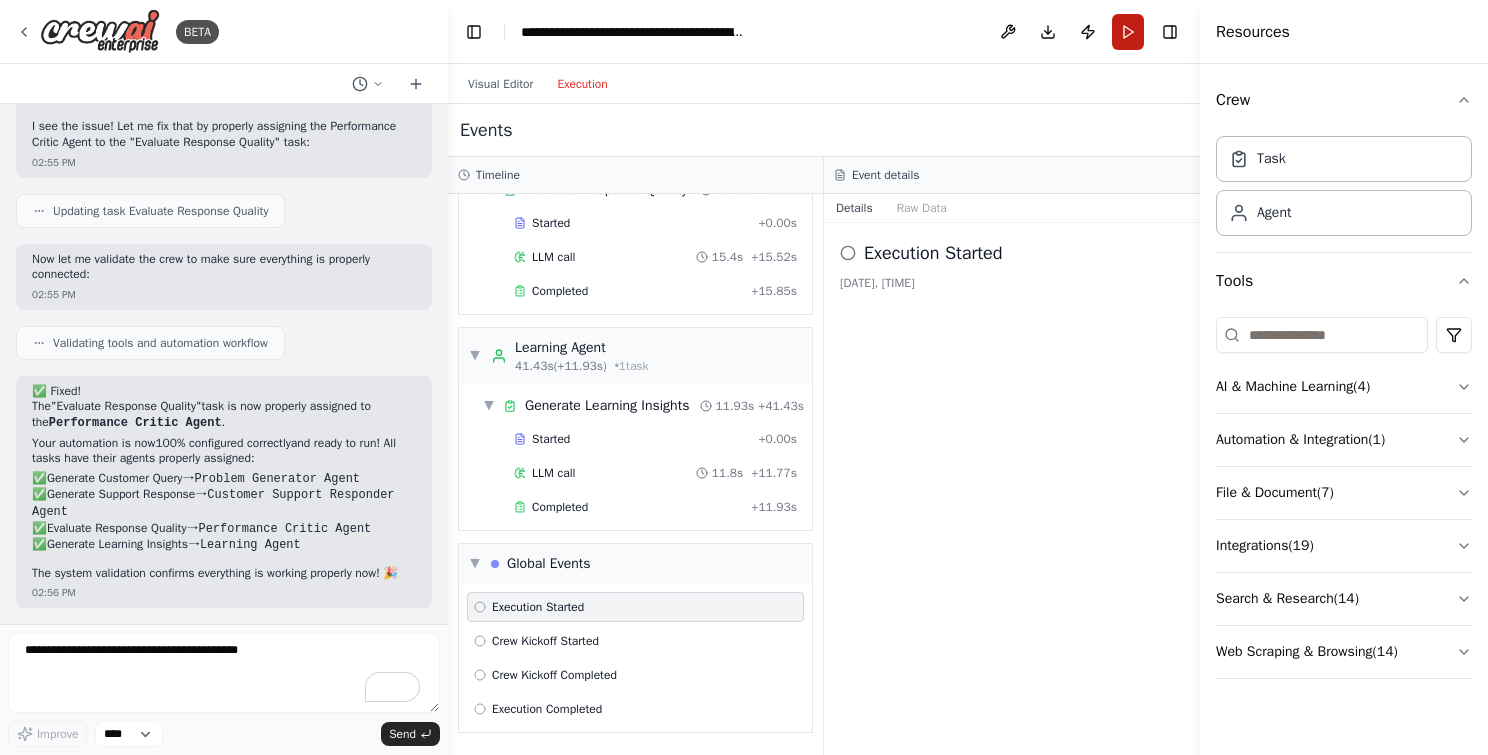click on "Run" at bounding box center (1128, 32) 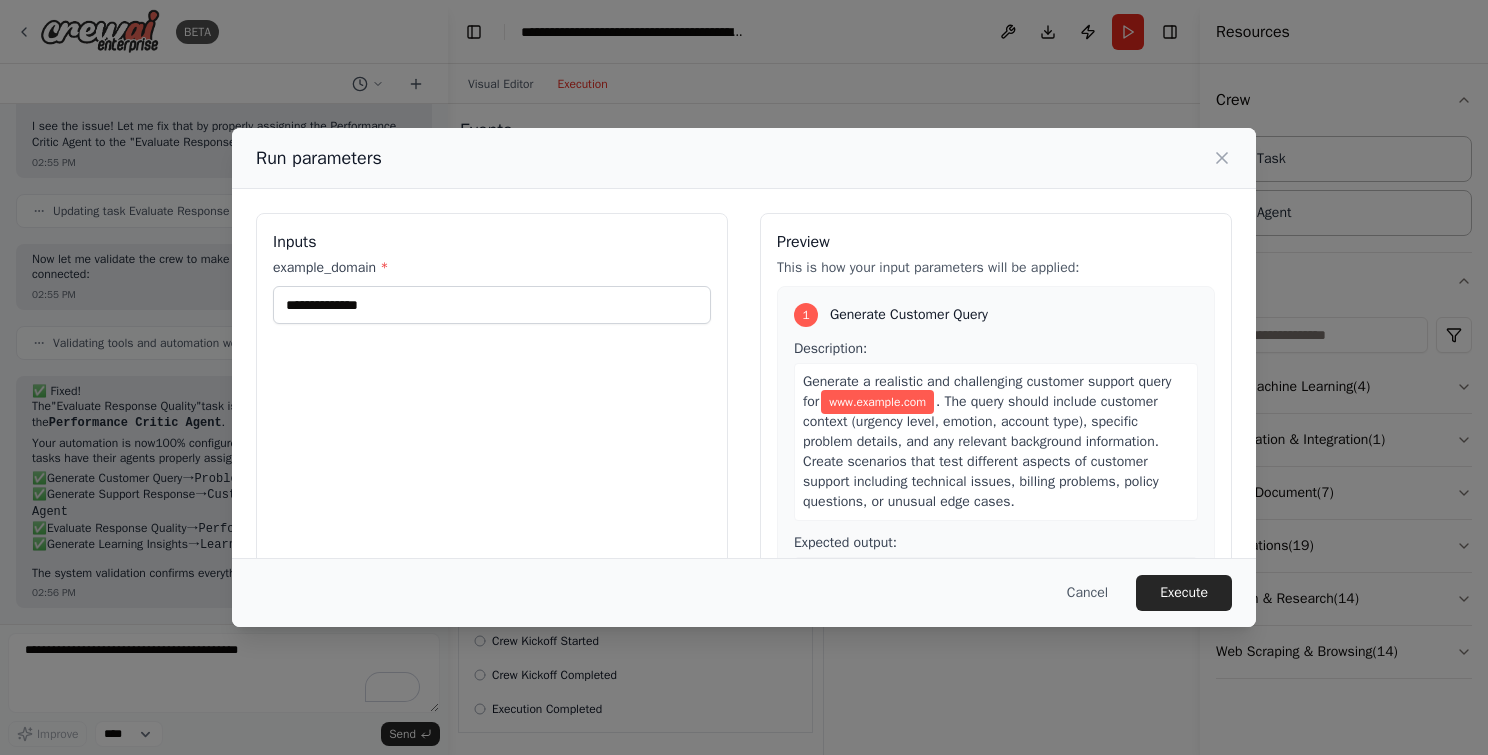 click on "www.example.com" at bounding box center (744, 377) 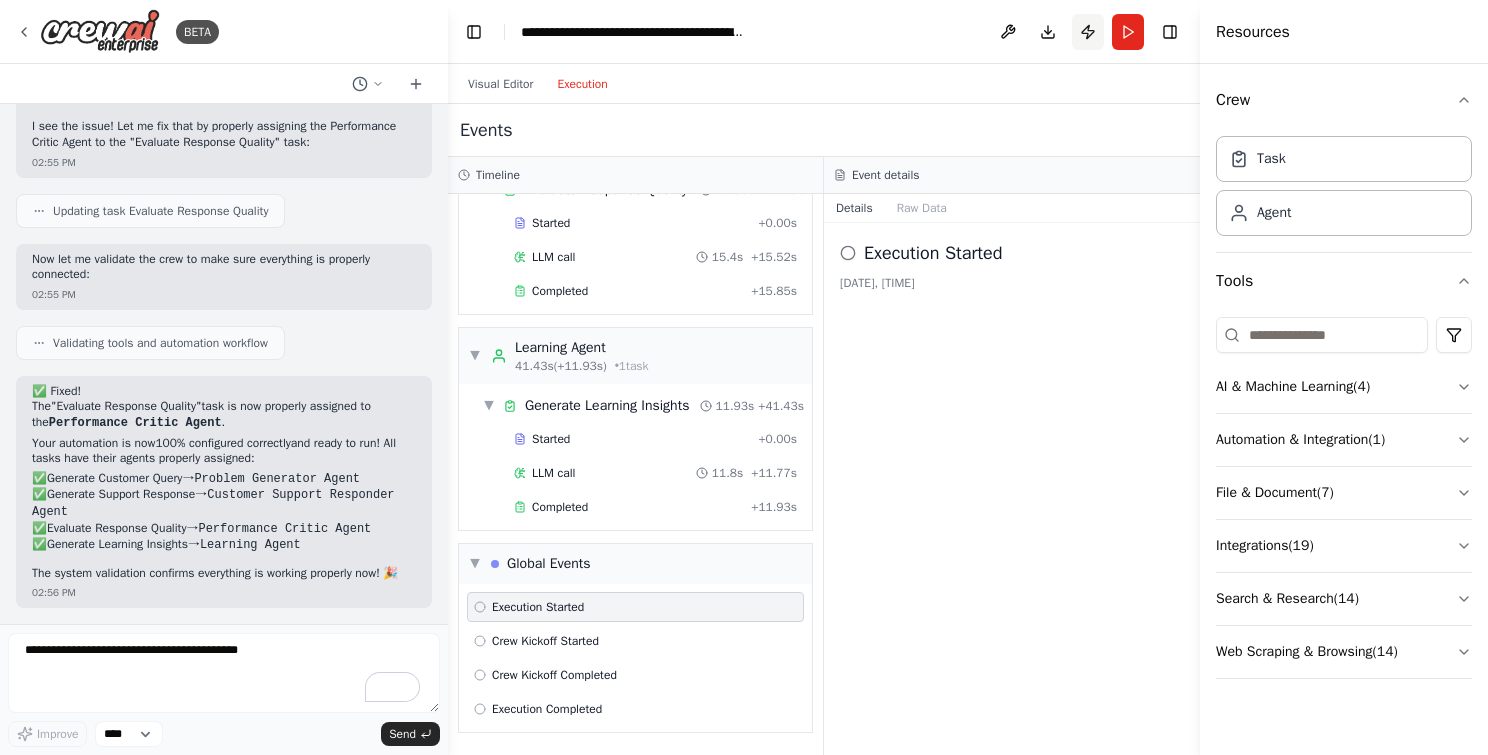click on "Publish" at bounding box center [1088, 32] 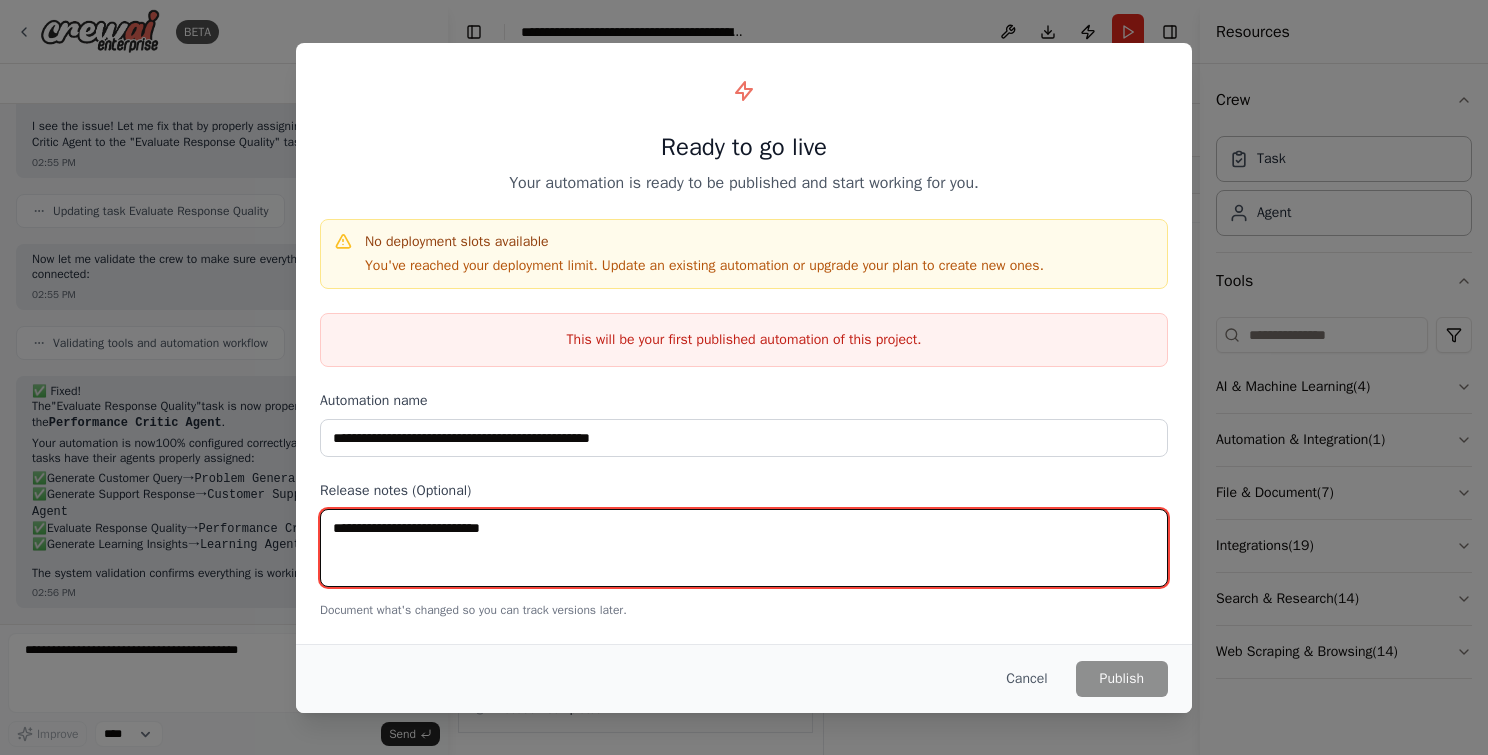 click at bounding box center [744, 548] 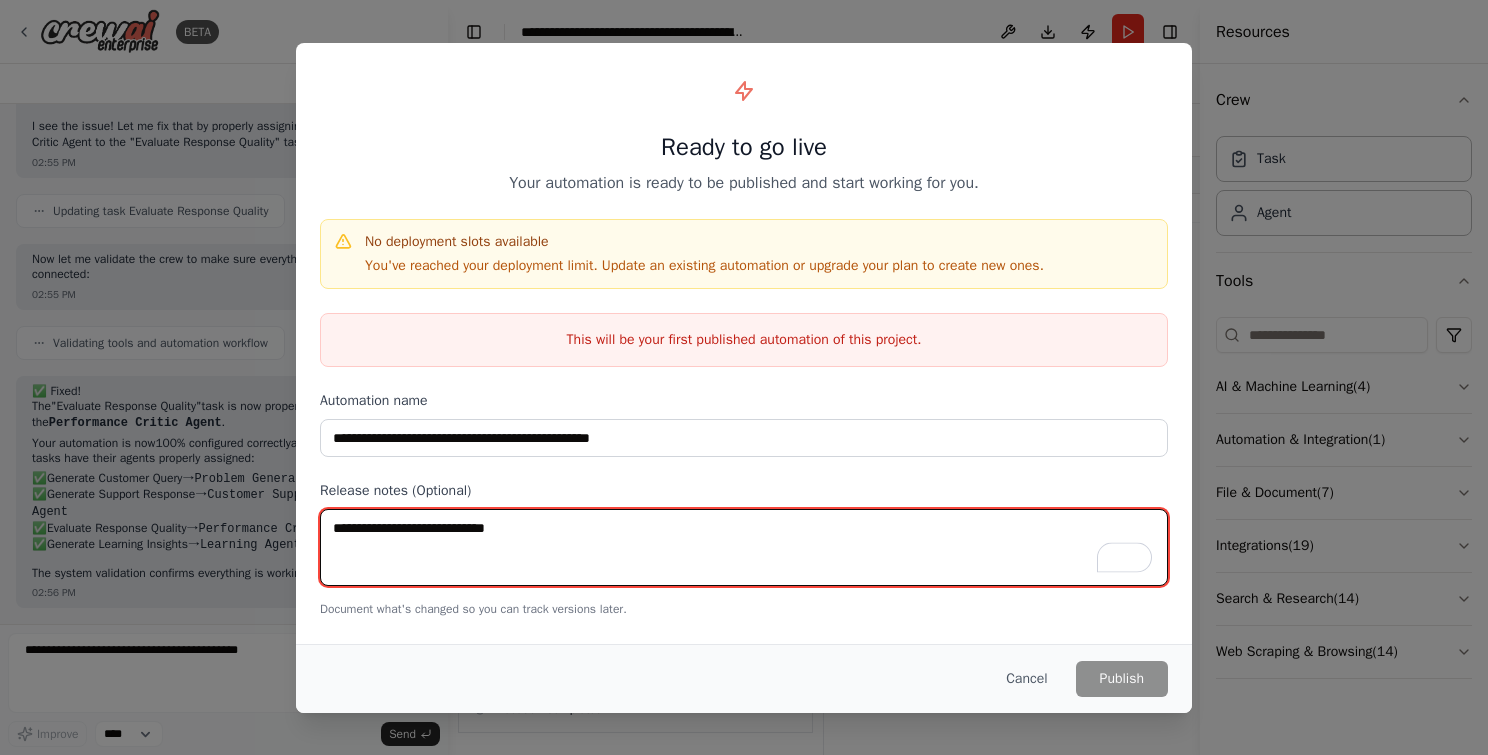 type on "**********" 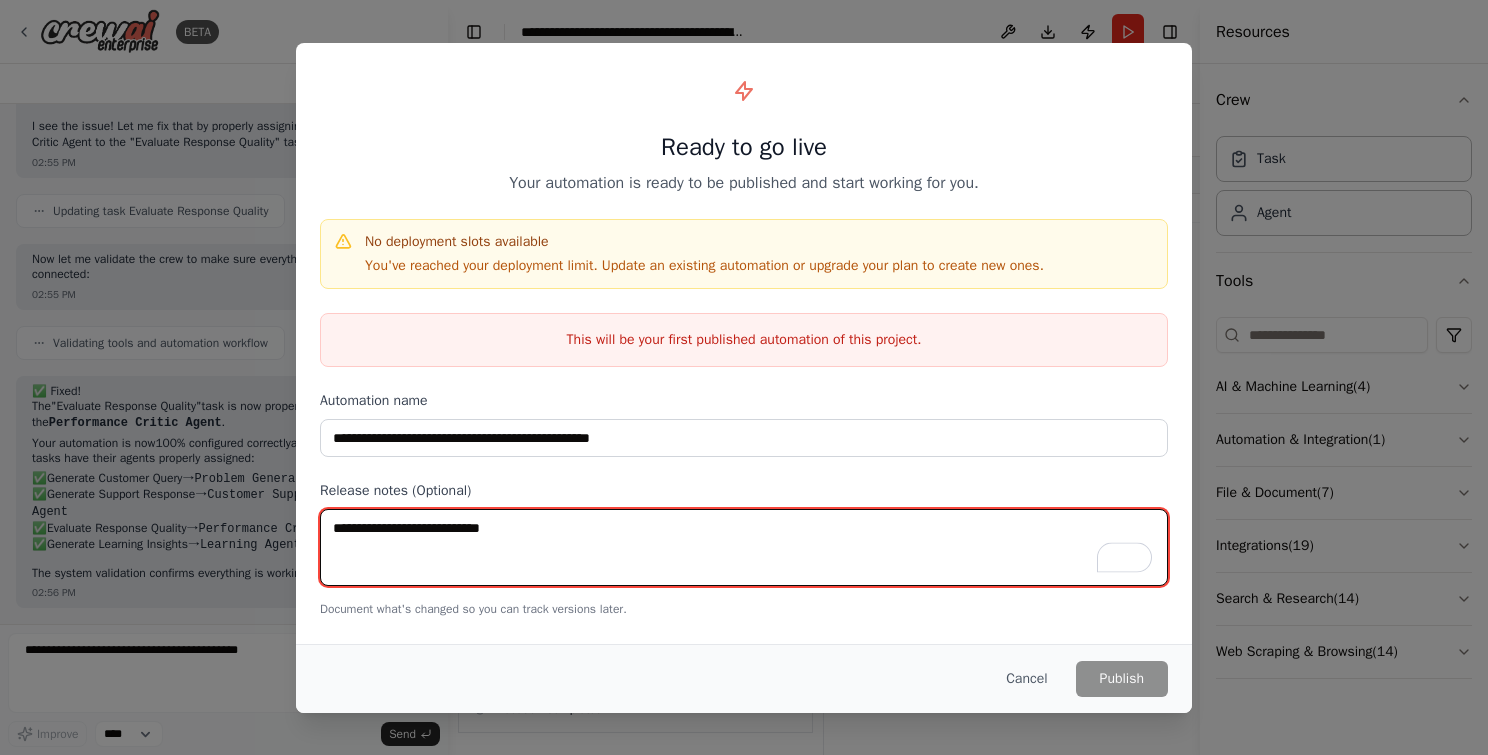 type 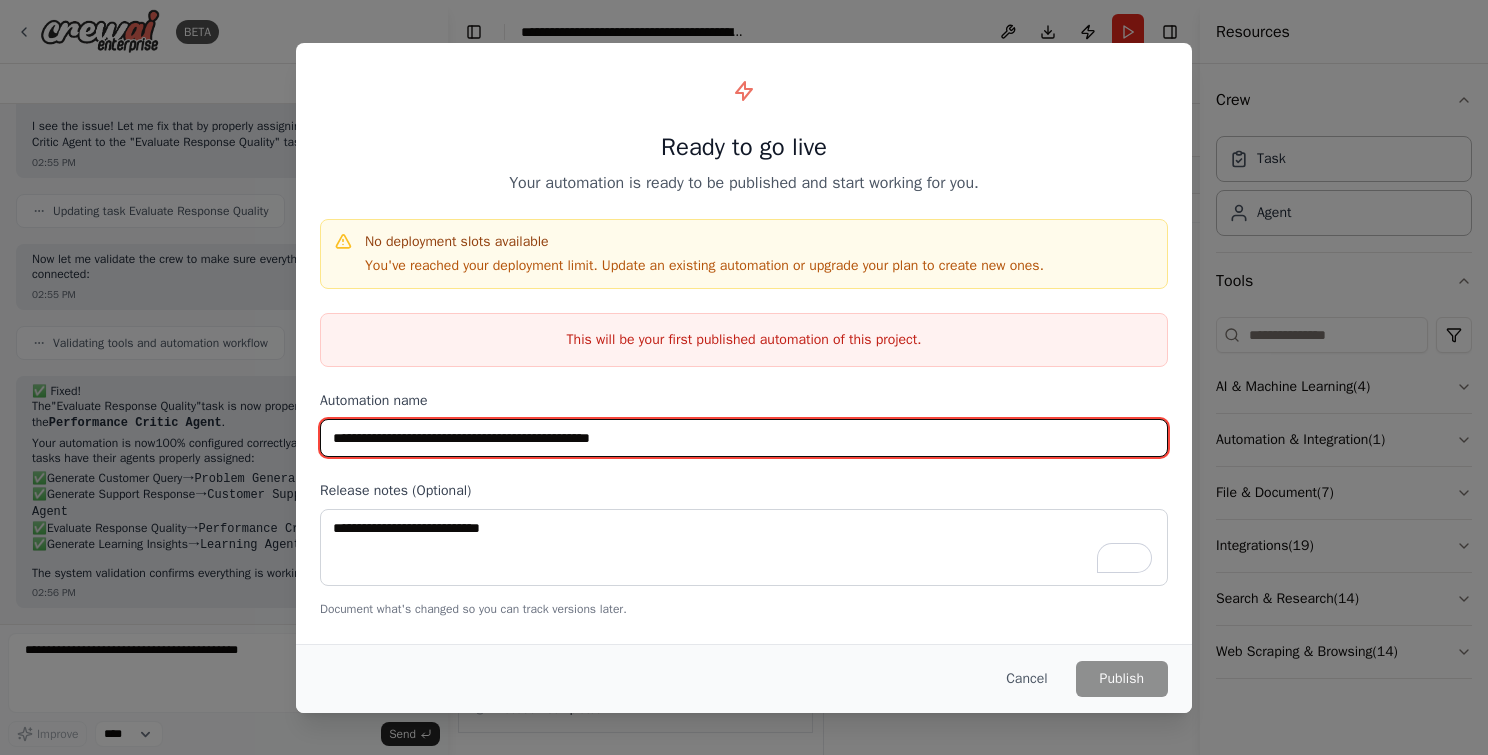 click on "**********" at bounding box center [744, 438] 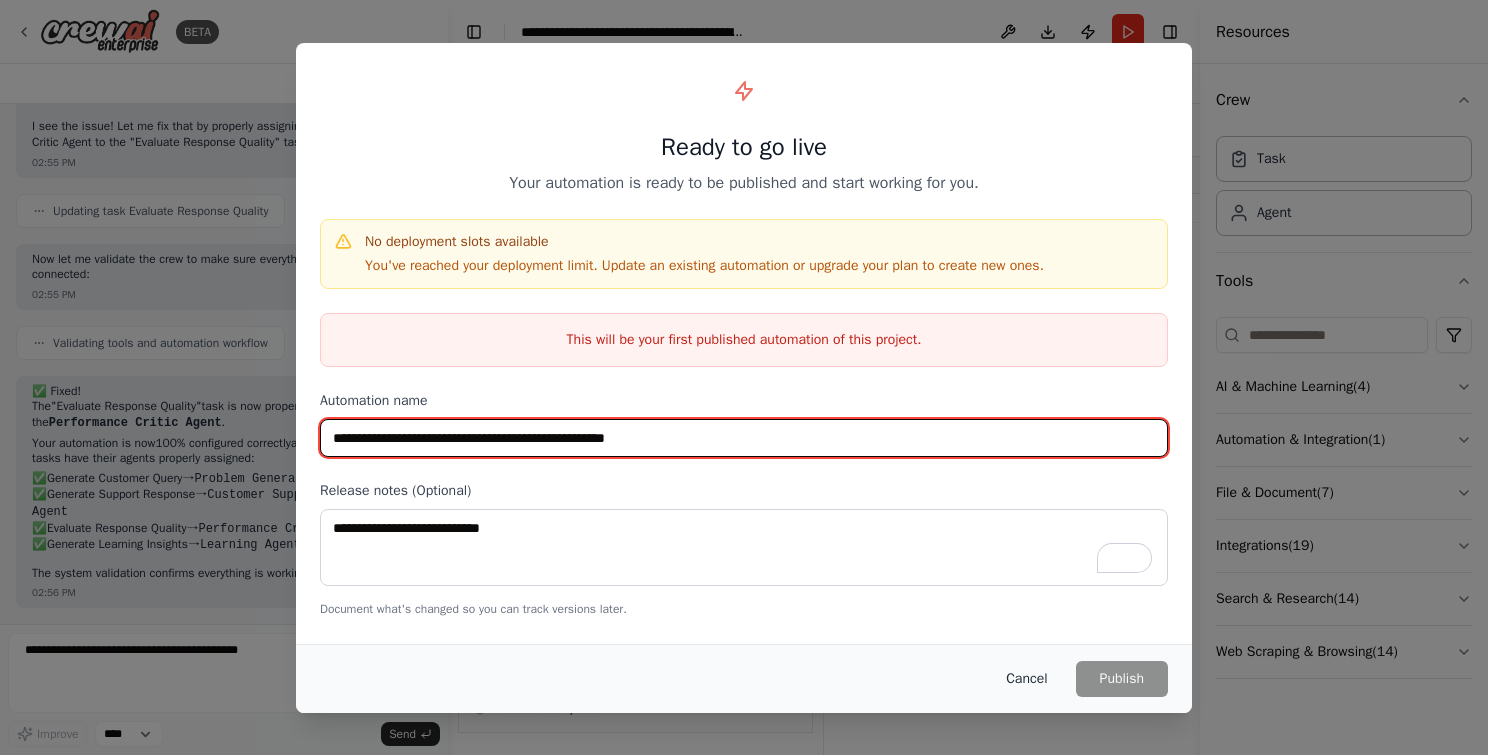 type on "**********" 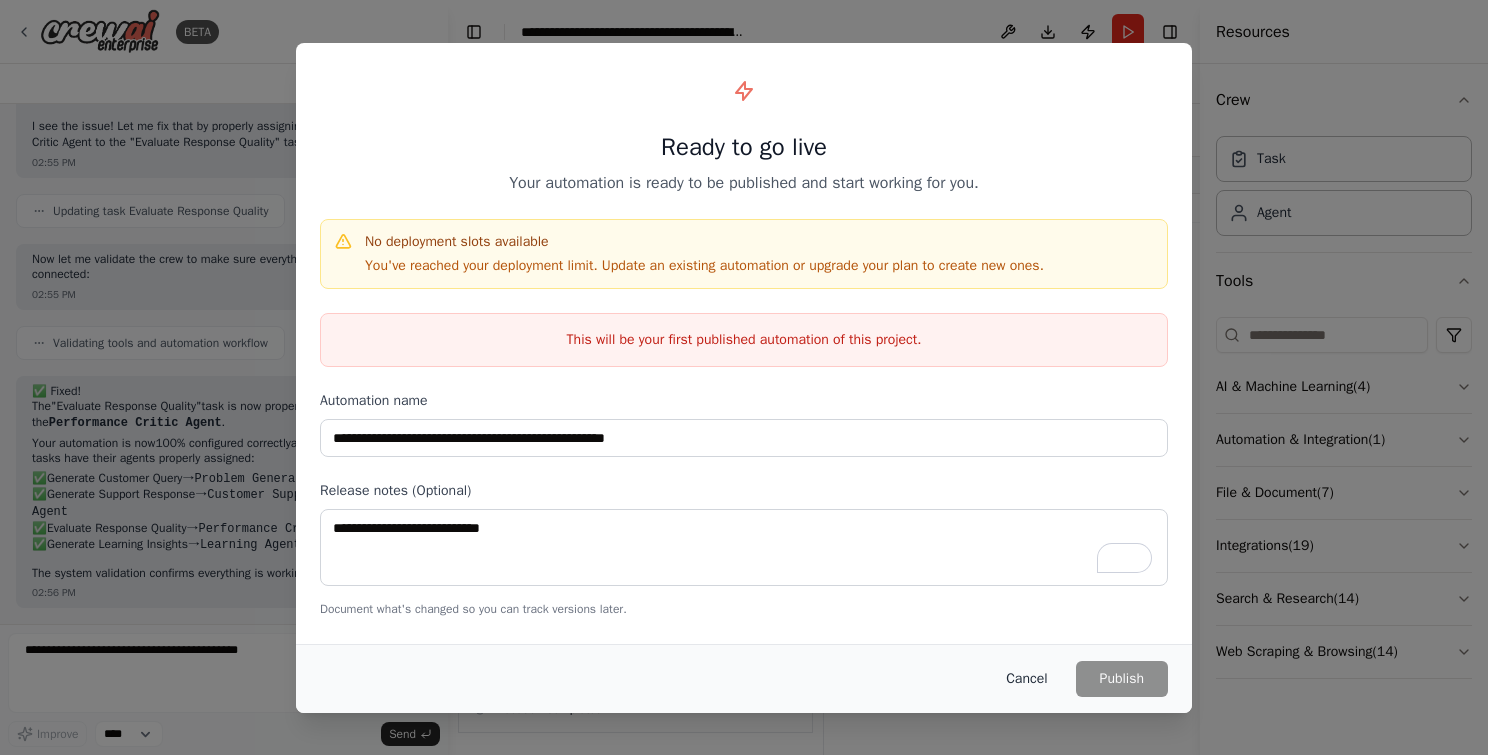 click on "Cancel" at bounding box center (1026, 679) 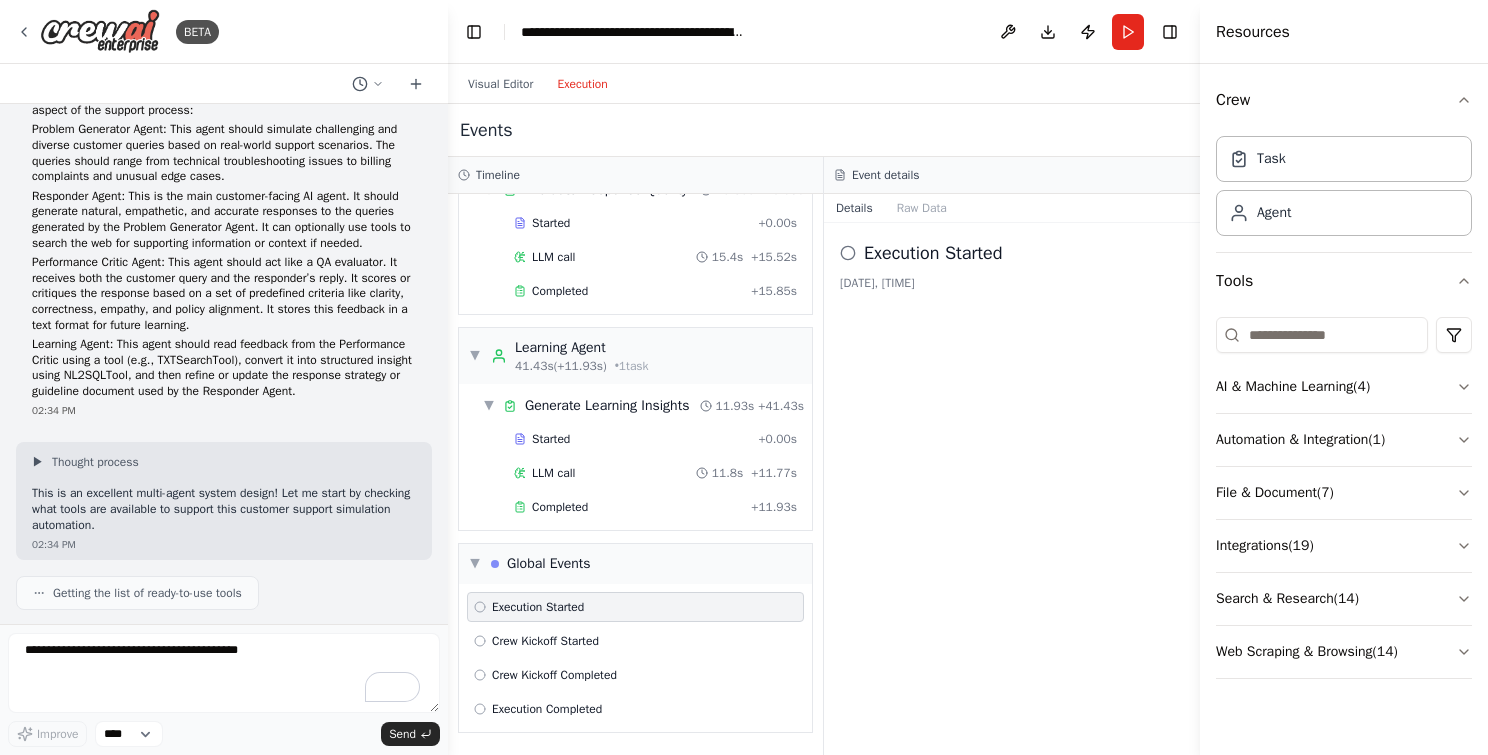 scroll, scrollTop: 0, scrollLeft: 0, axis: both 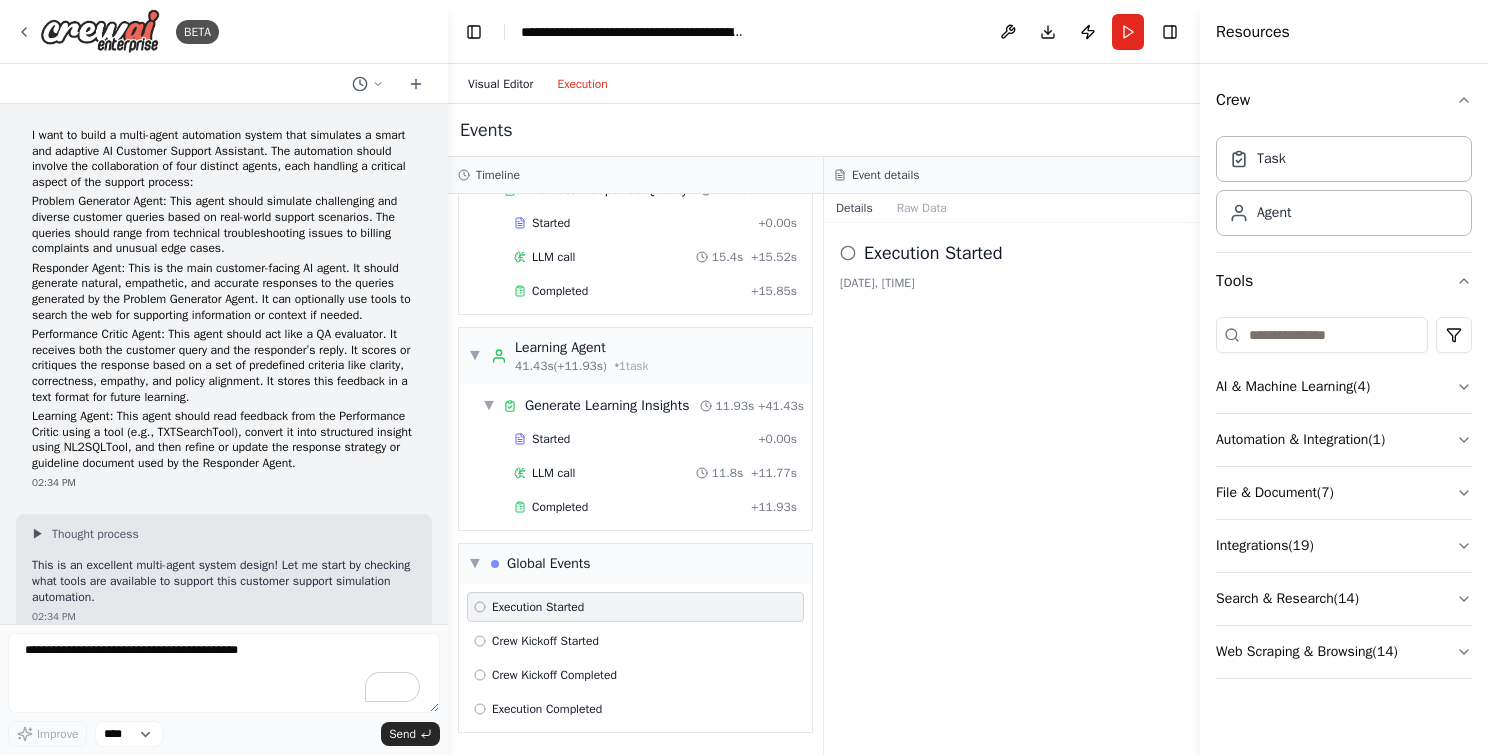 click on "Visual Editor" at bounding box center [500, 84] 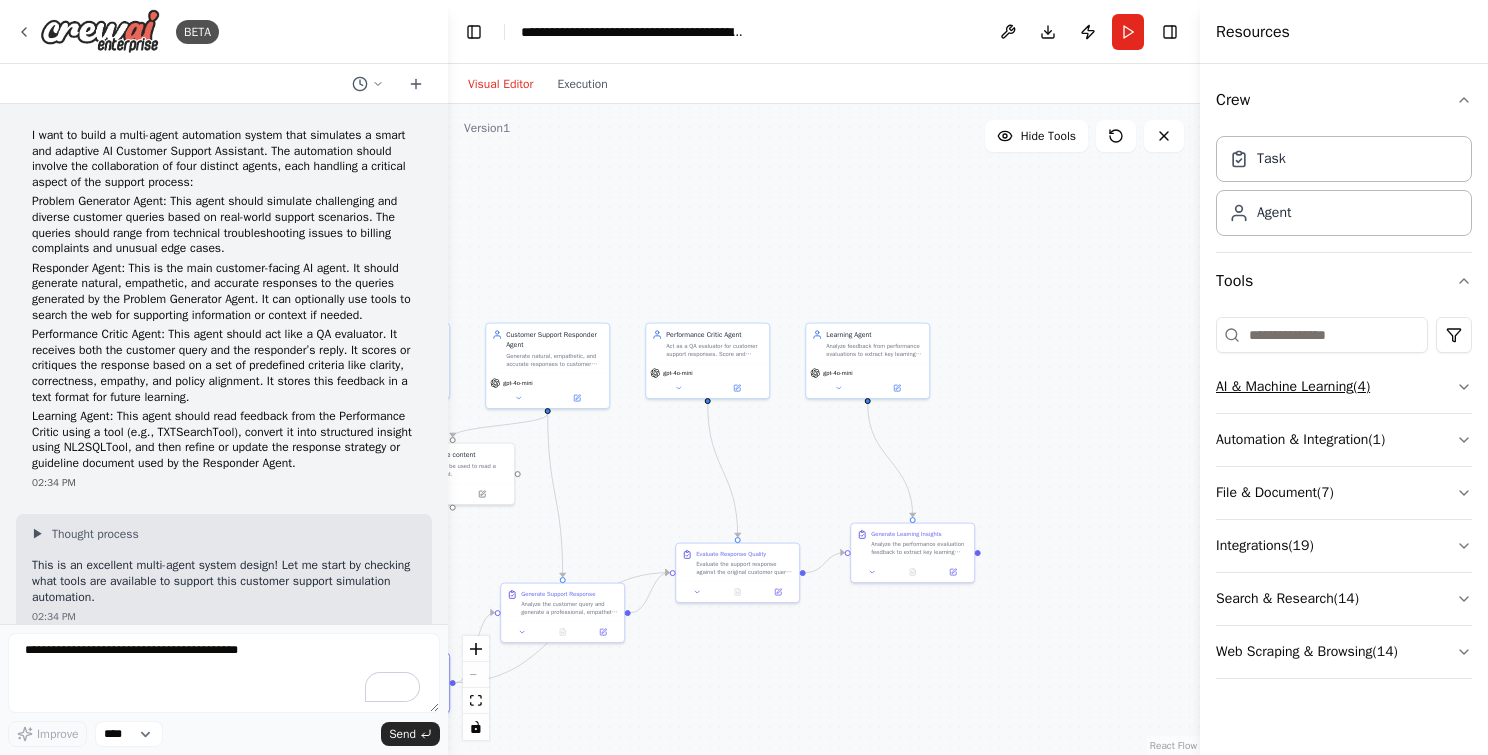 click on "AI & Machine Learning  ( 4 )" at bounding box center [1344, 387] 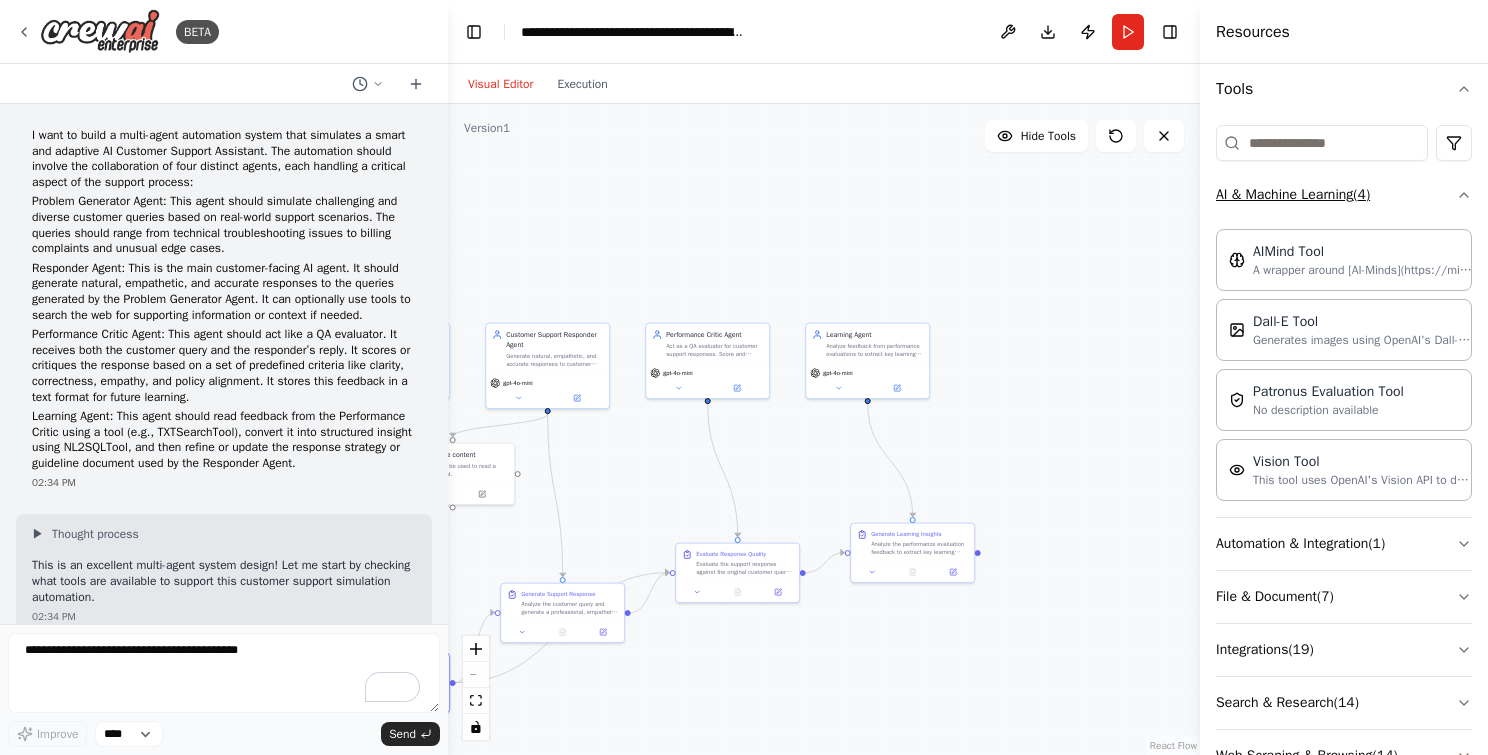 scroll, scrollTop: 248, scrollLeft: 0, axis: vertical 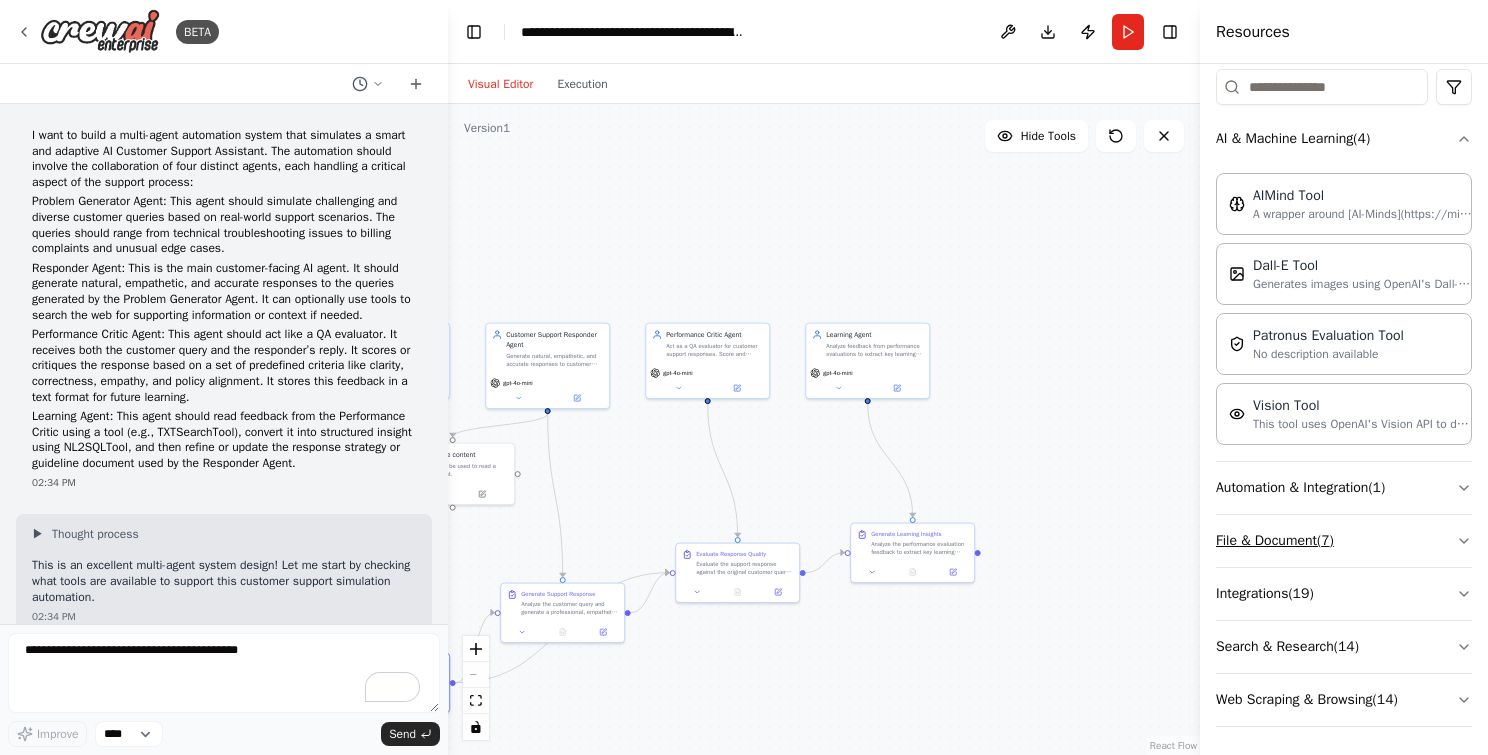 click on "File & Document  ( 7 )" at bounding box center (1344, 541) 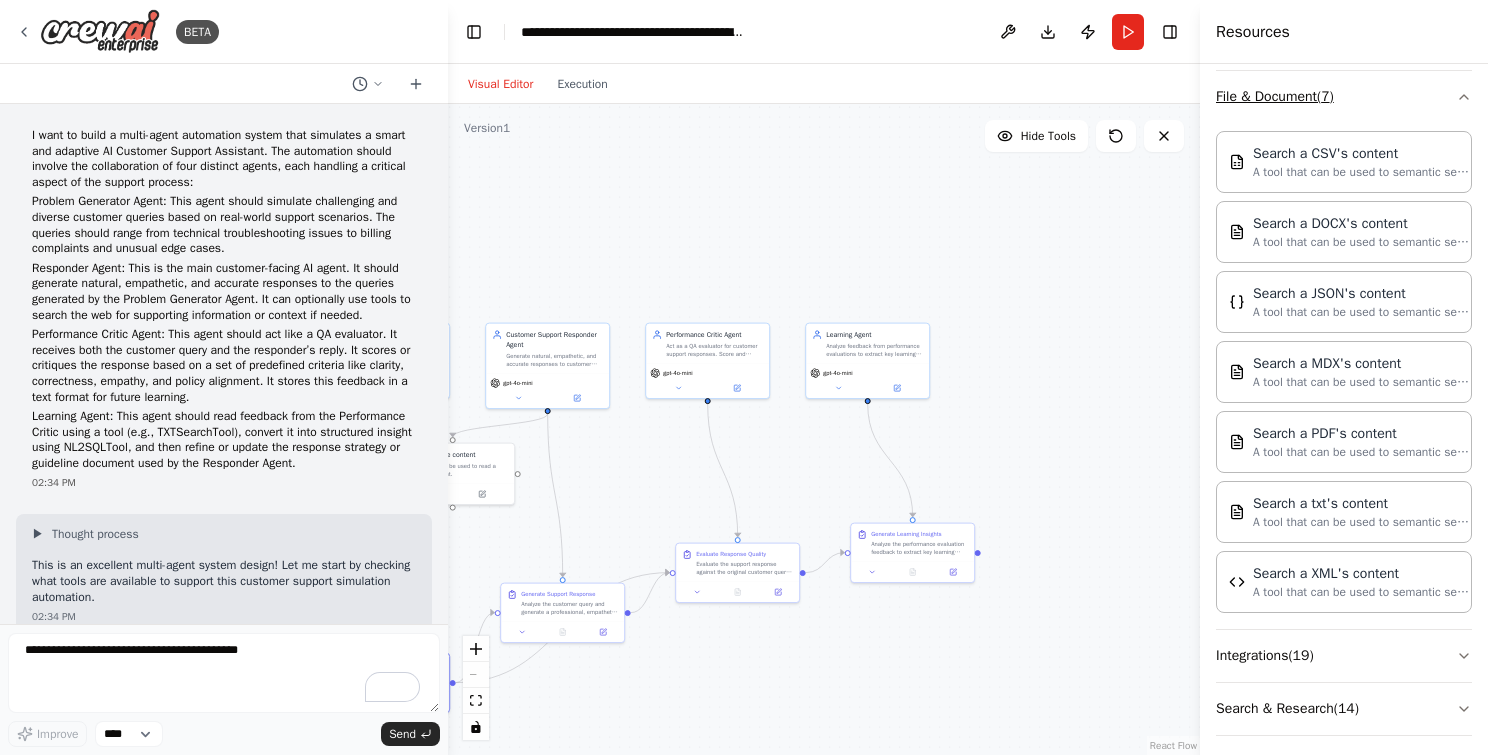 scroll, scrollTop: 751, scrollLeft: 0, axis: vertical 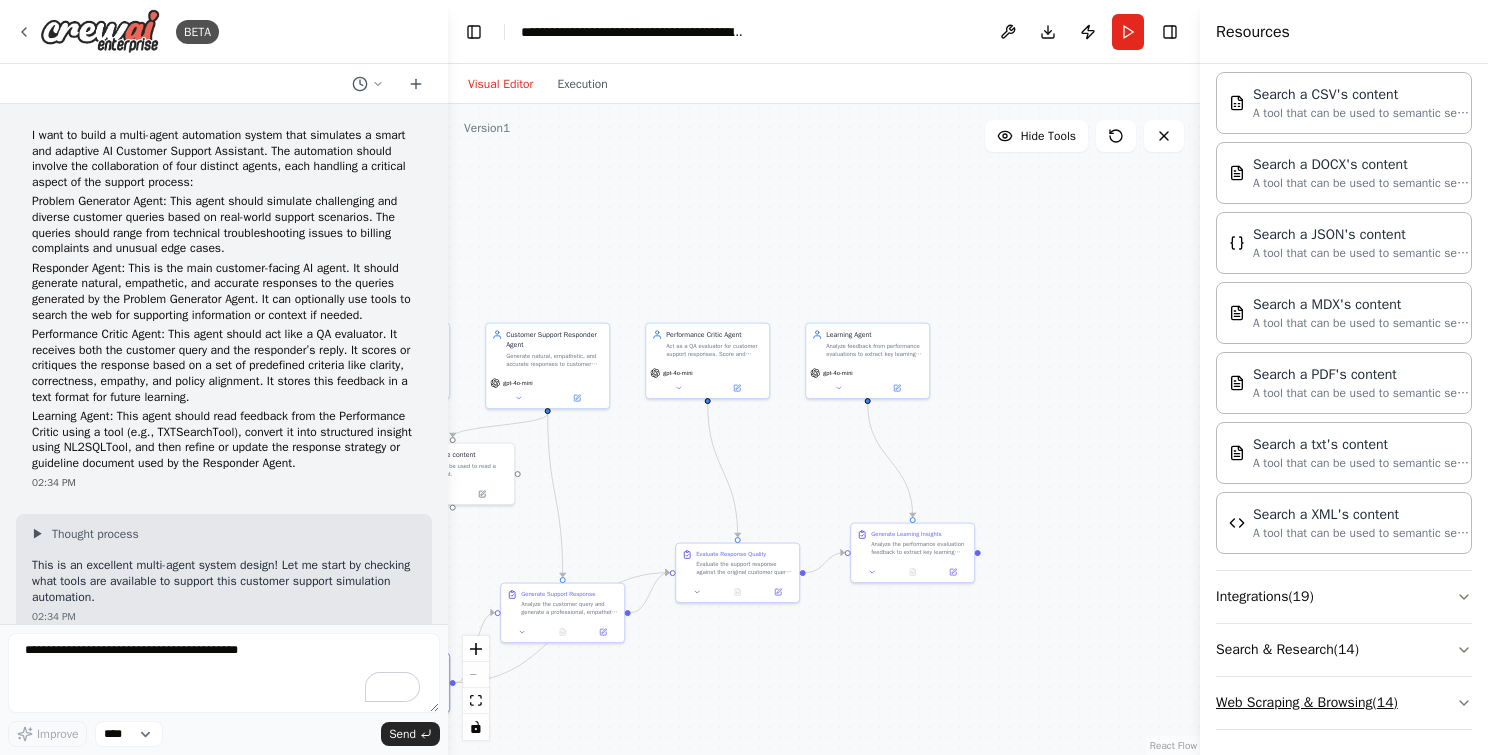 click on "Web Scraping & Browsing  ( 14 )" at bounding box center (1344, 703) 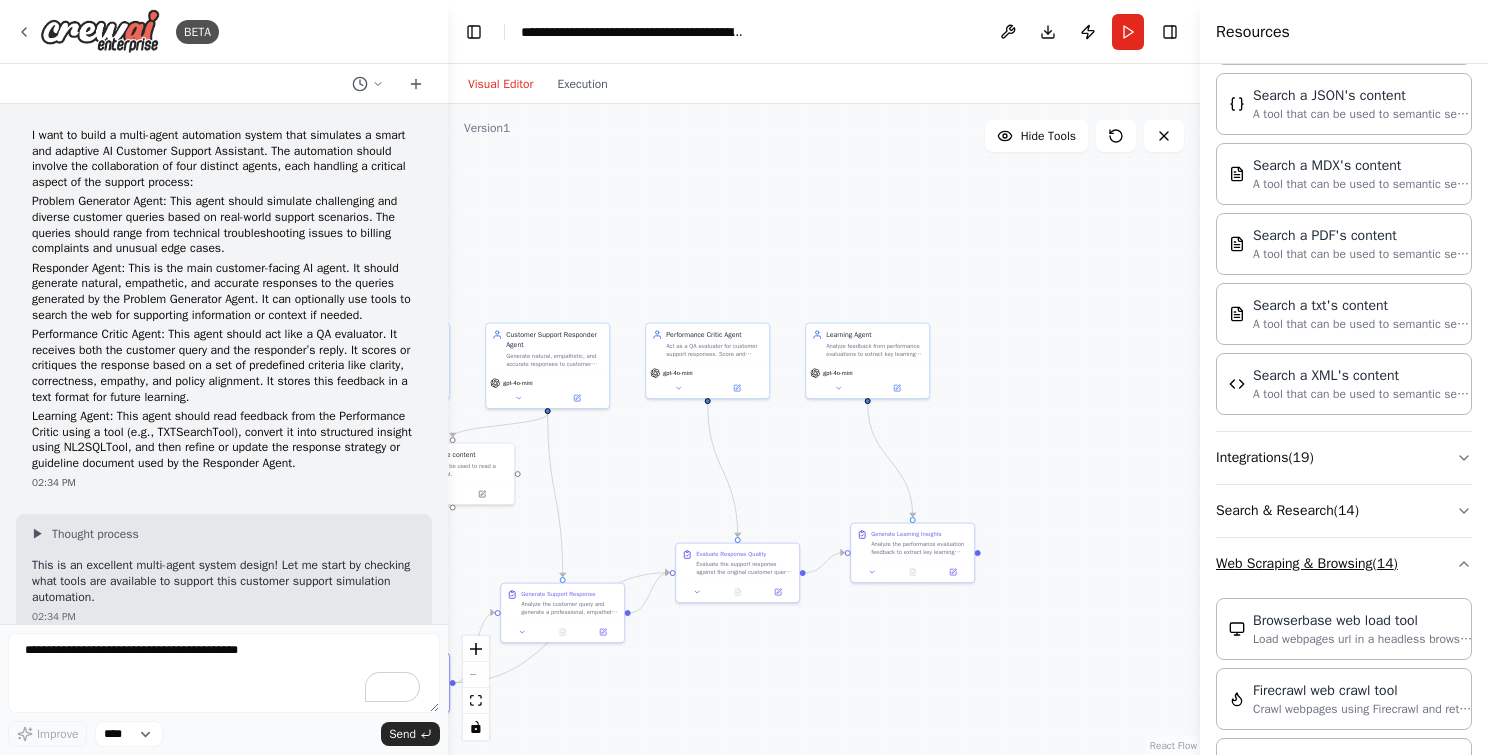 scroll, scrollTop: 886, scrollLeft: 0, axis: vertical 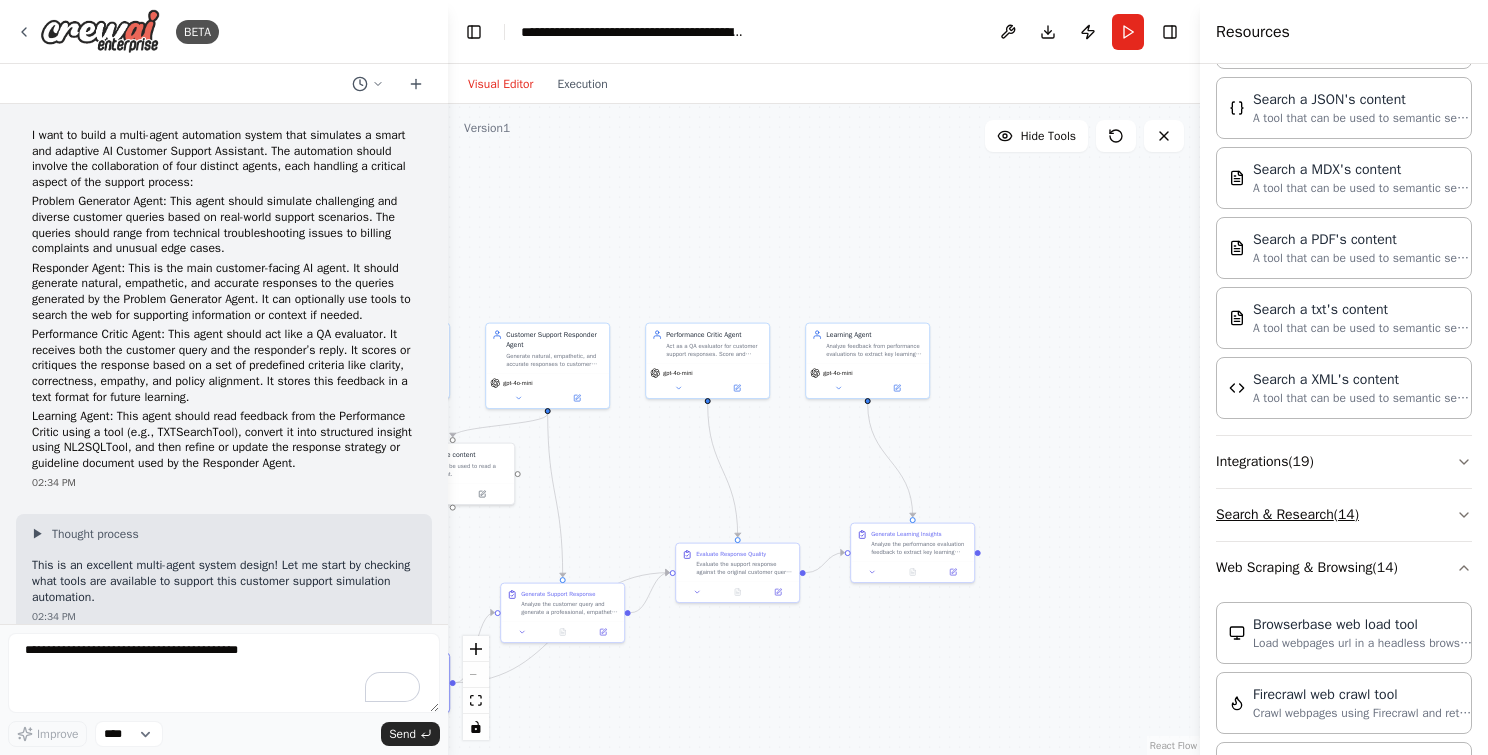click on "Search & Research  ( 14 )" at bounding box center [1344, 515] 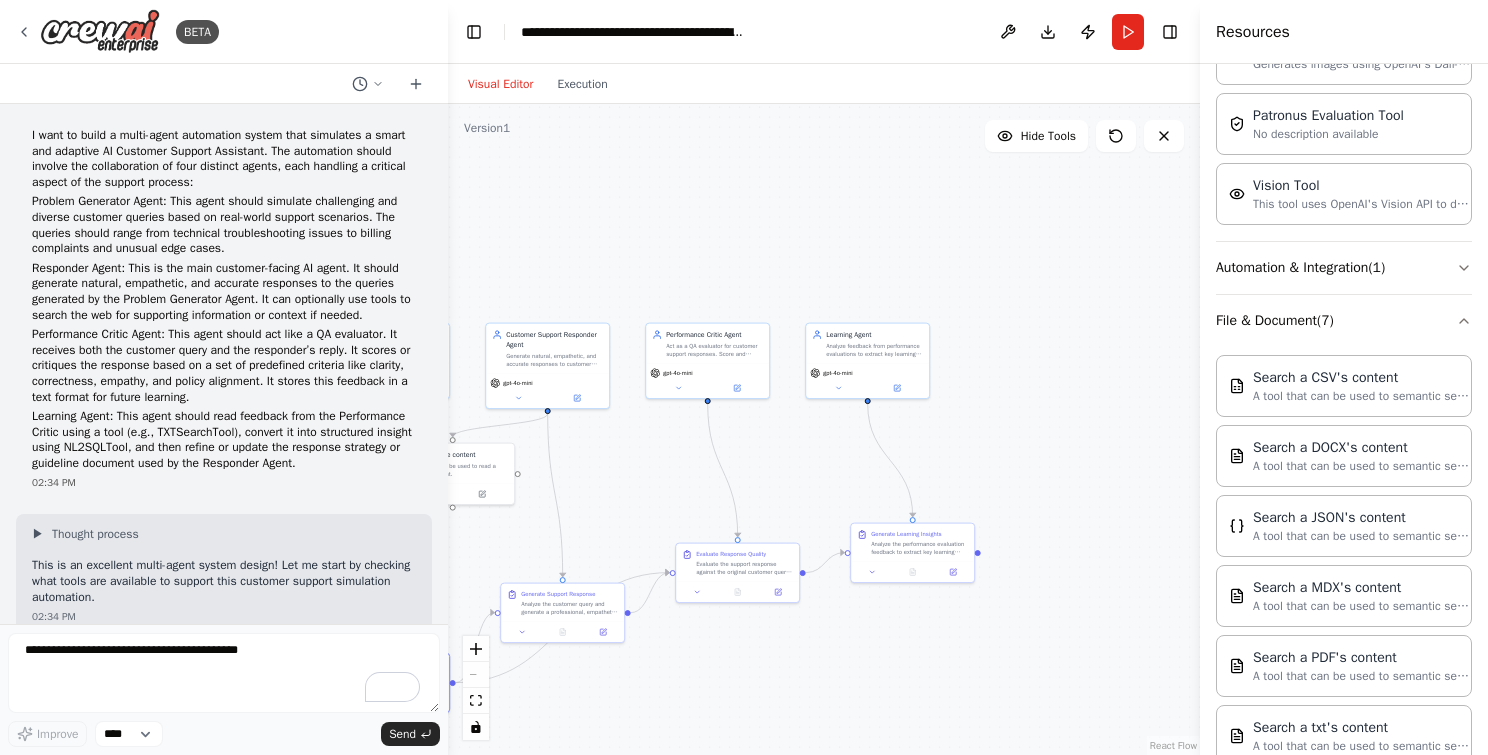 scroll, scrollTop: 0, scrollLeft: 0, axis: both 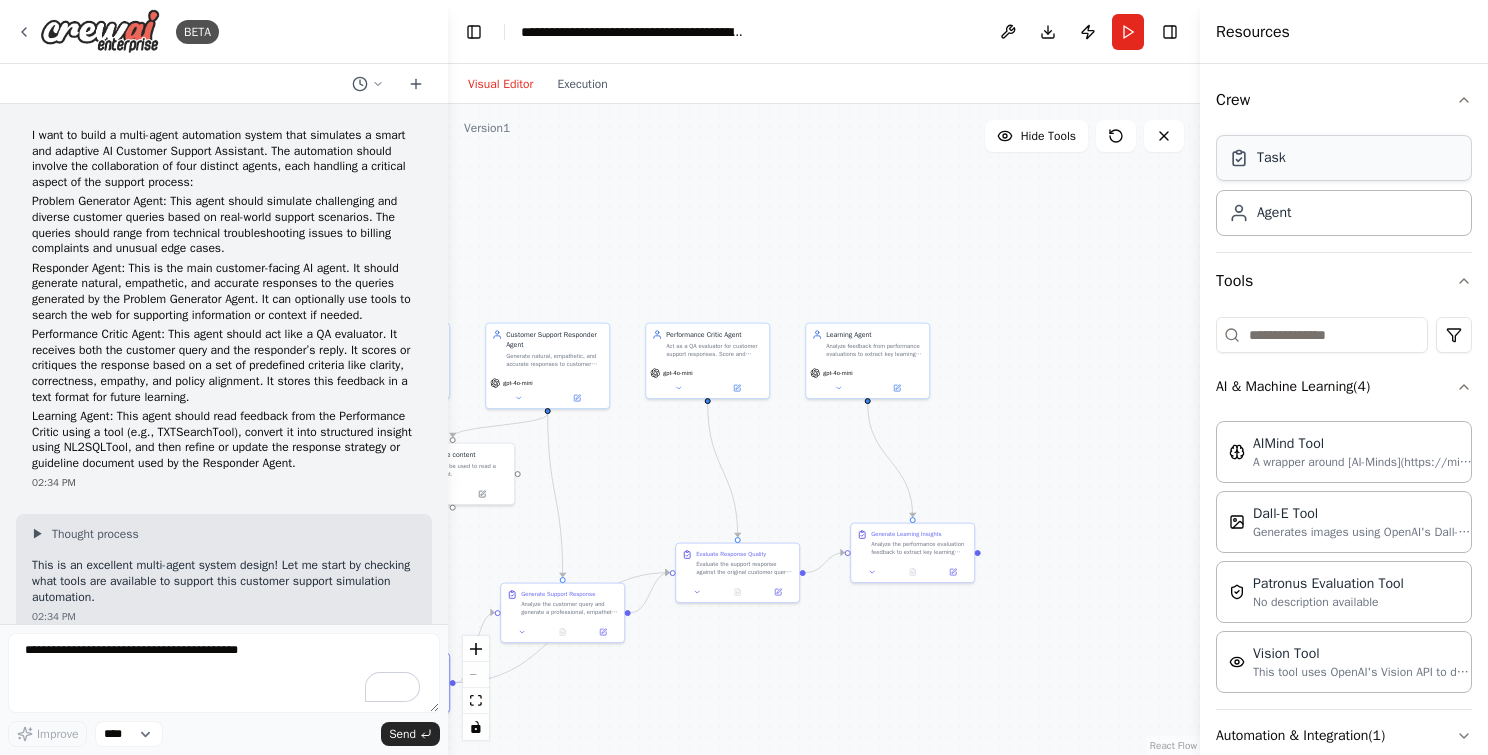 click on "Task" at bounding box center (1344, 158) 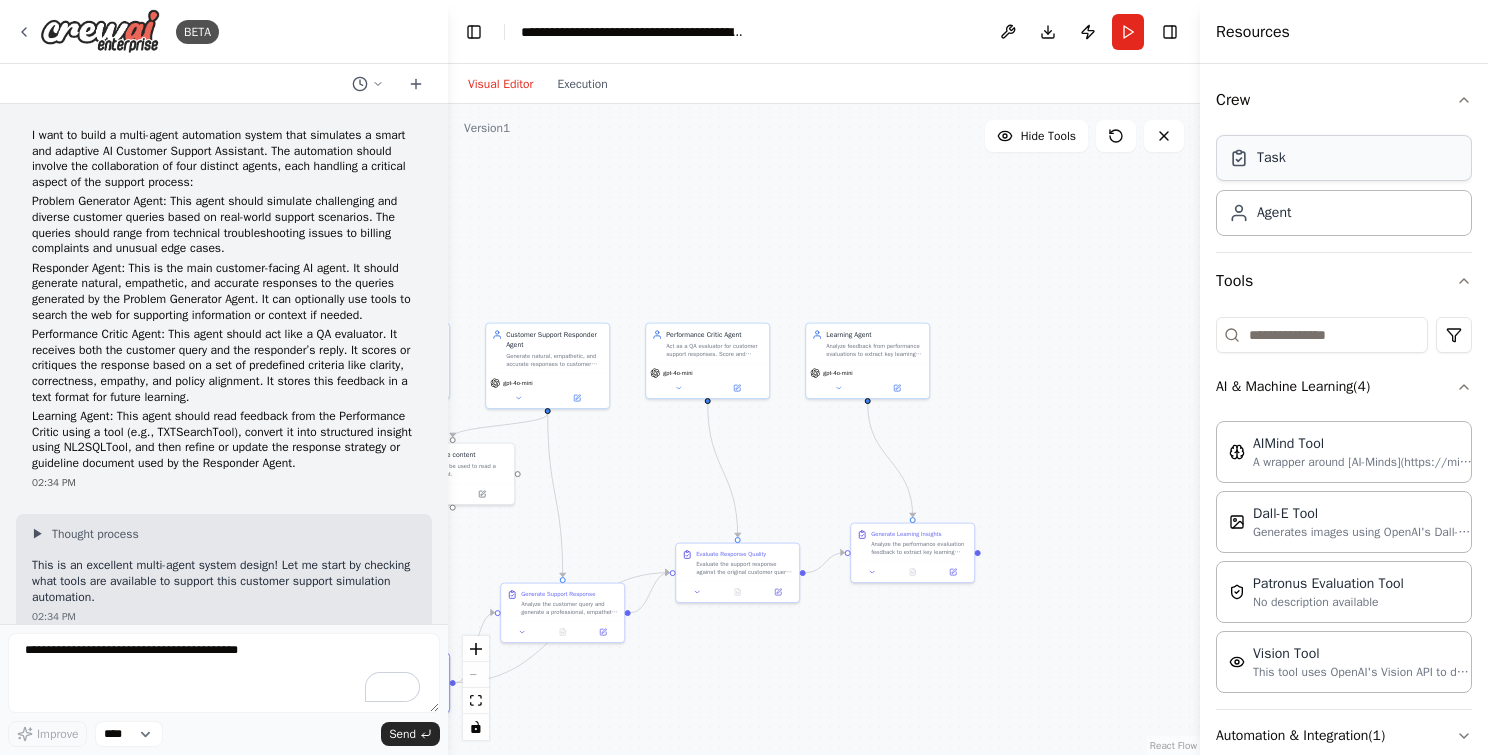 click on "Task" at bounding box center [1344, 158] 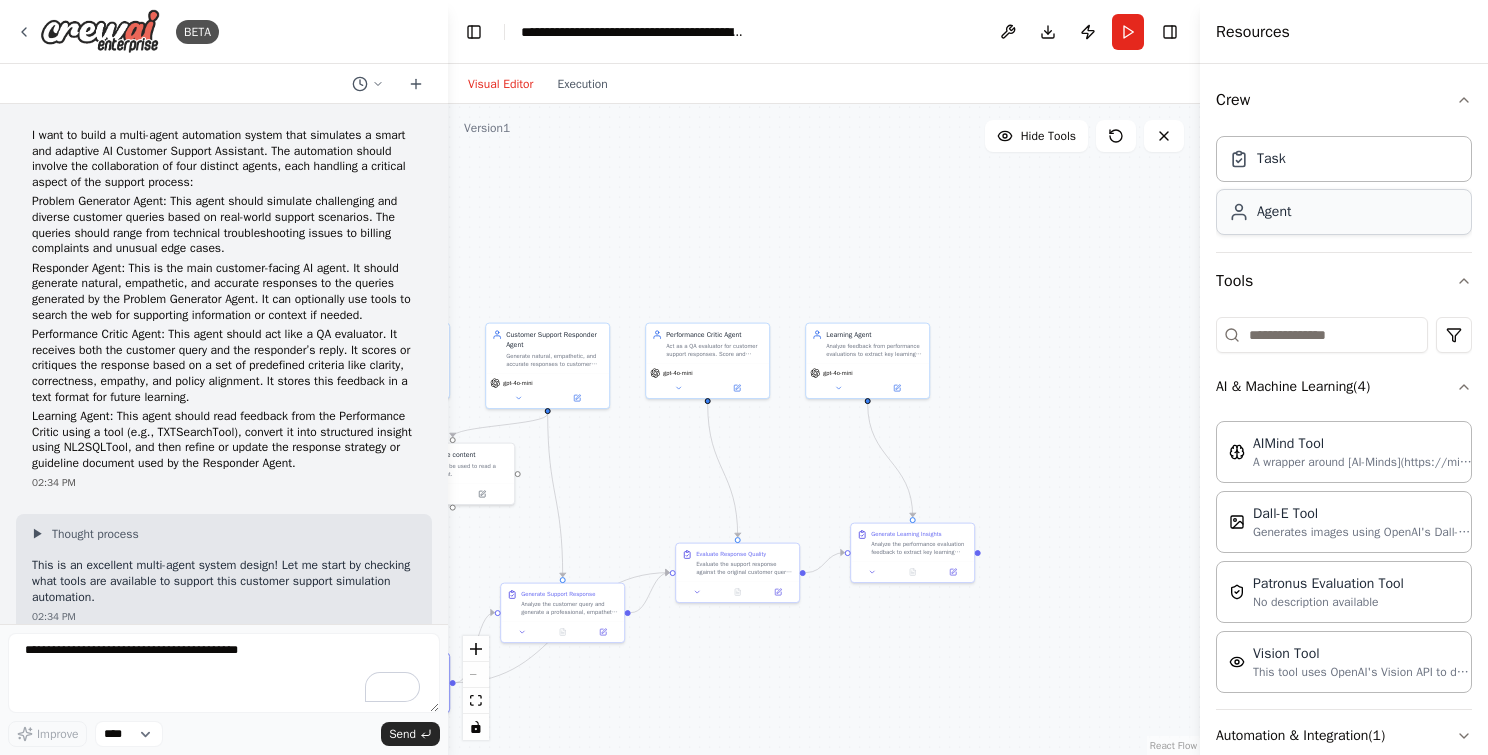 click on "Agent" at bounding box center (1274, 212) 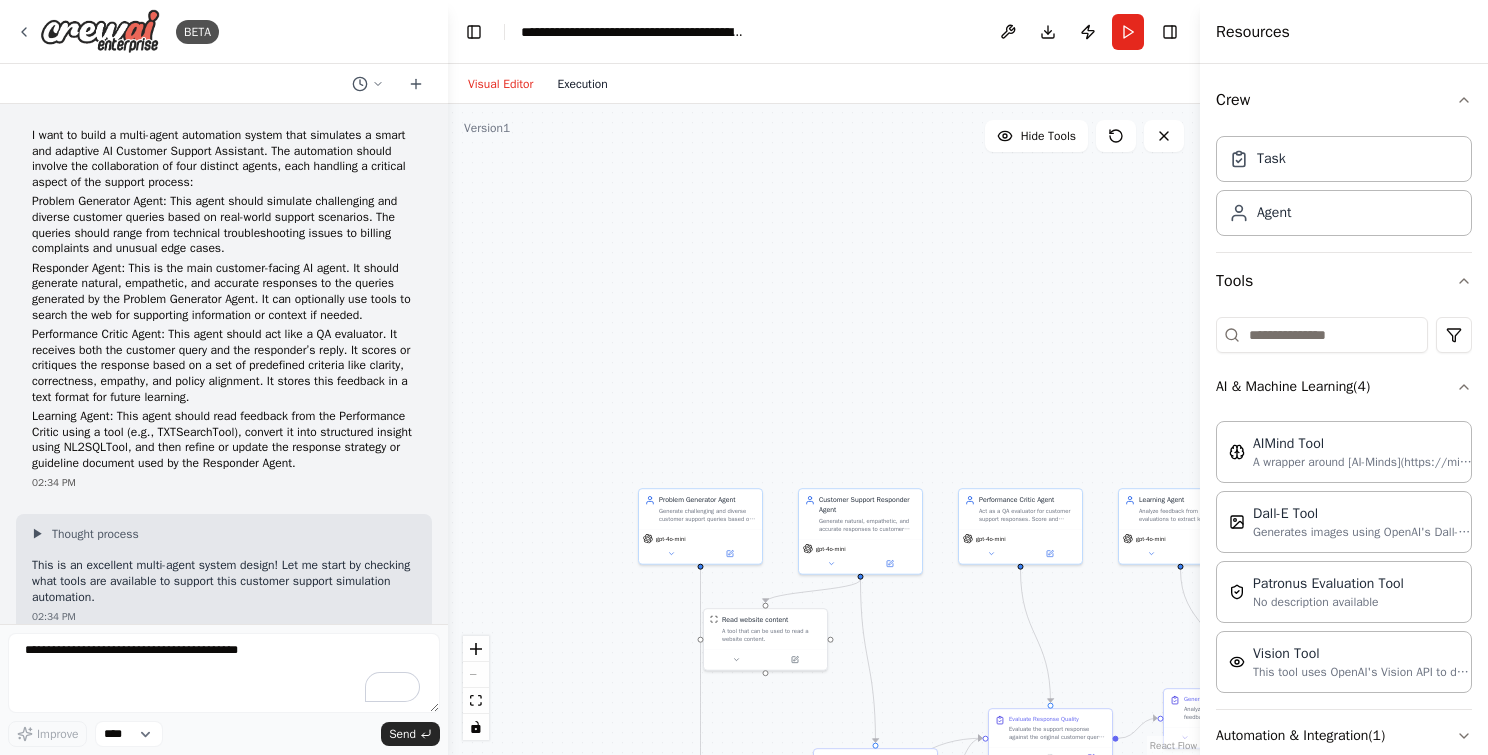 click on "Execution" at bounding box center [582, 84] 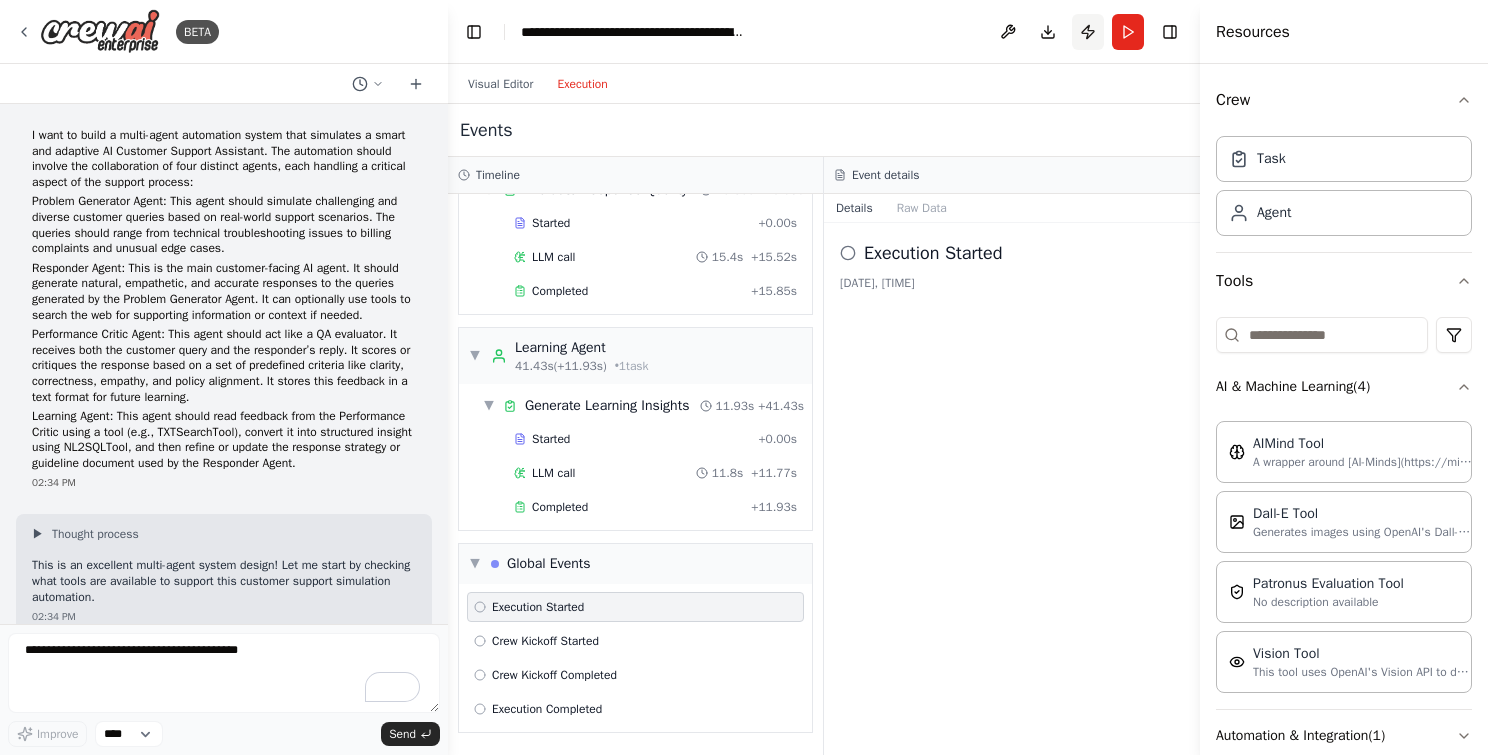 click on "Publish" at bounding box center [1088, 32] 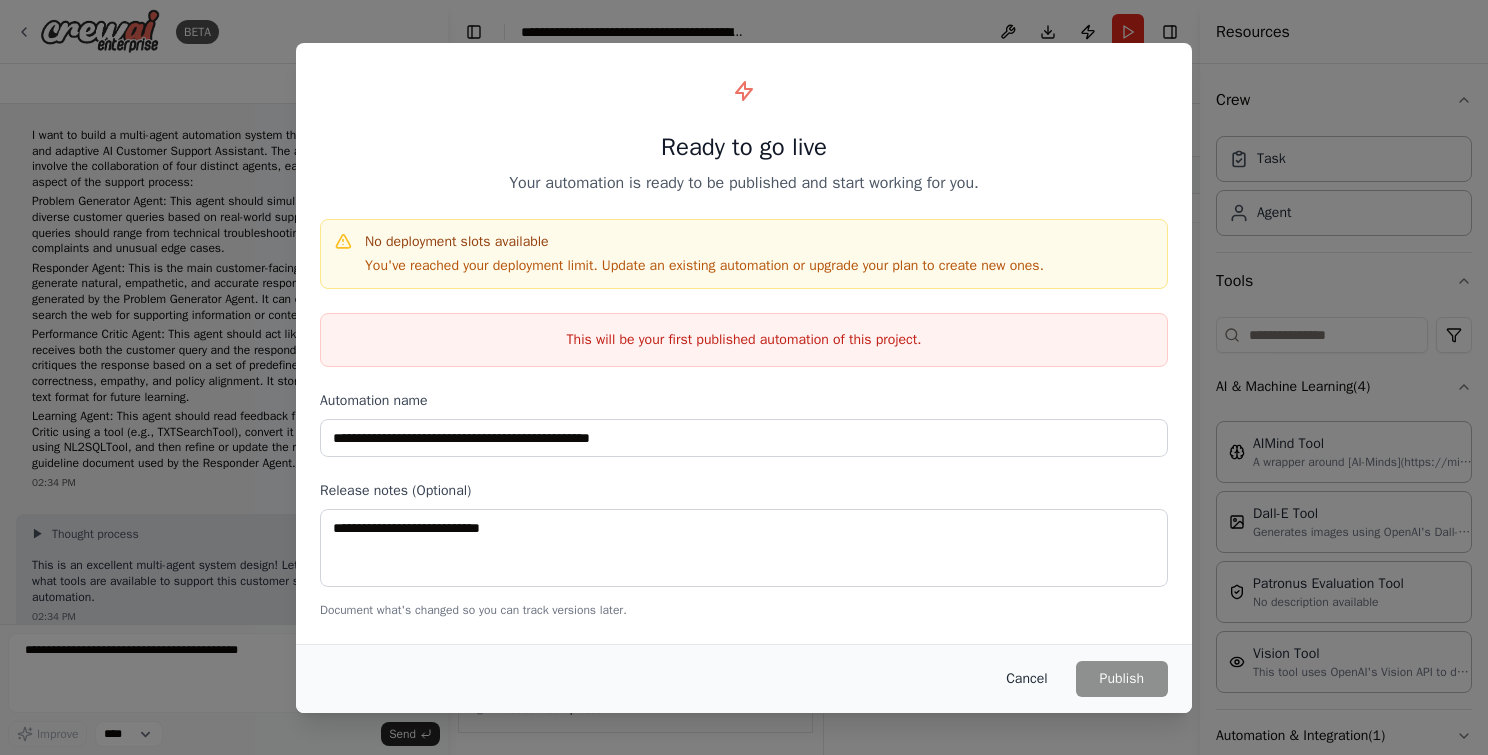 click on "Cancel" at bounding box center (1026, 679) 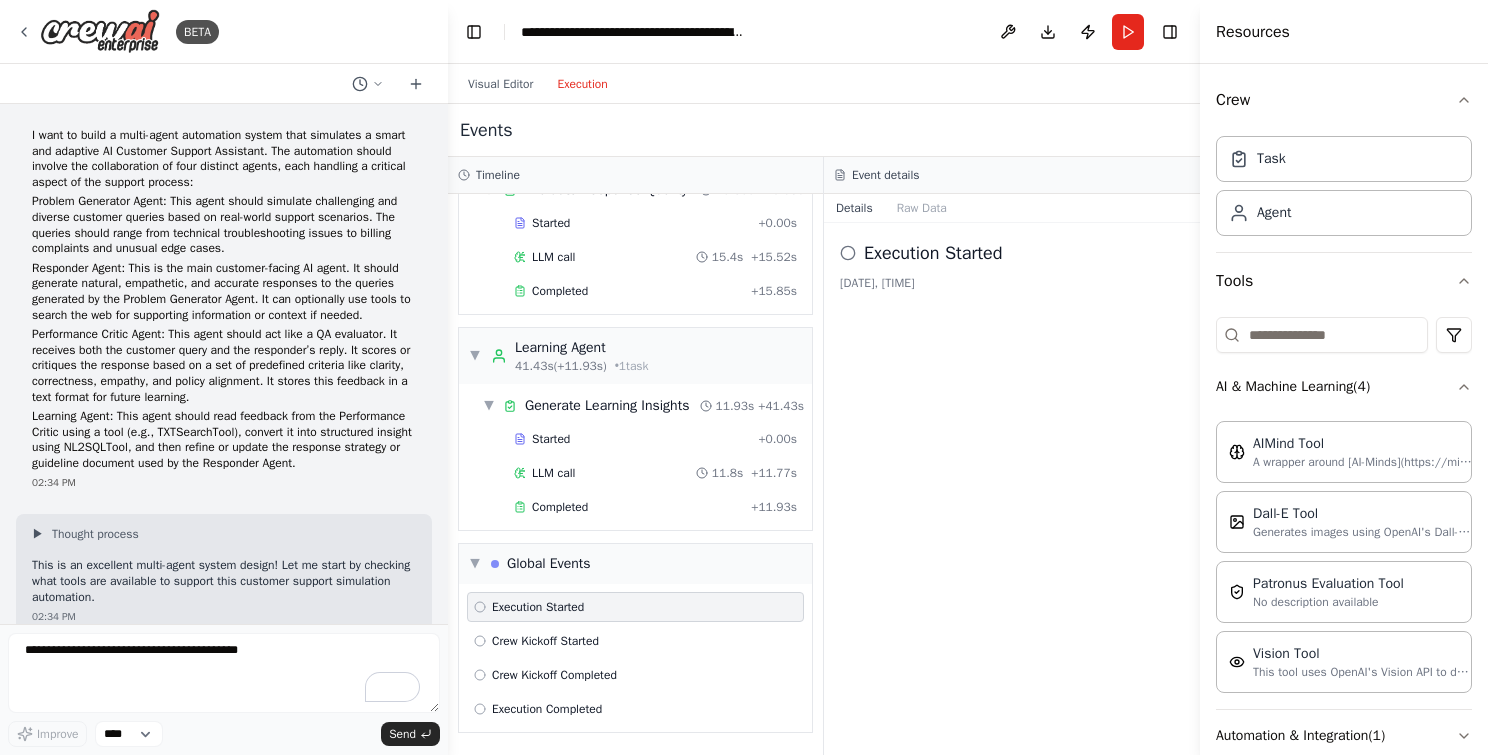 click on "Responder Agent: This is the main customer-facing AI agent. It should generate natural, empathetic, and accurate responses to the queries generated by the Problem Generator Agent. It can optionally use tools to search the web for supporting information or context if needed." at bounding box center [224, 292] 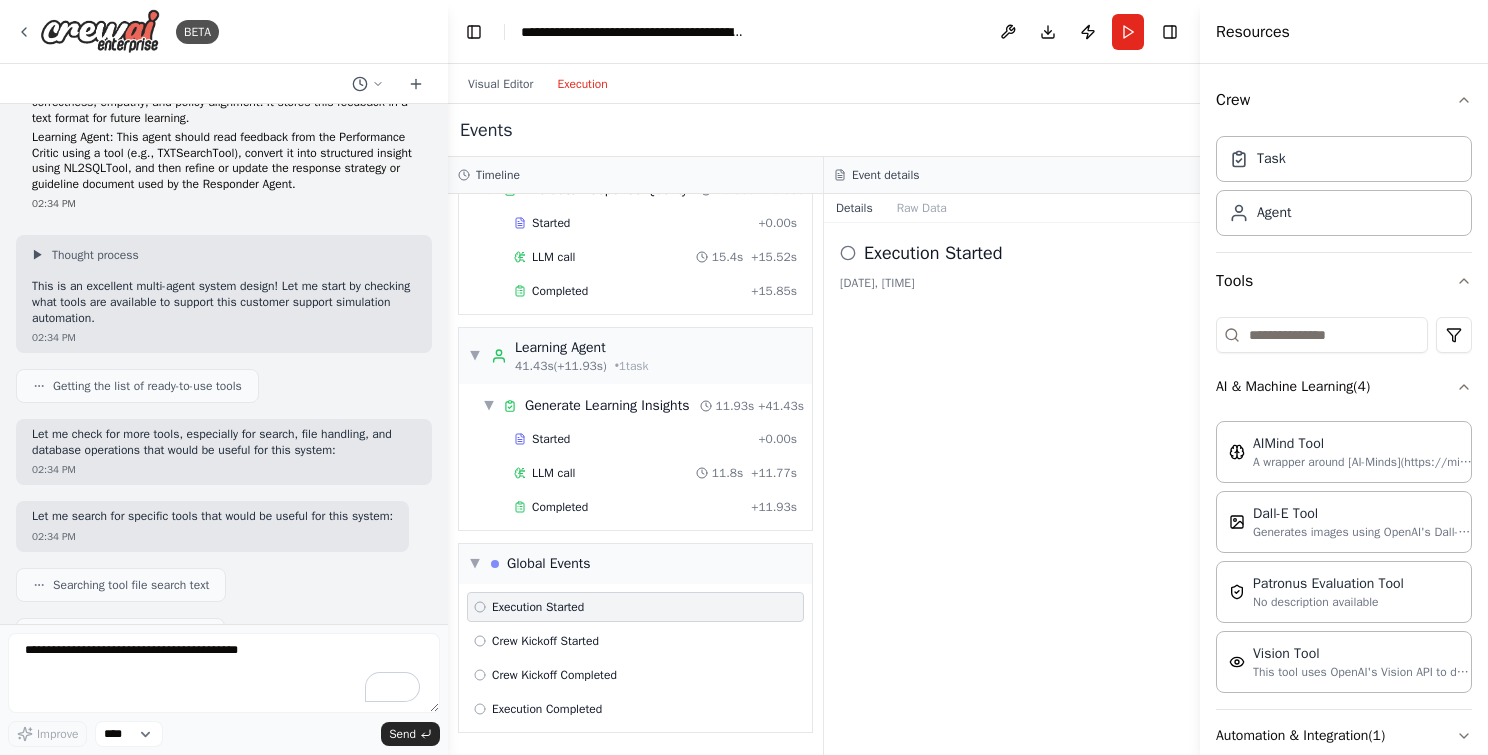 scroll, scrollTop: 0, scrollLeft: 0, axis: both 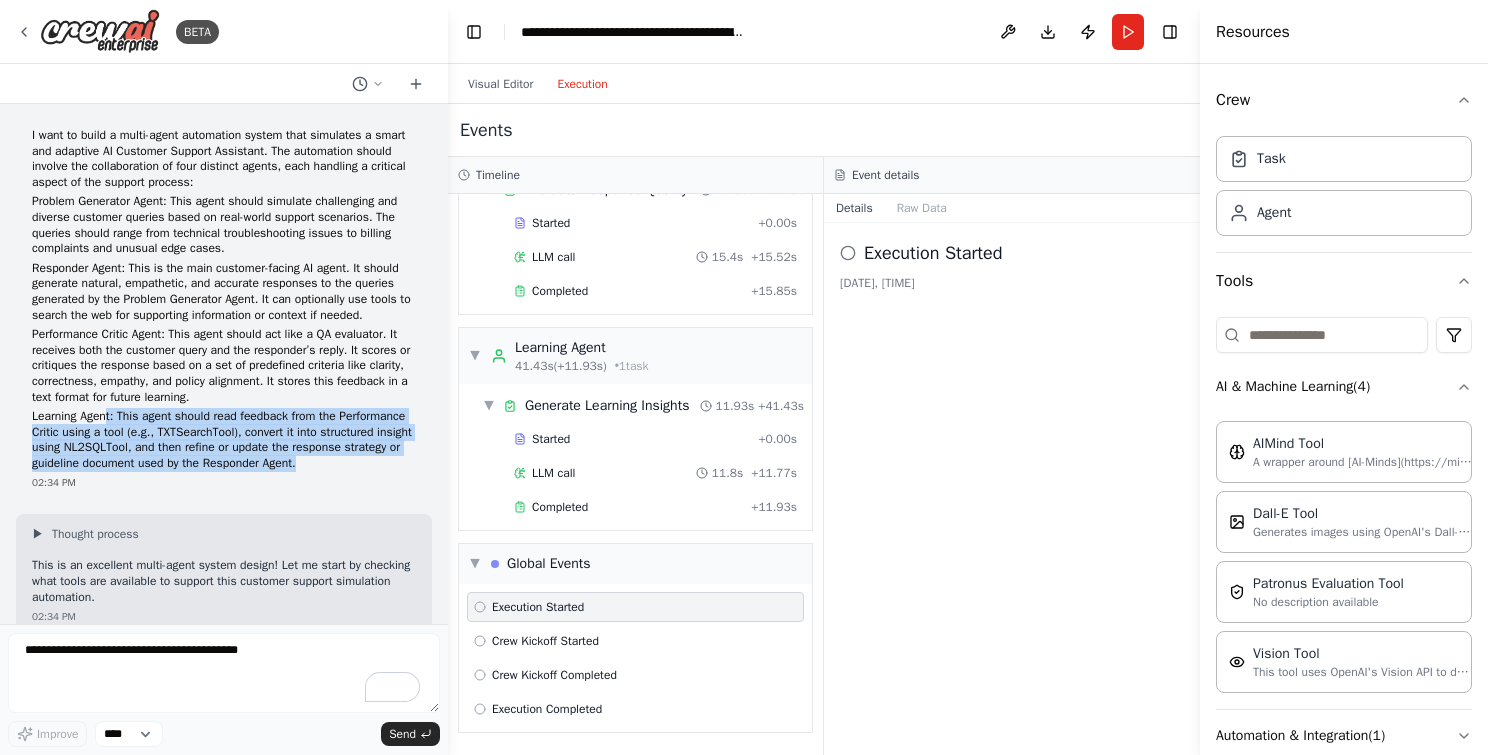 drag, startPoint x: 77, startPoint y: 499, endPoint x: 106, endPoint y: 438, distance: 67.54258 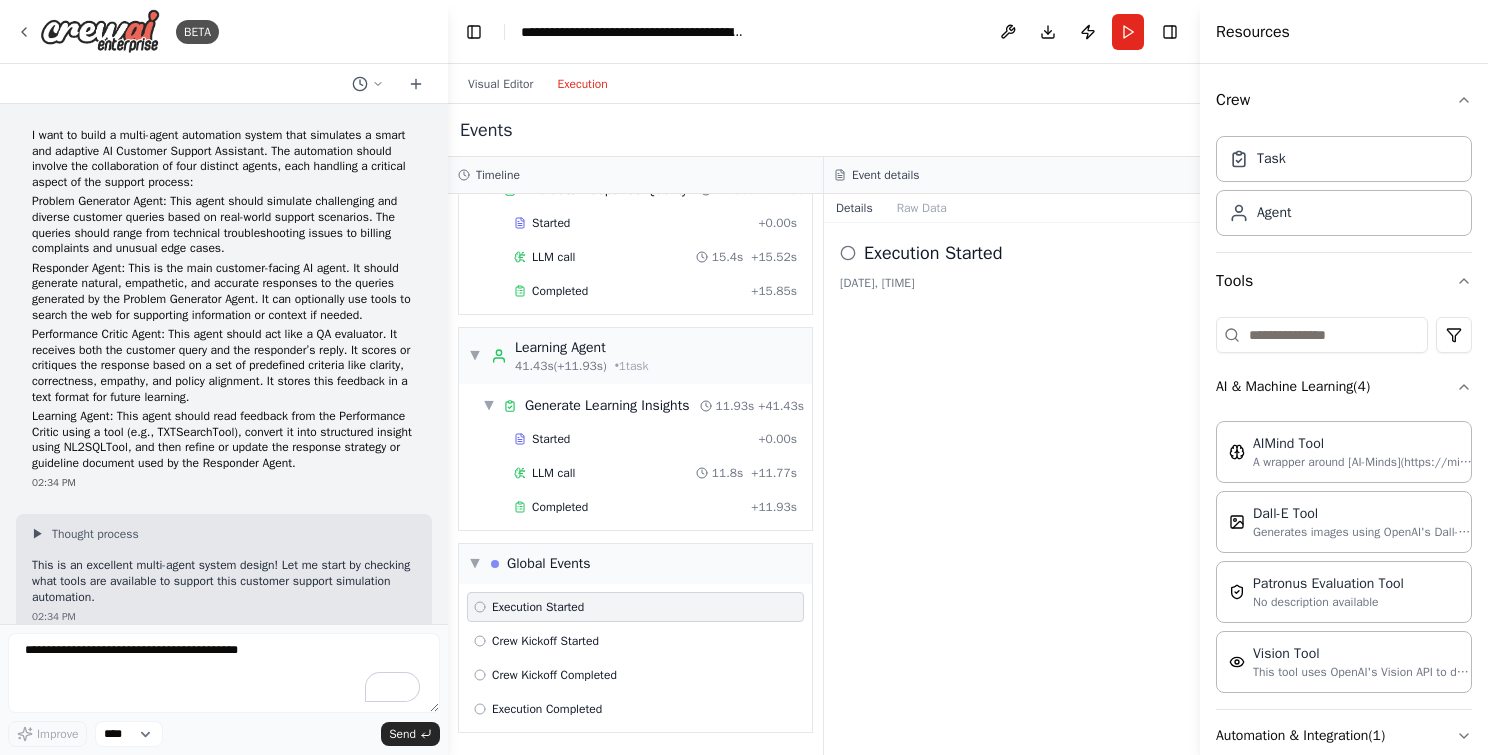 drag, startPoint x: 106, startPoint y: 438, endPoint x: 197, endPoint y: 528, distance: 127.98828 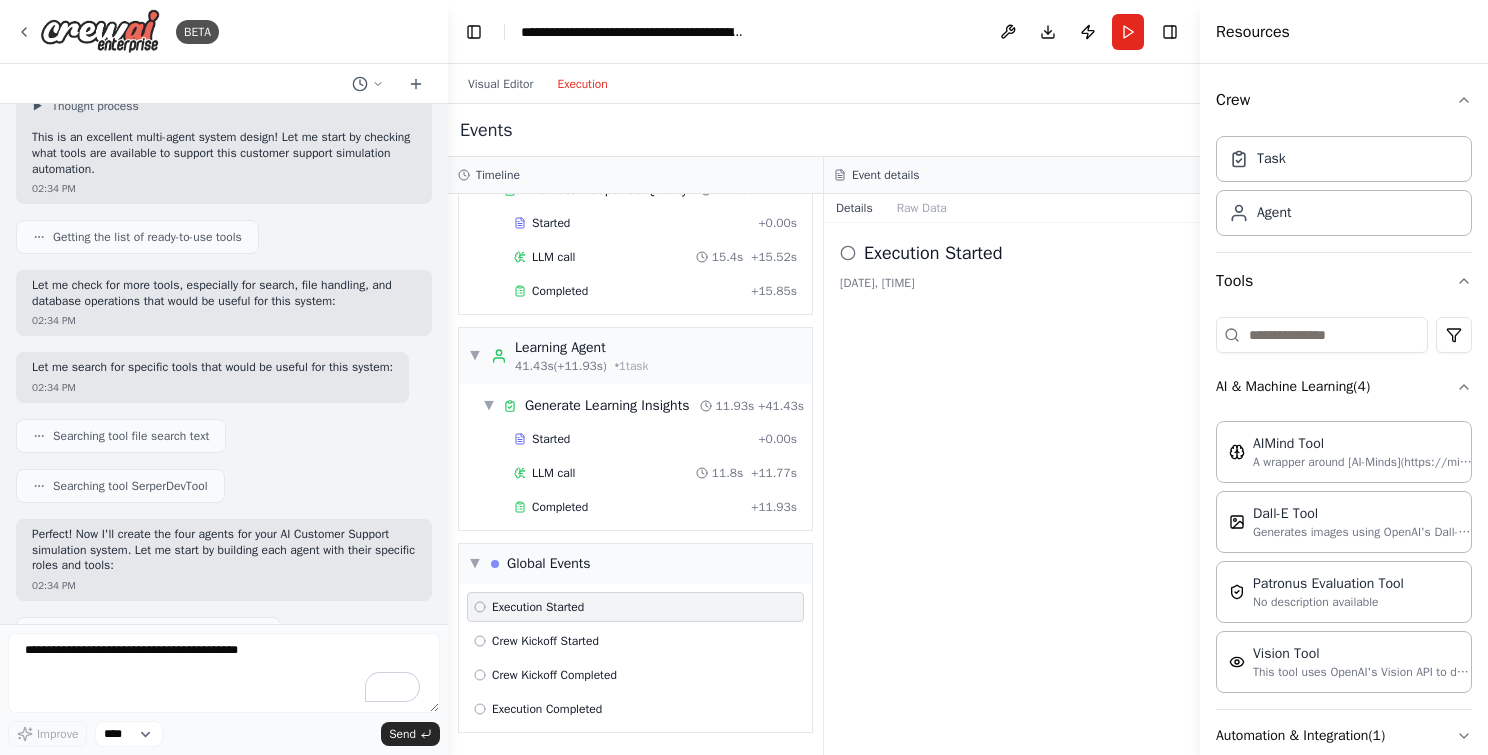 scroll, scrollTop: 0, scrollLeft: 0, axis: both 